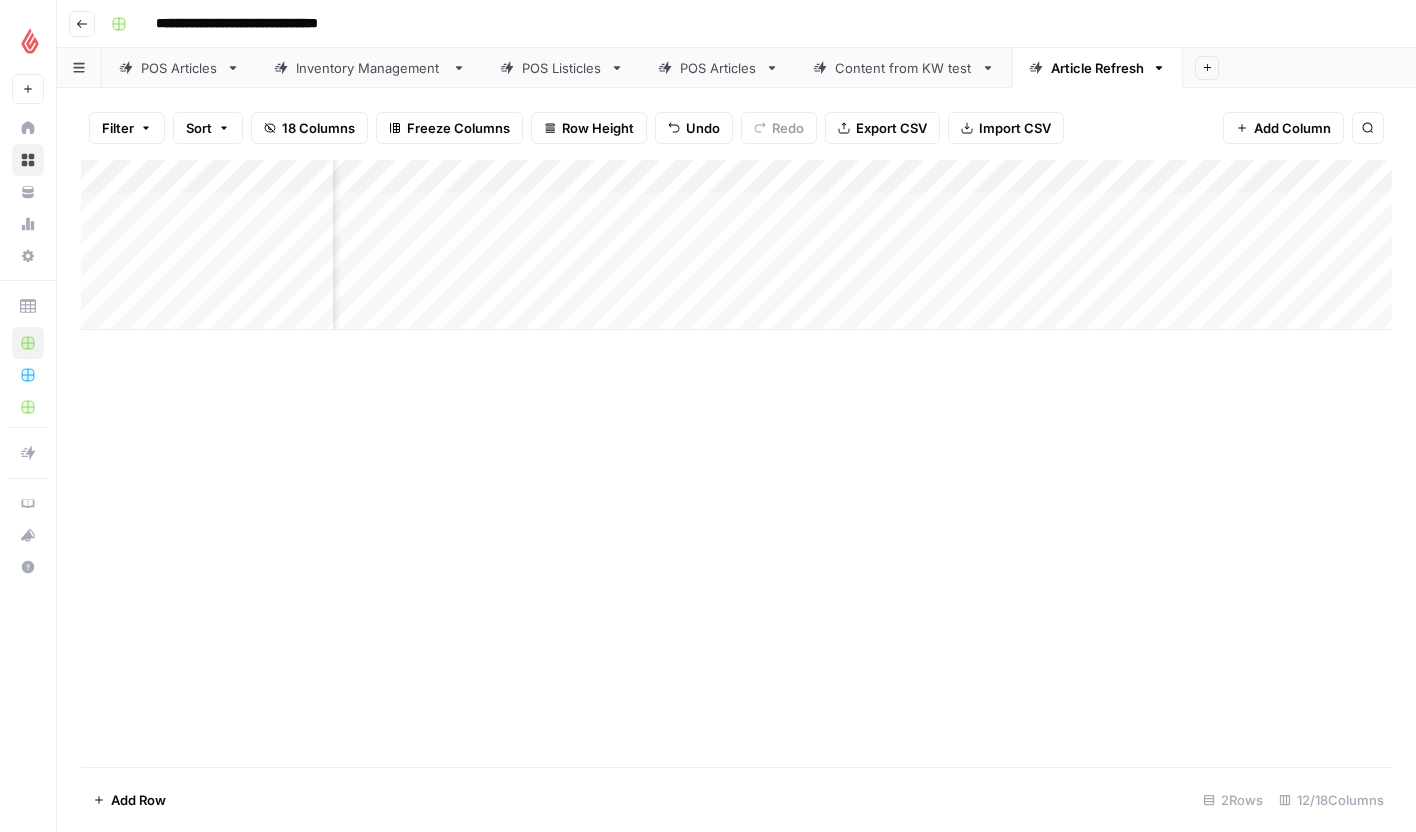 scroll, scrollTop: 0, scrollLeft: 0, axis: both 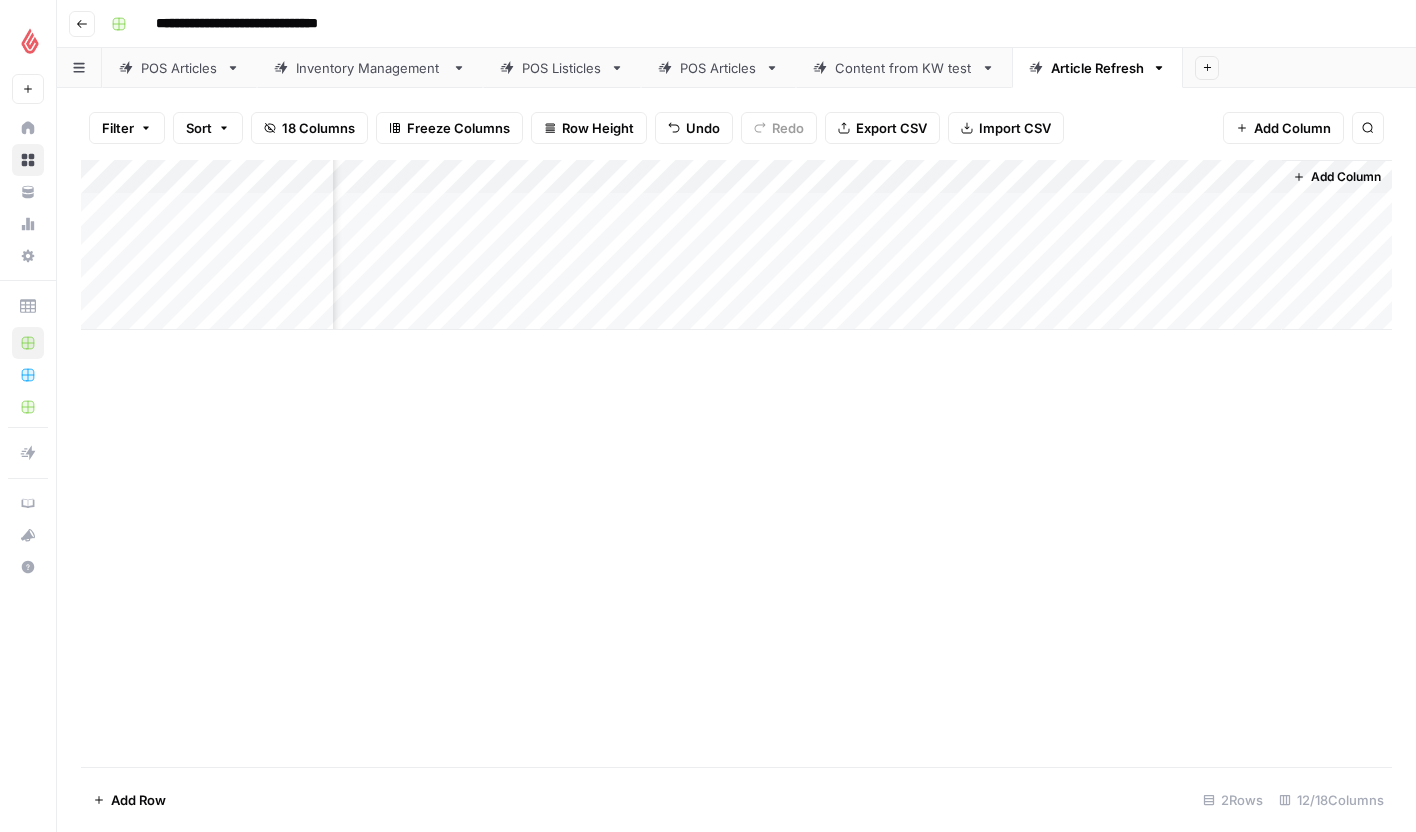 click on "Add Column" at bounding box center (736, 245) 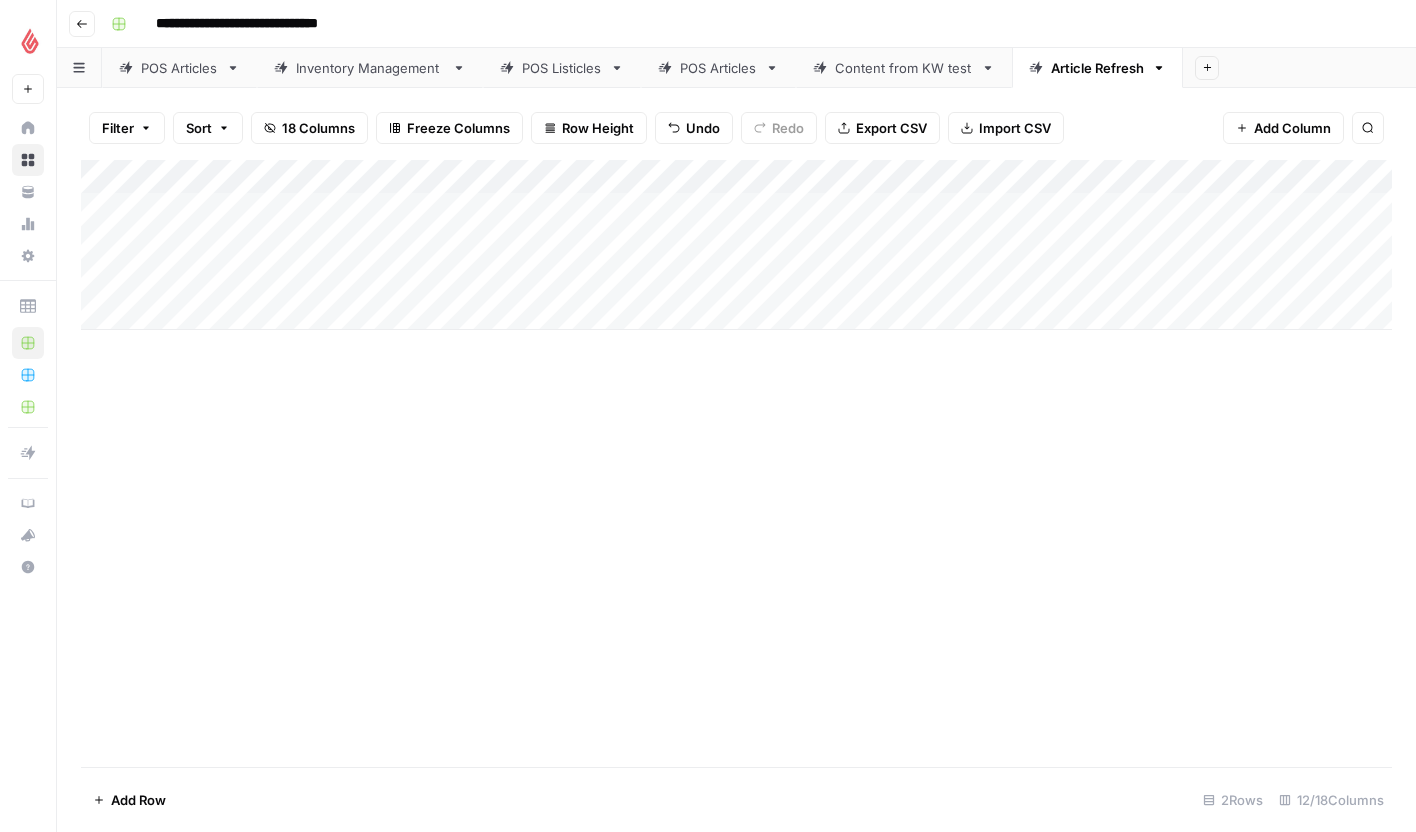 click on "Add Column" at bounding box center [736, 245] 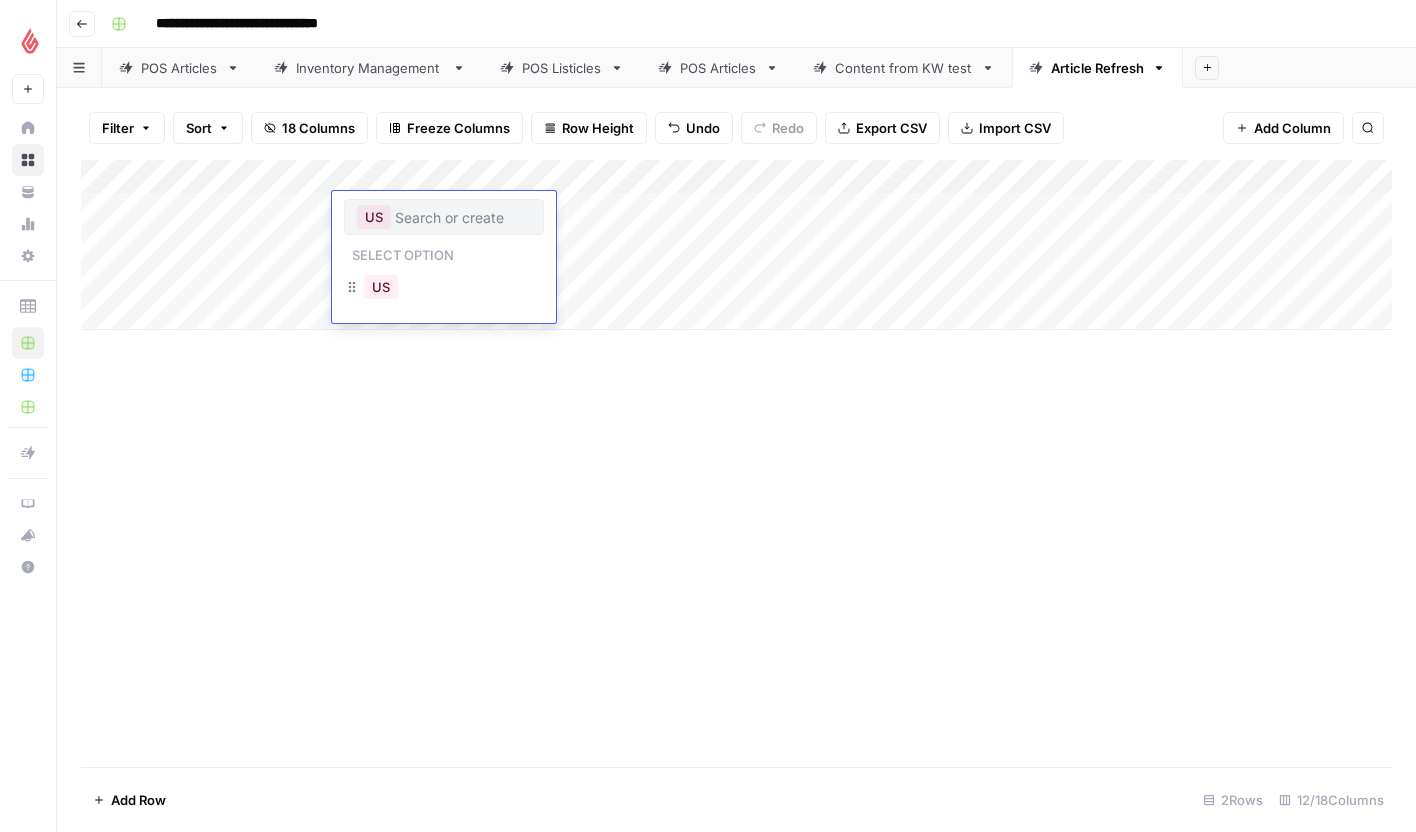 click on "Add Column" at bounding box center [736, 245] 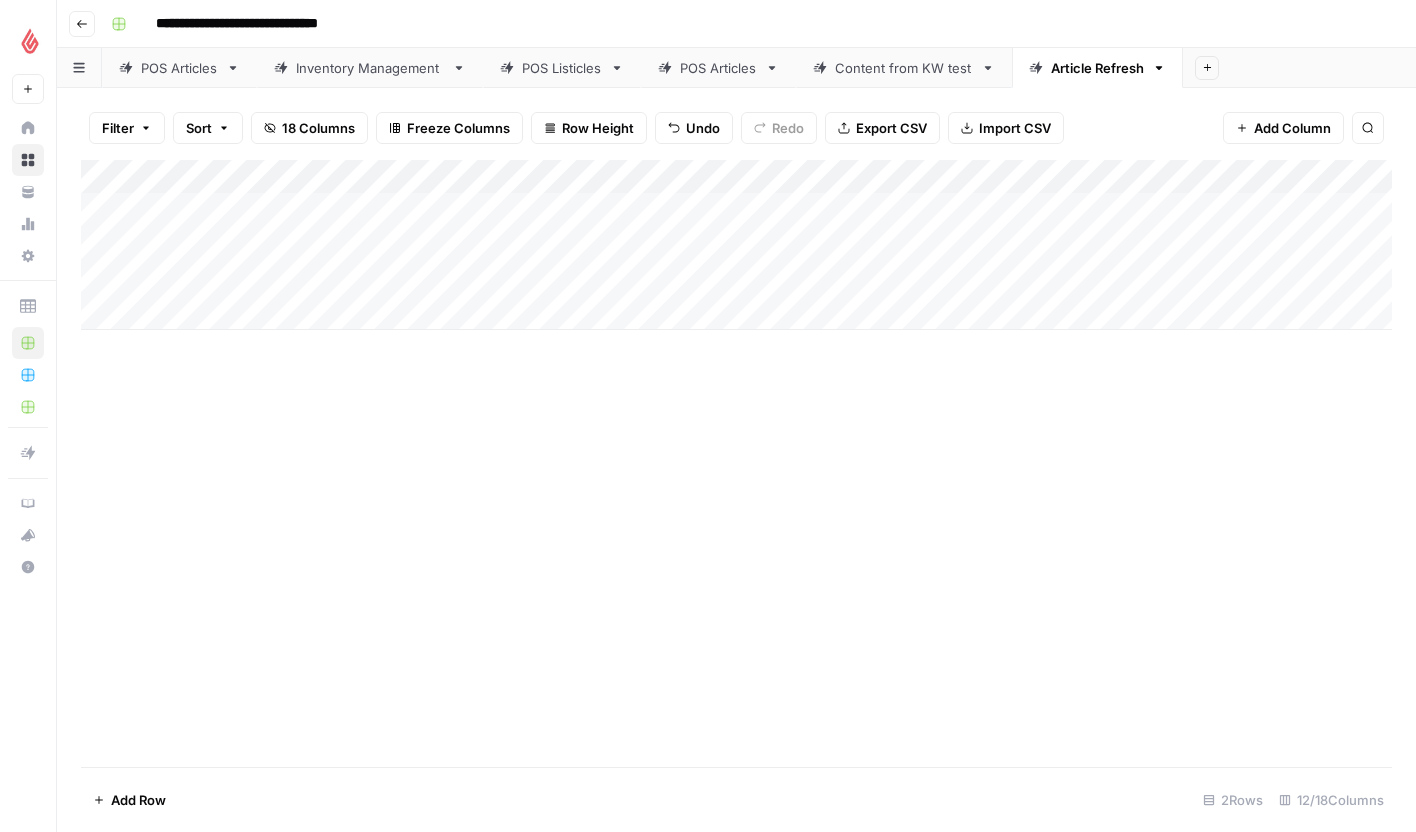 click on "Add Column" at bounding box center [736, 245] 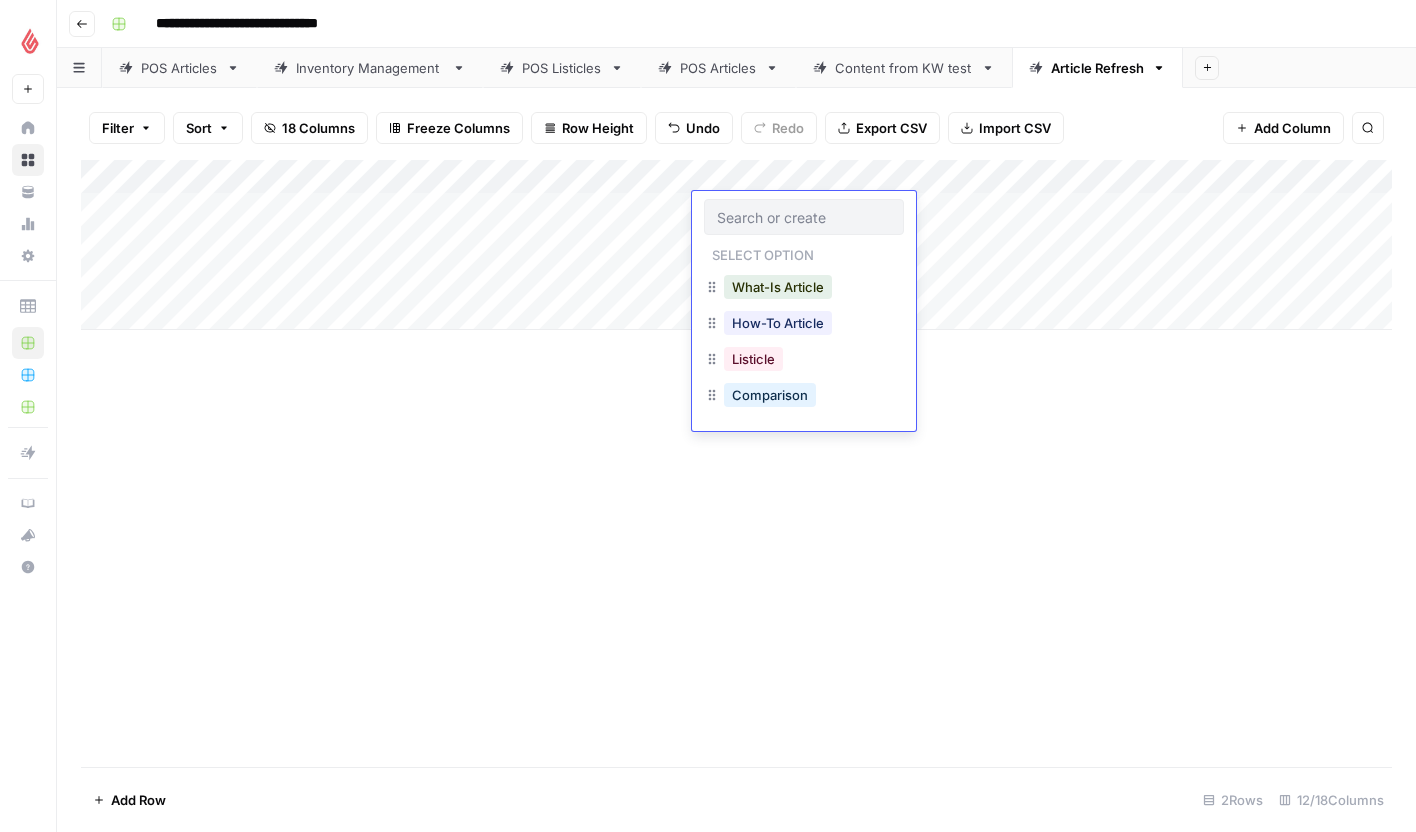 click on "Add Column" at bounding box center (736, 245) 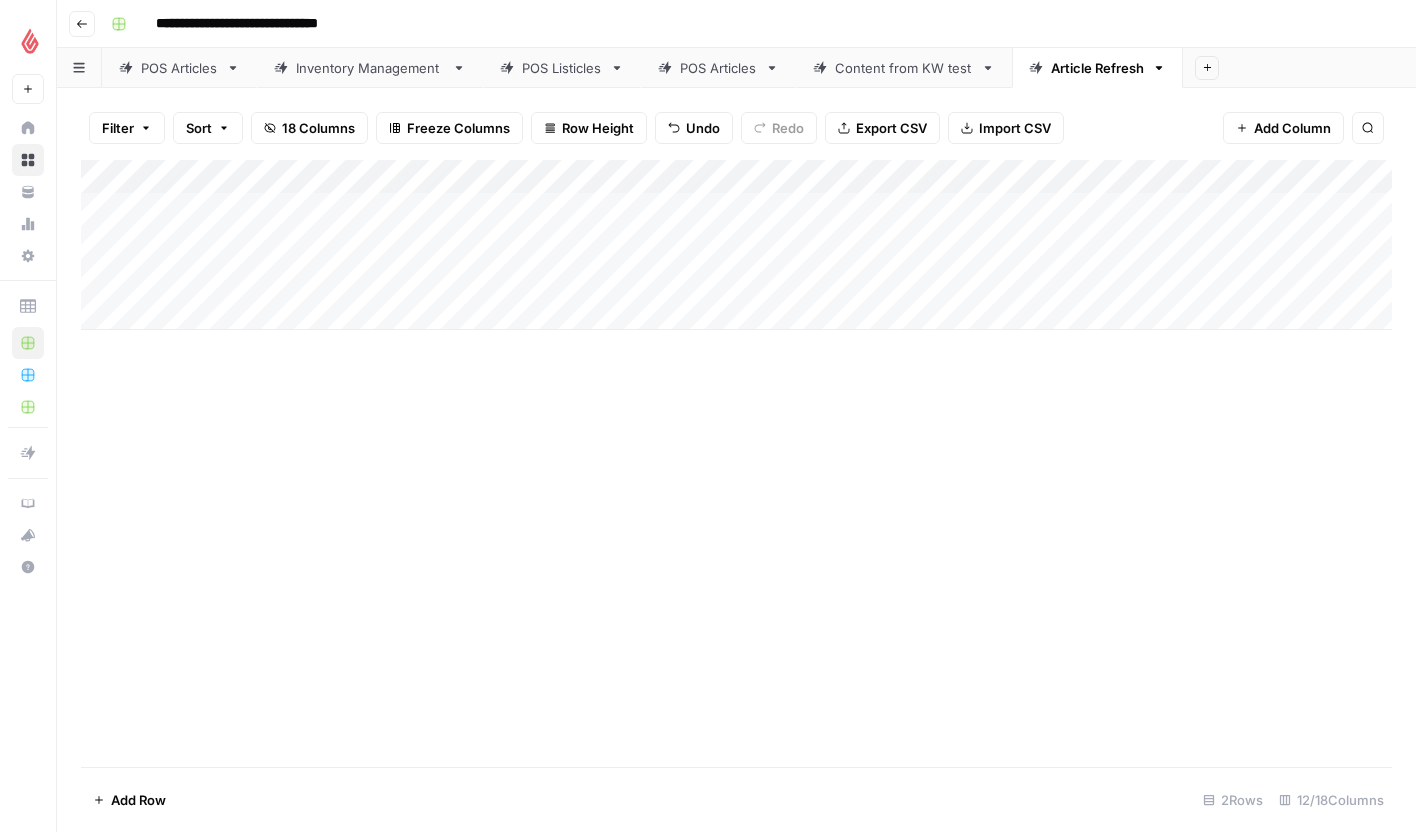 click on "Add Column" at bounding box center (736, 245) 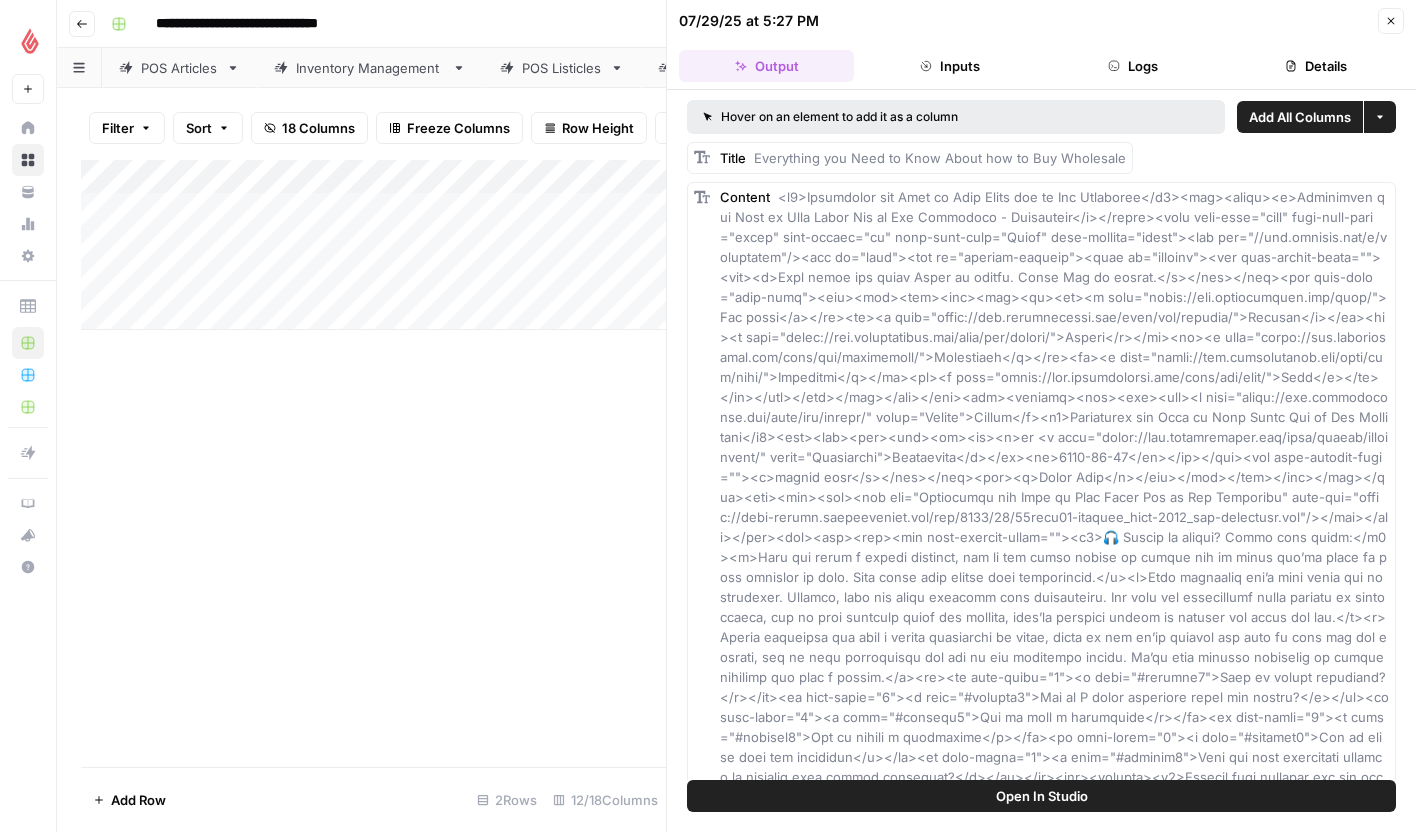 click on "Close" at bounding box center (1391, 21) 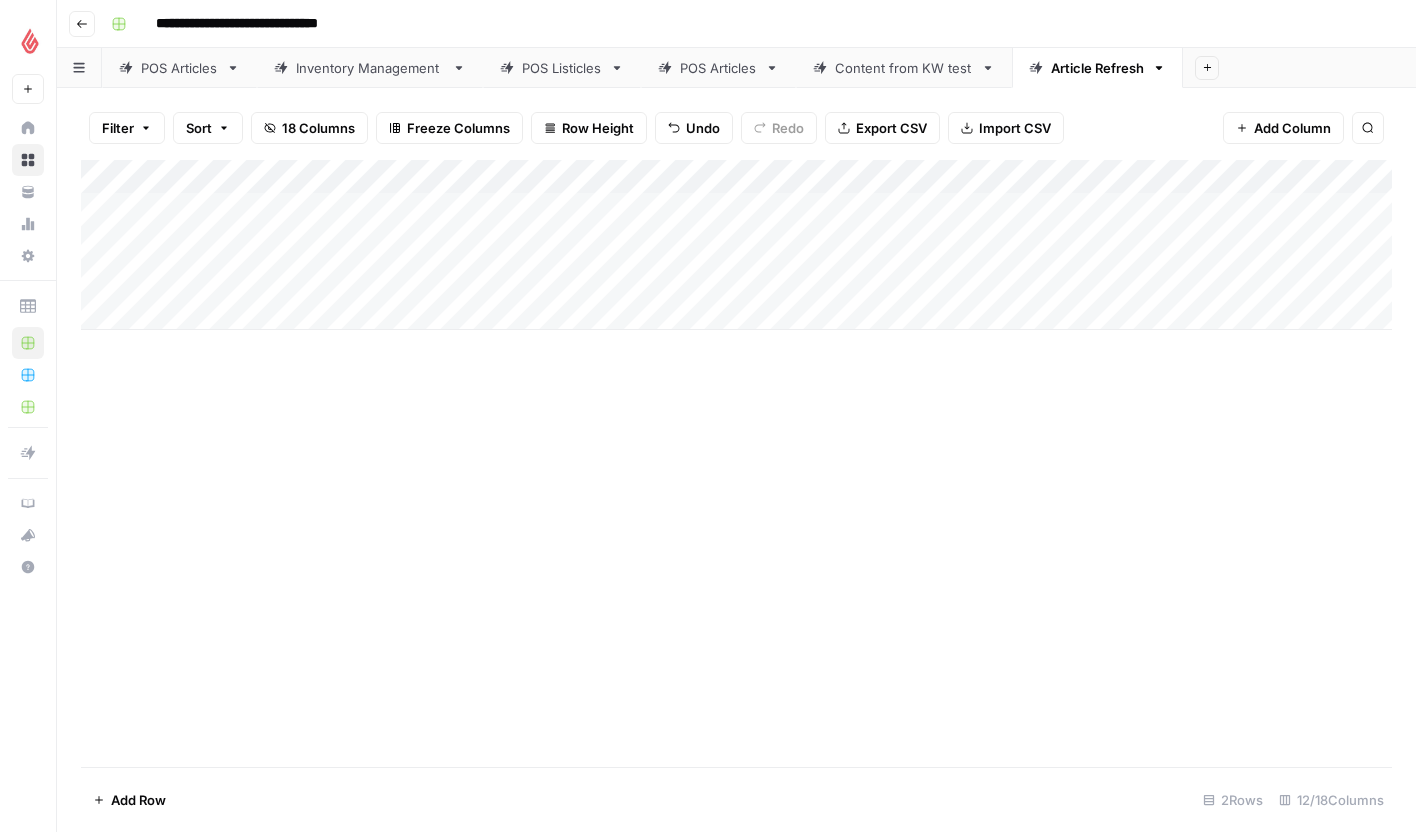 click on "POS Articles" at bounding box center (179, 68) 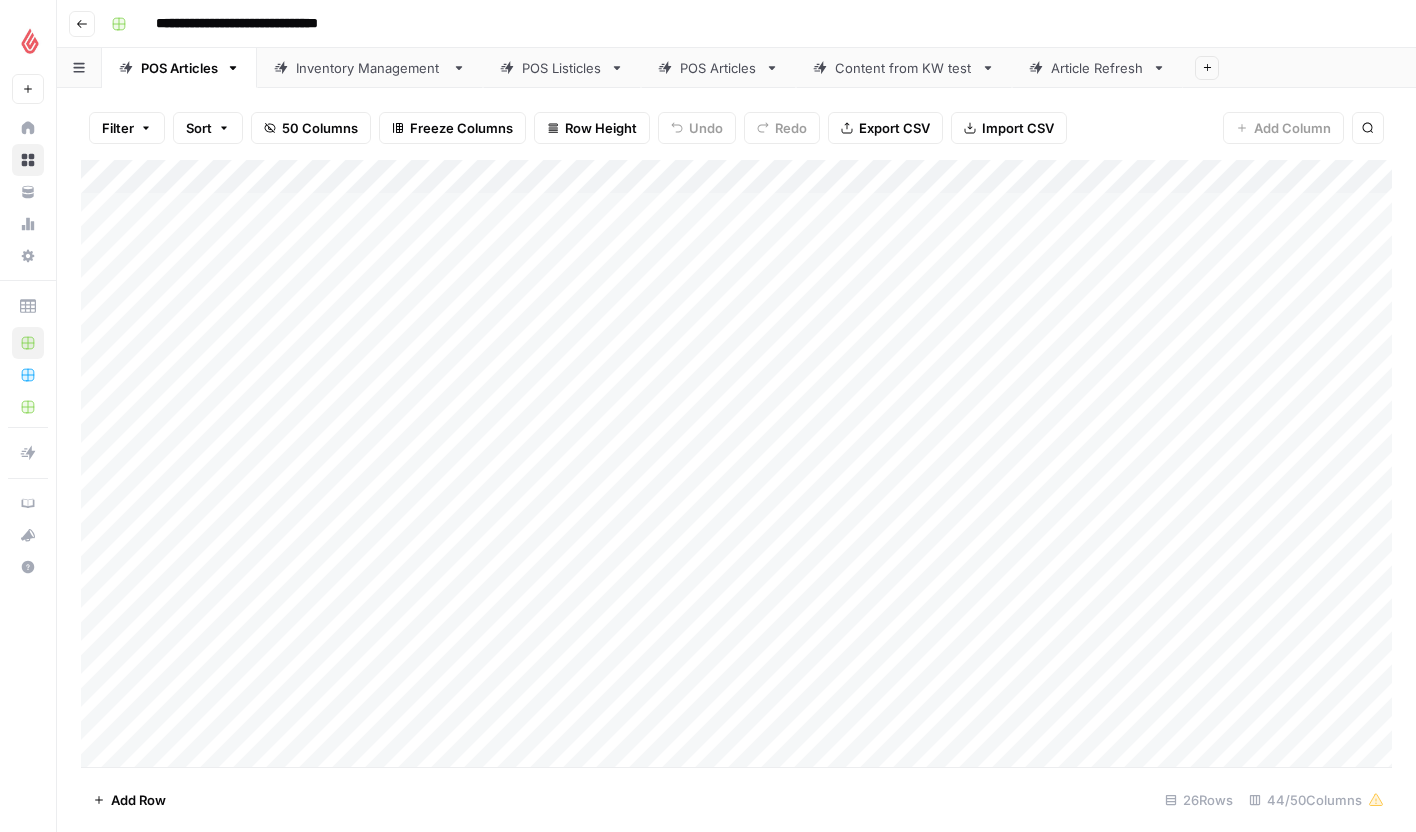 click on "Inventory Management" at bounding box center [370, 68] 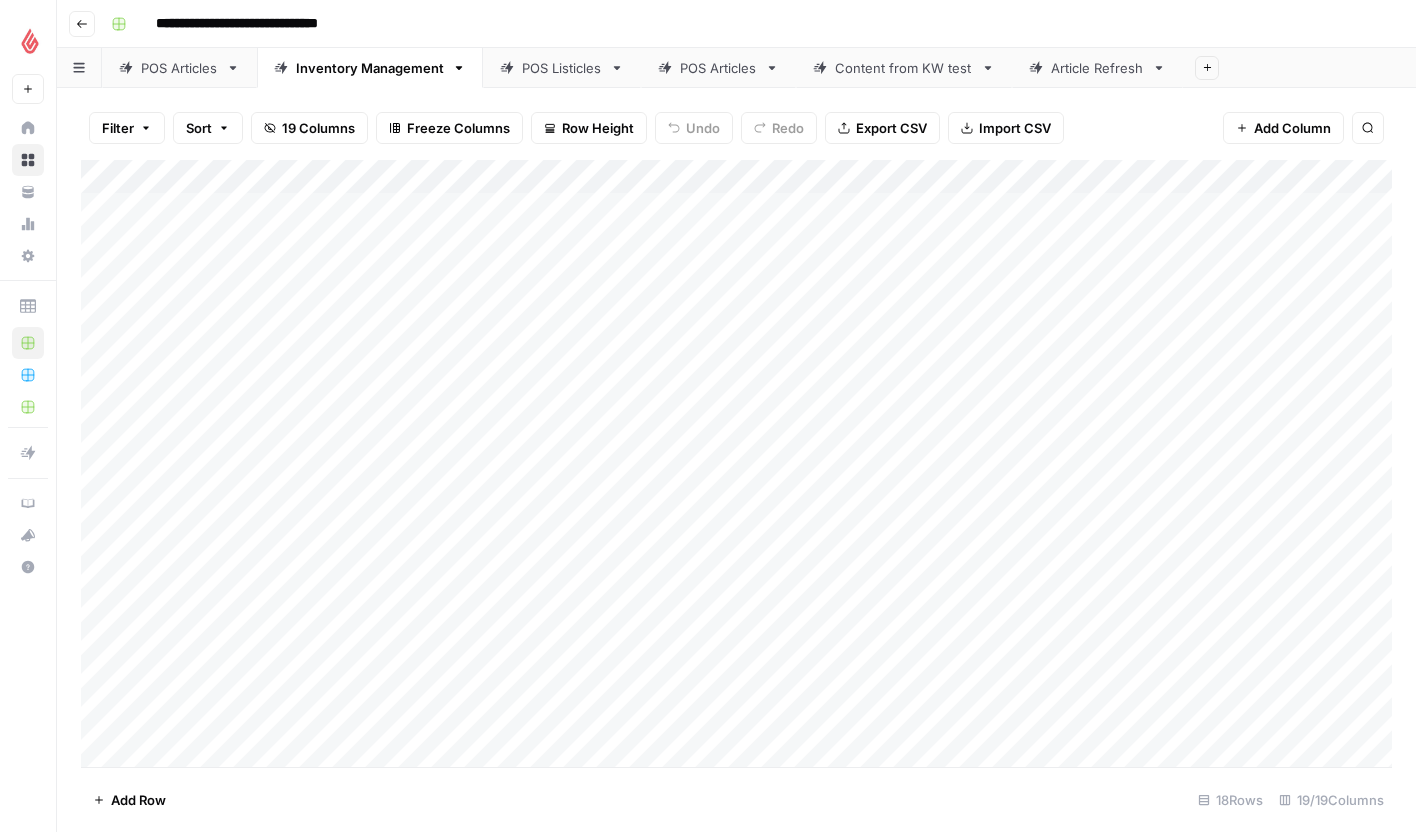 click on "POS Listicles" at bounding box center [562, 68] 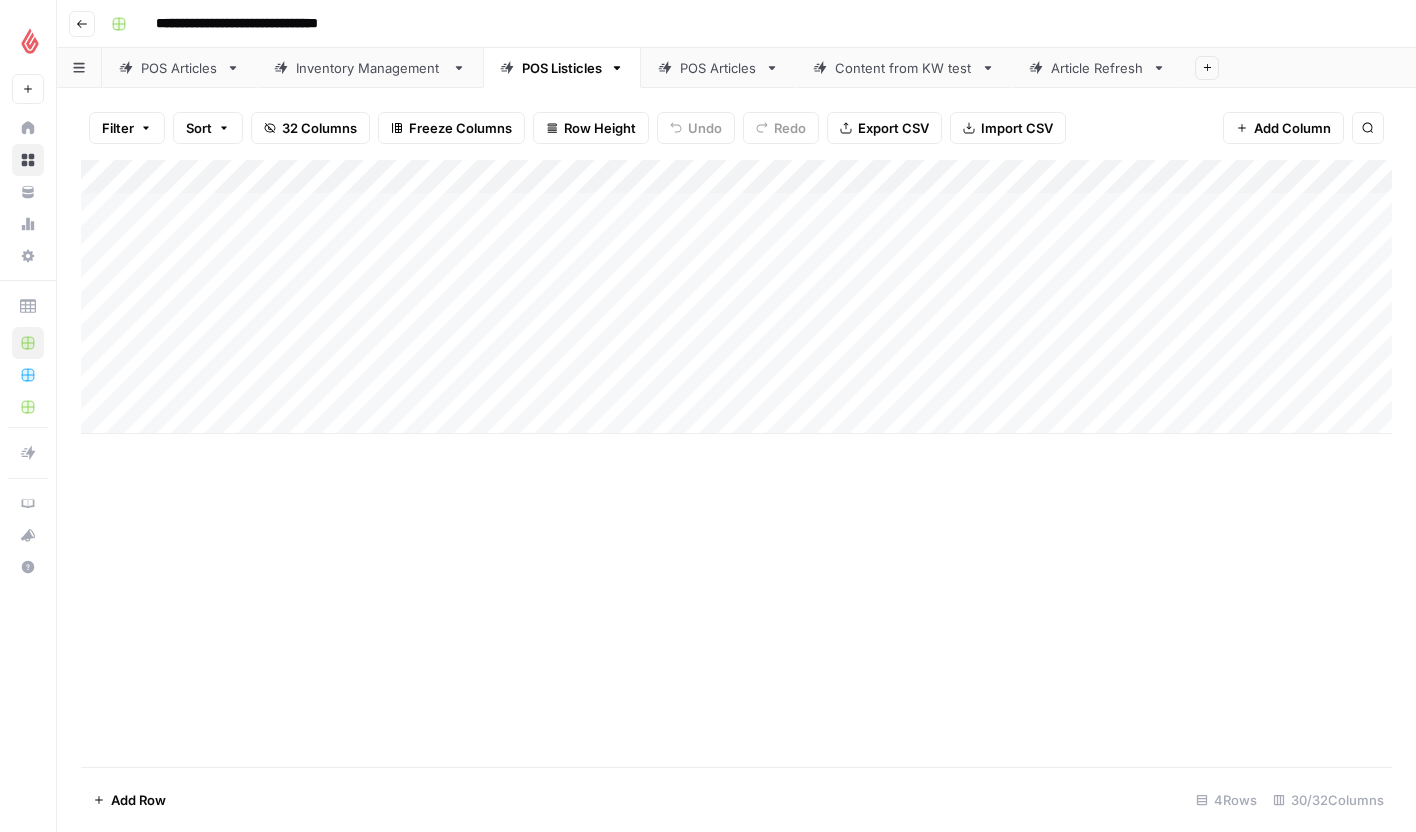 click on "POS Articles" at bounding box center [718, 68] 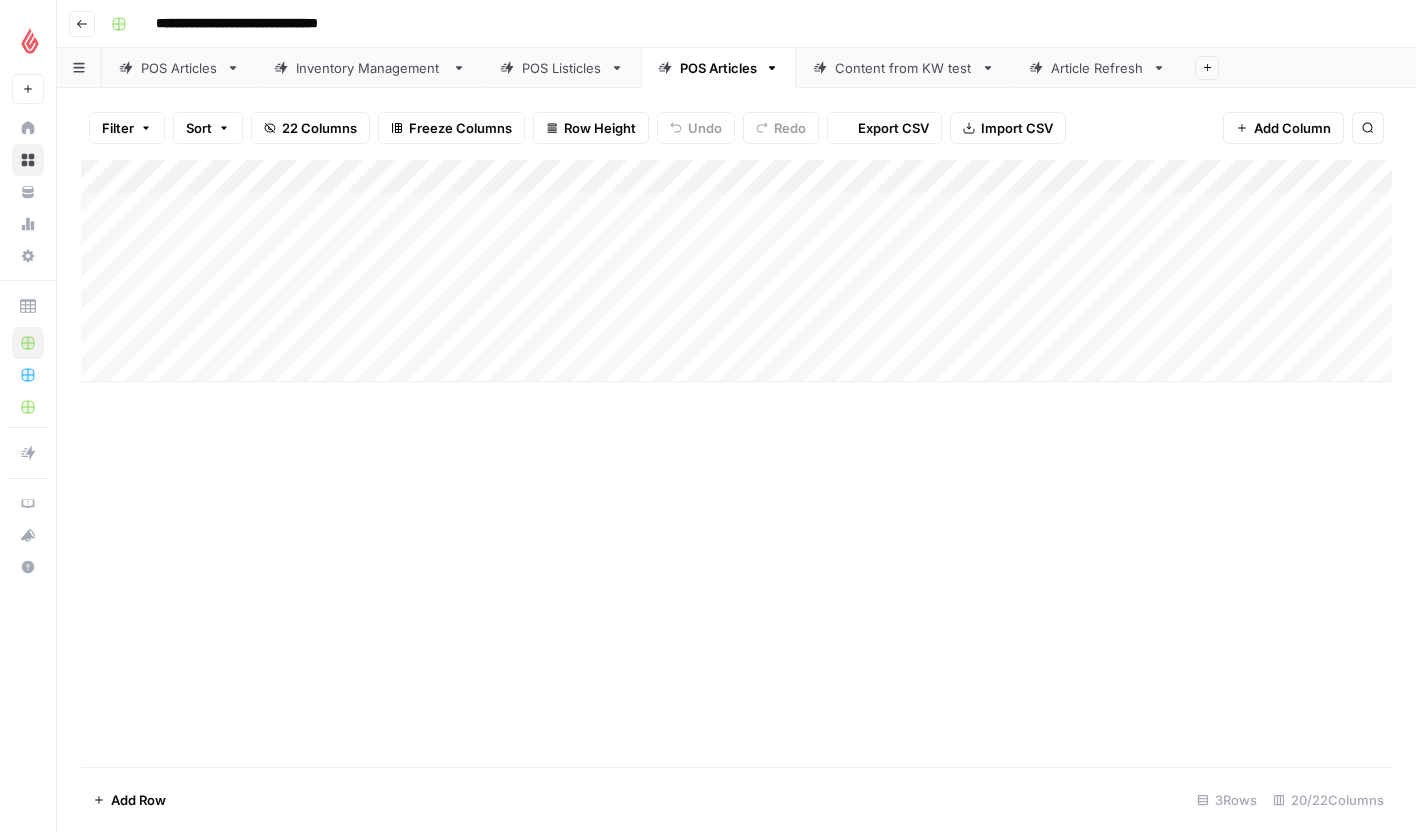 click on "Content from KW test" at bounding box center (904, 68) 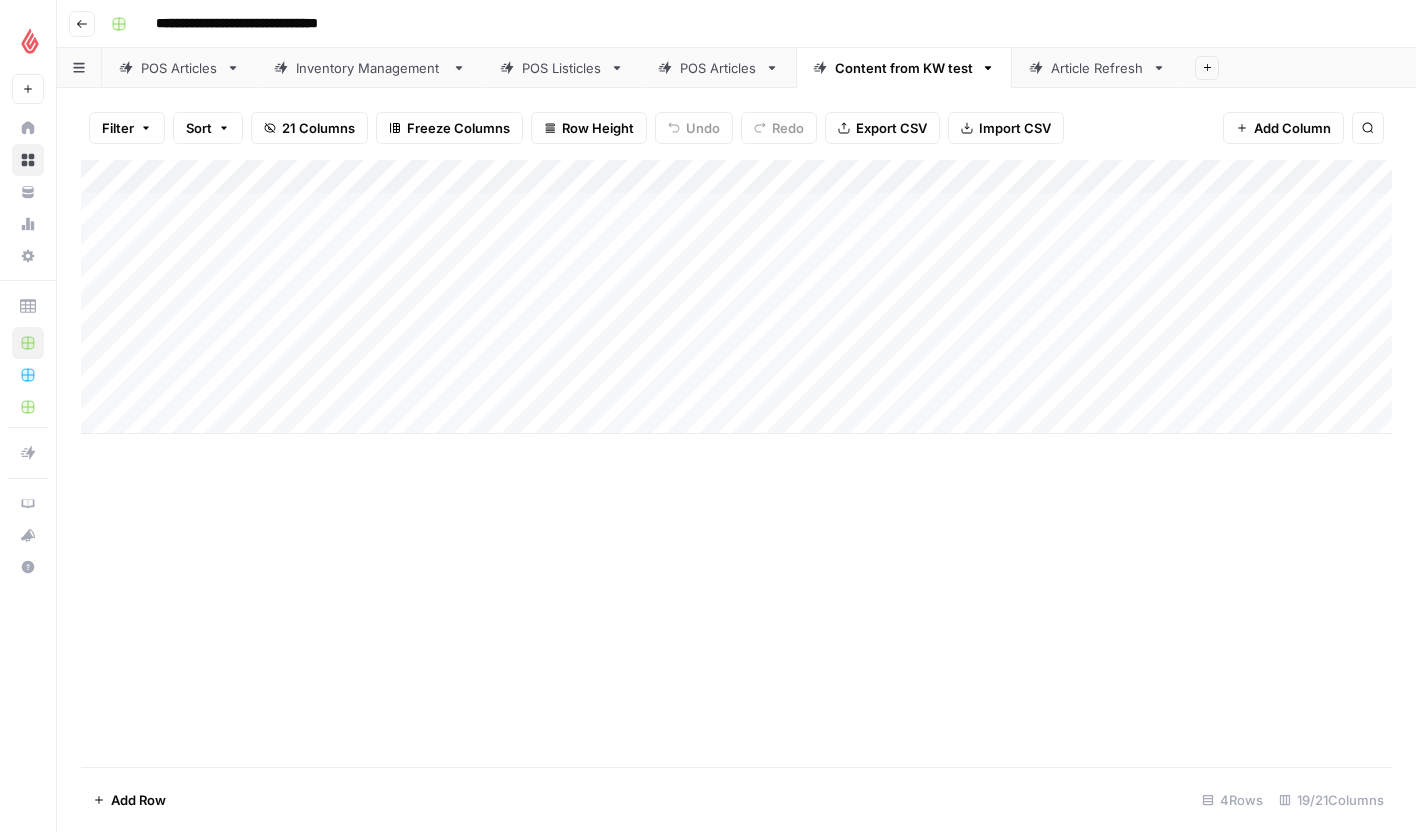 click on "Article Refresh" at bounding box center (1097, 68) 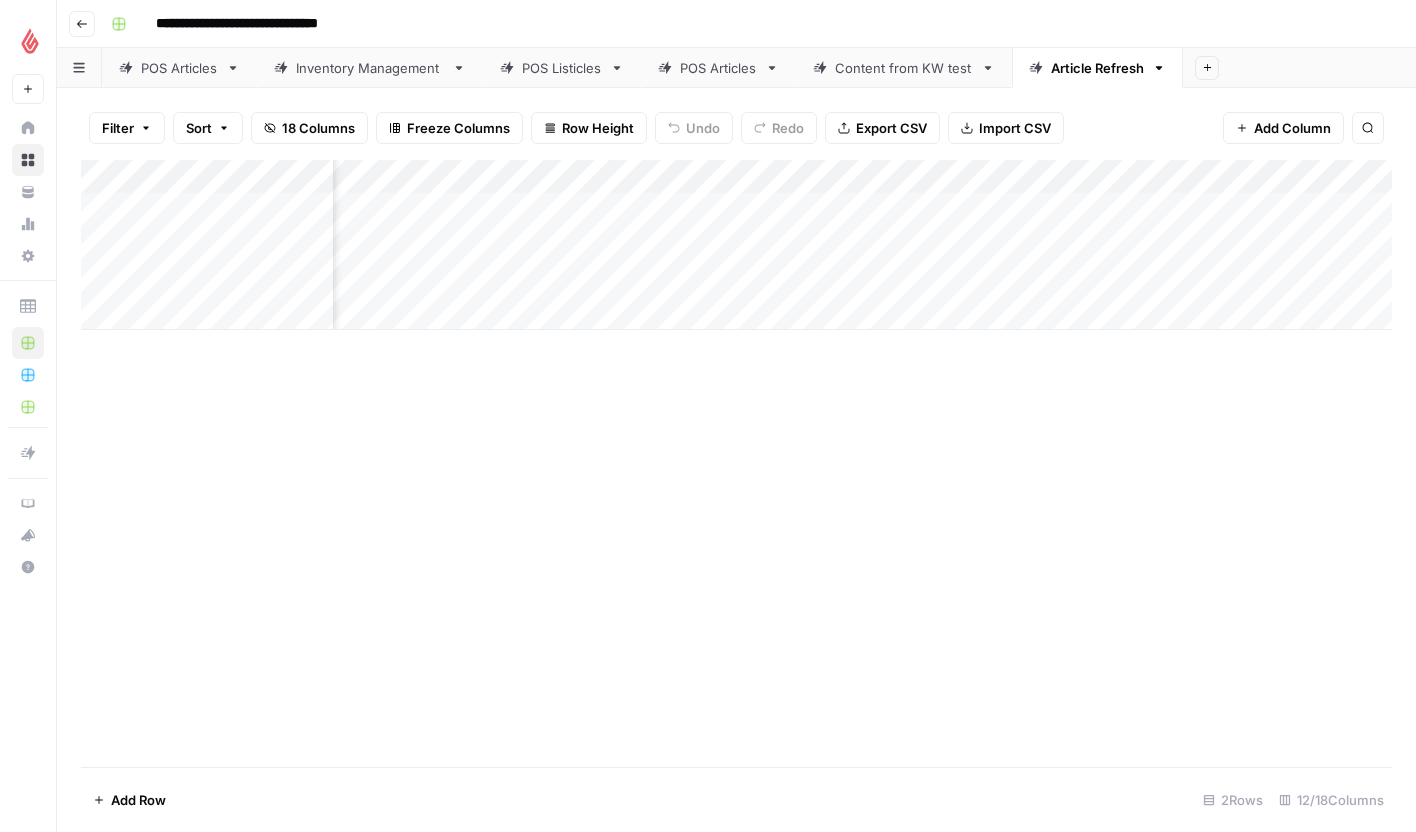 scroll, scrollTop: 0, scrollLeft: 999, axis: horizontal 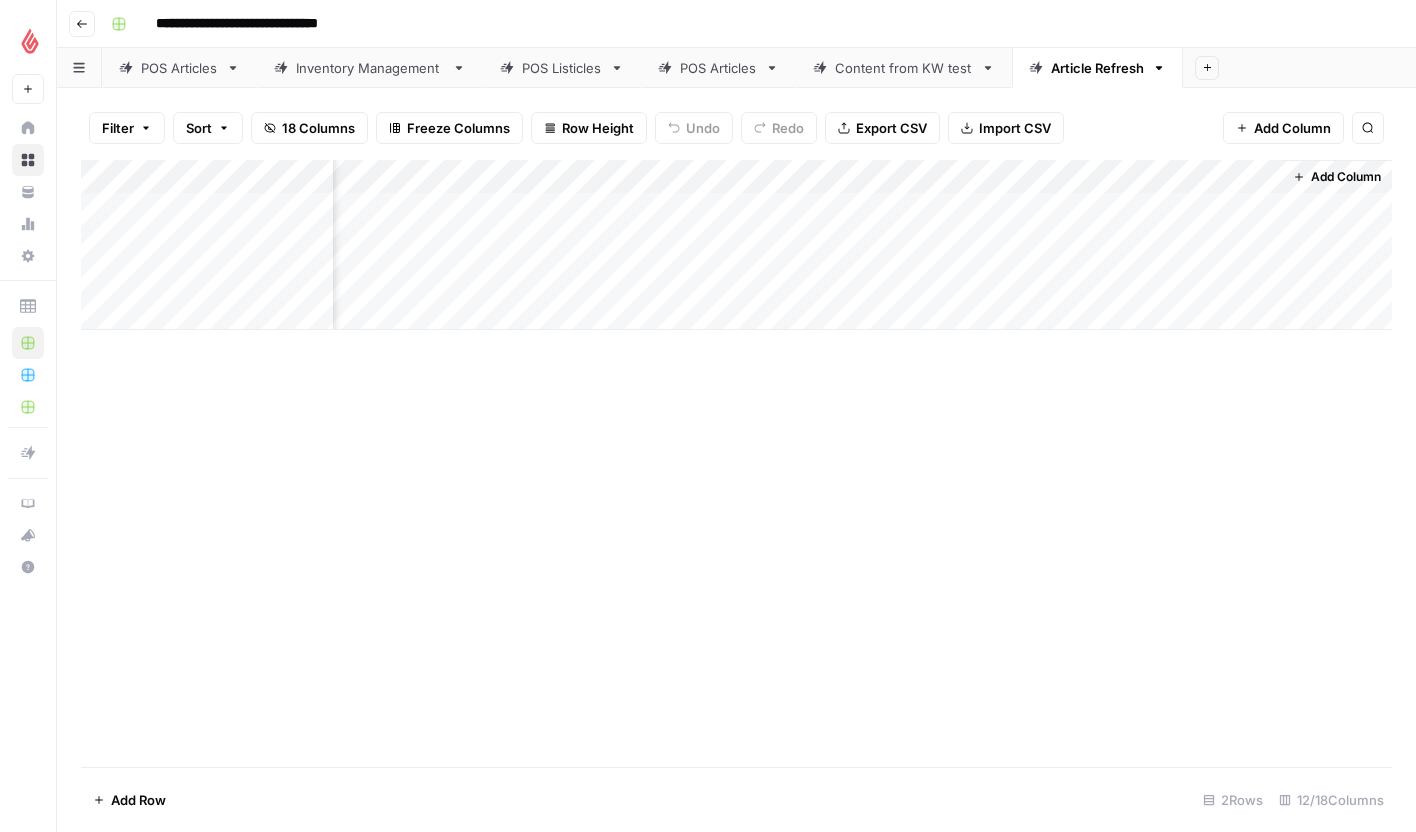 click on "Add Column" at bounding box center [736, 245] 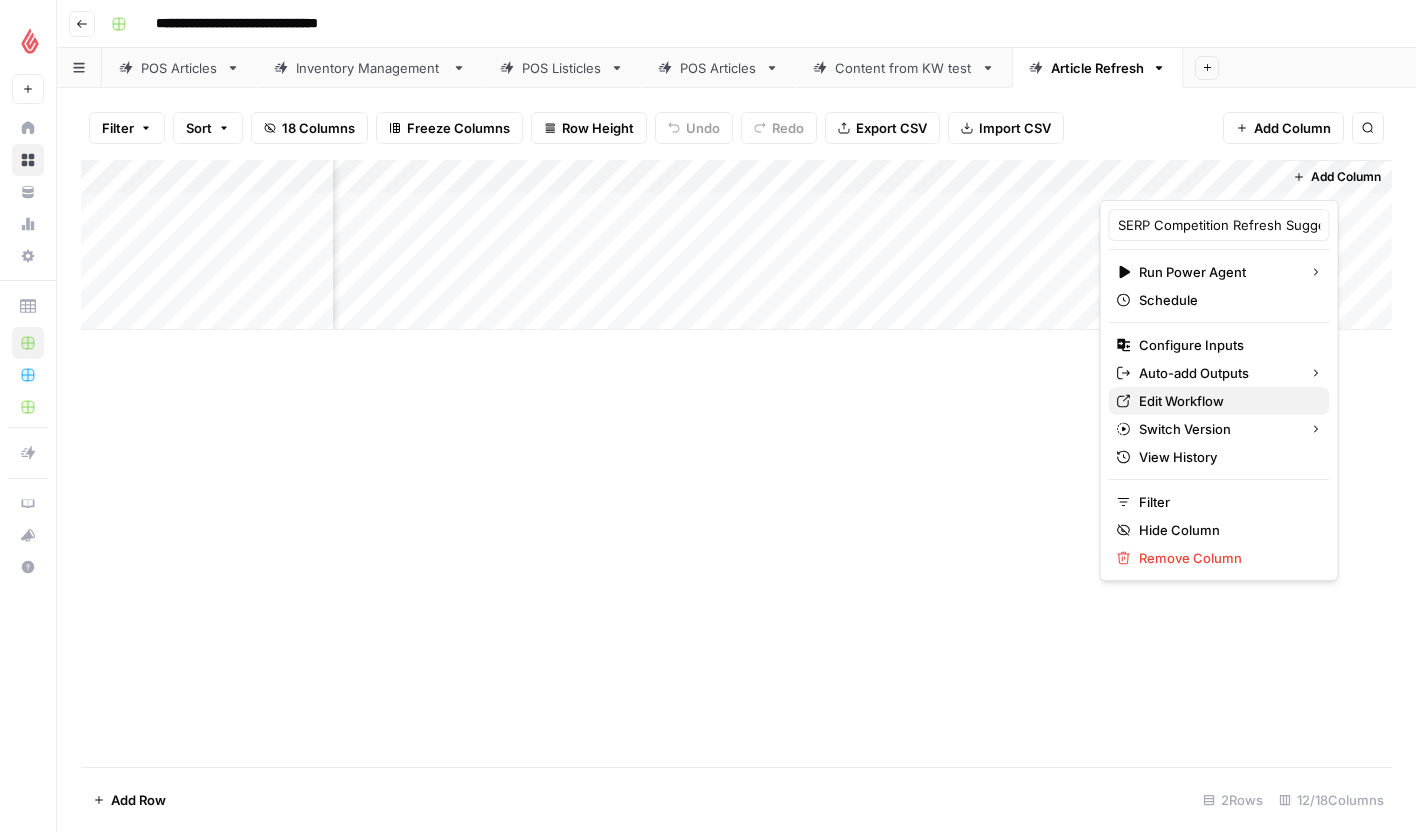 click on "Edit Workflow" at bounding box center [1226, 401] 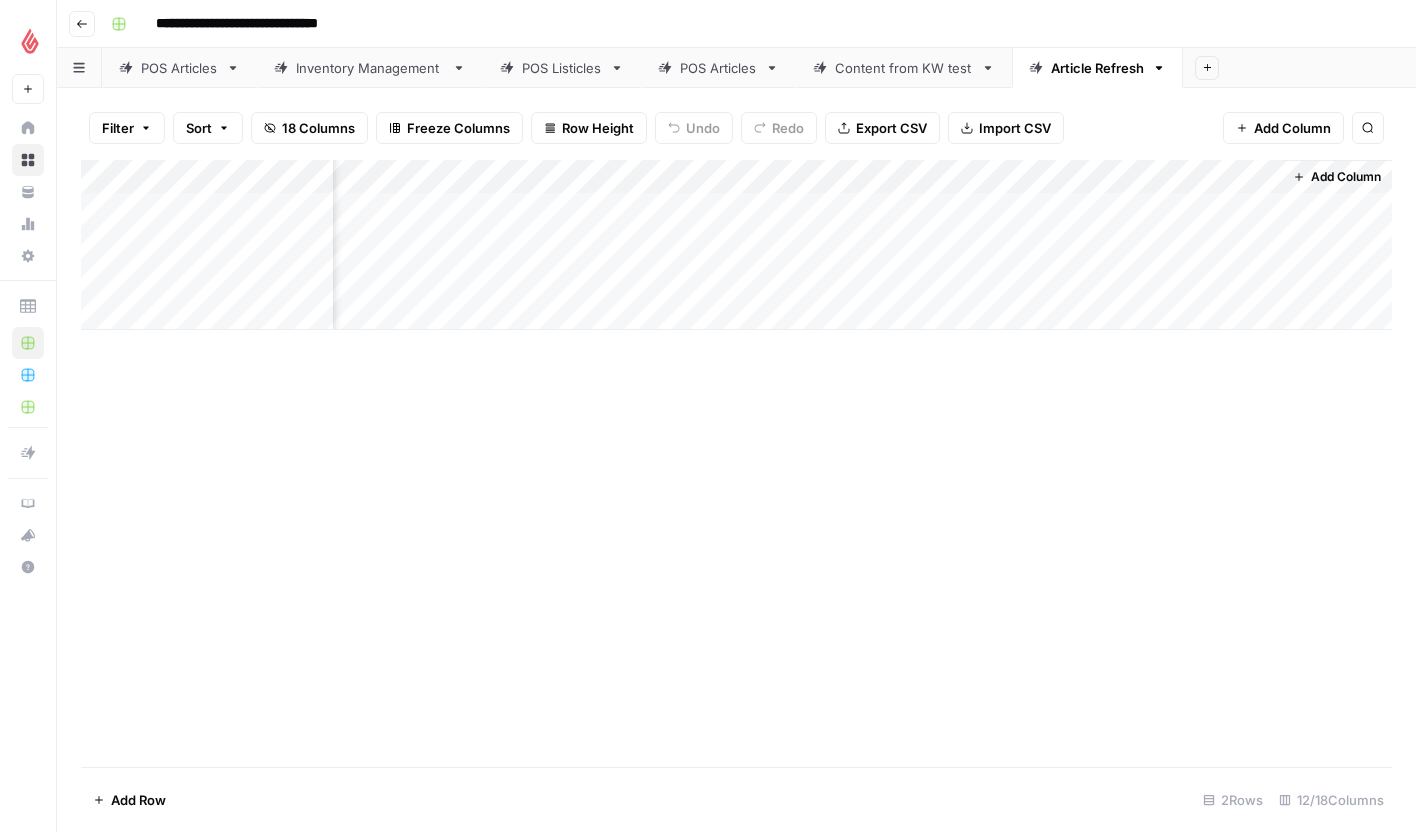 click 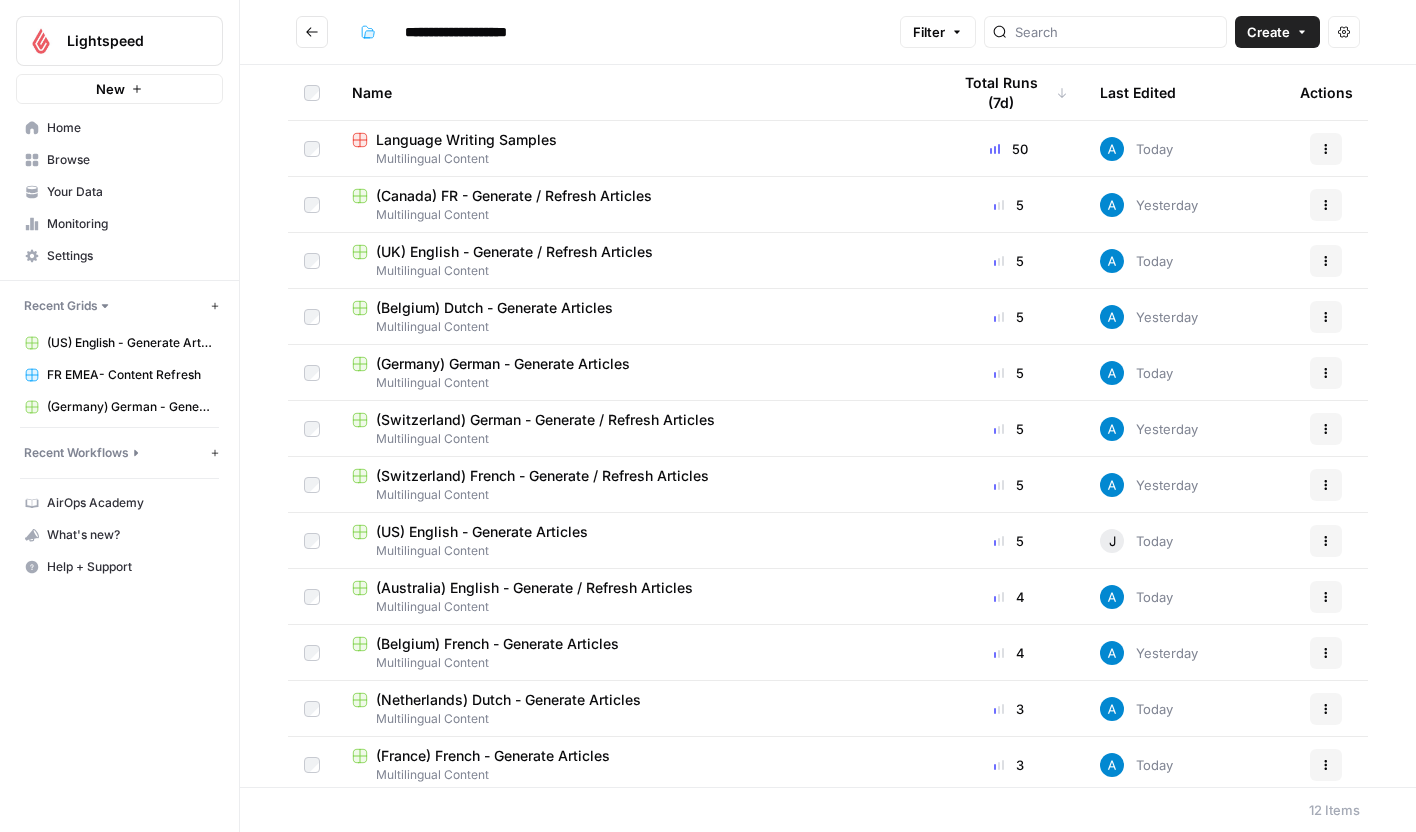 click on "Language Writing Samples" at bounding box center [466, 140] 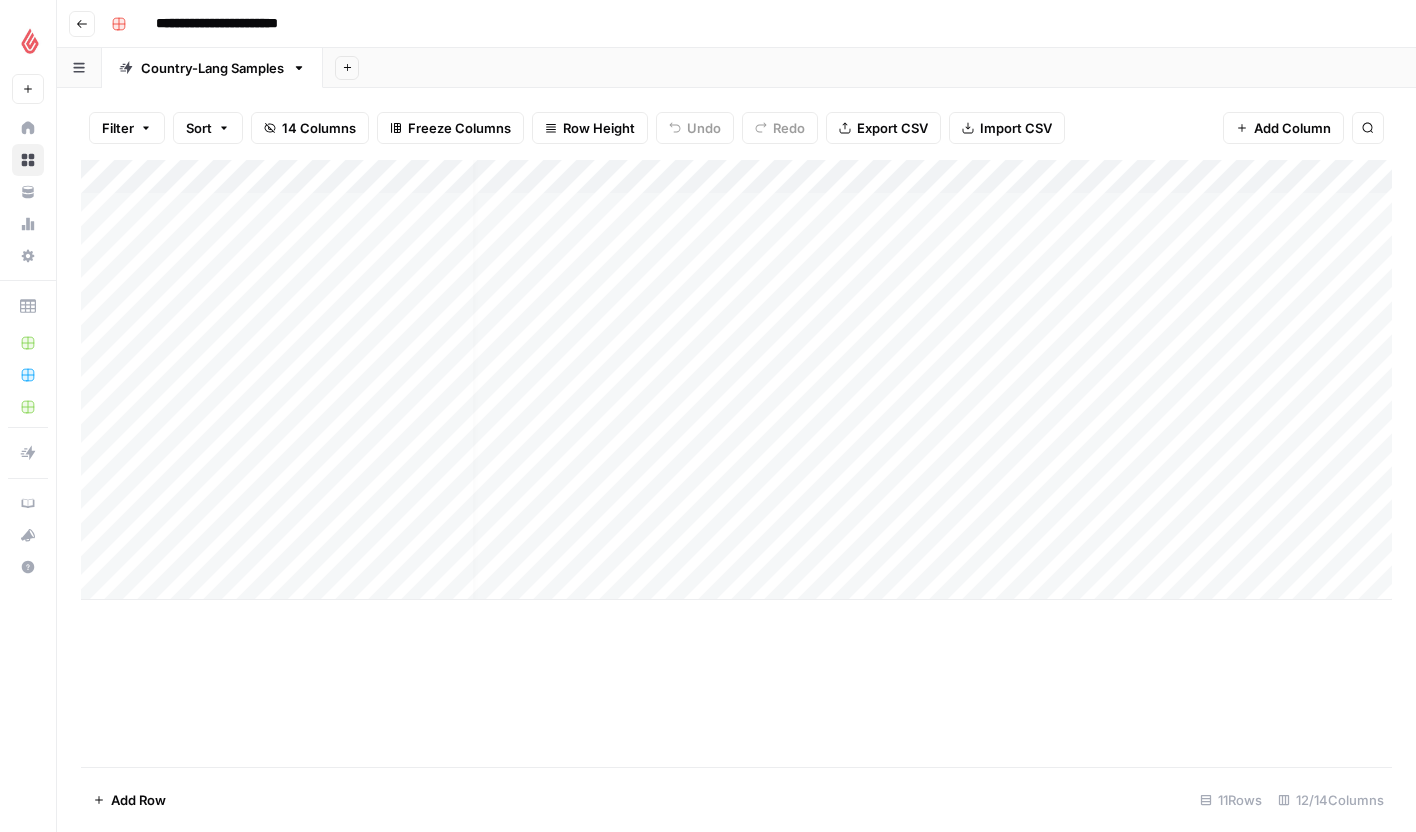 scroll, scrollTop: 0, scrollLeft: 17, axis: horizontal 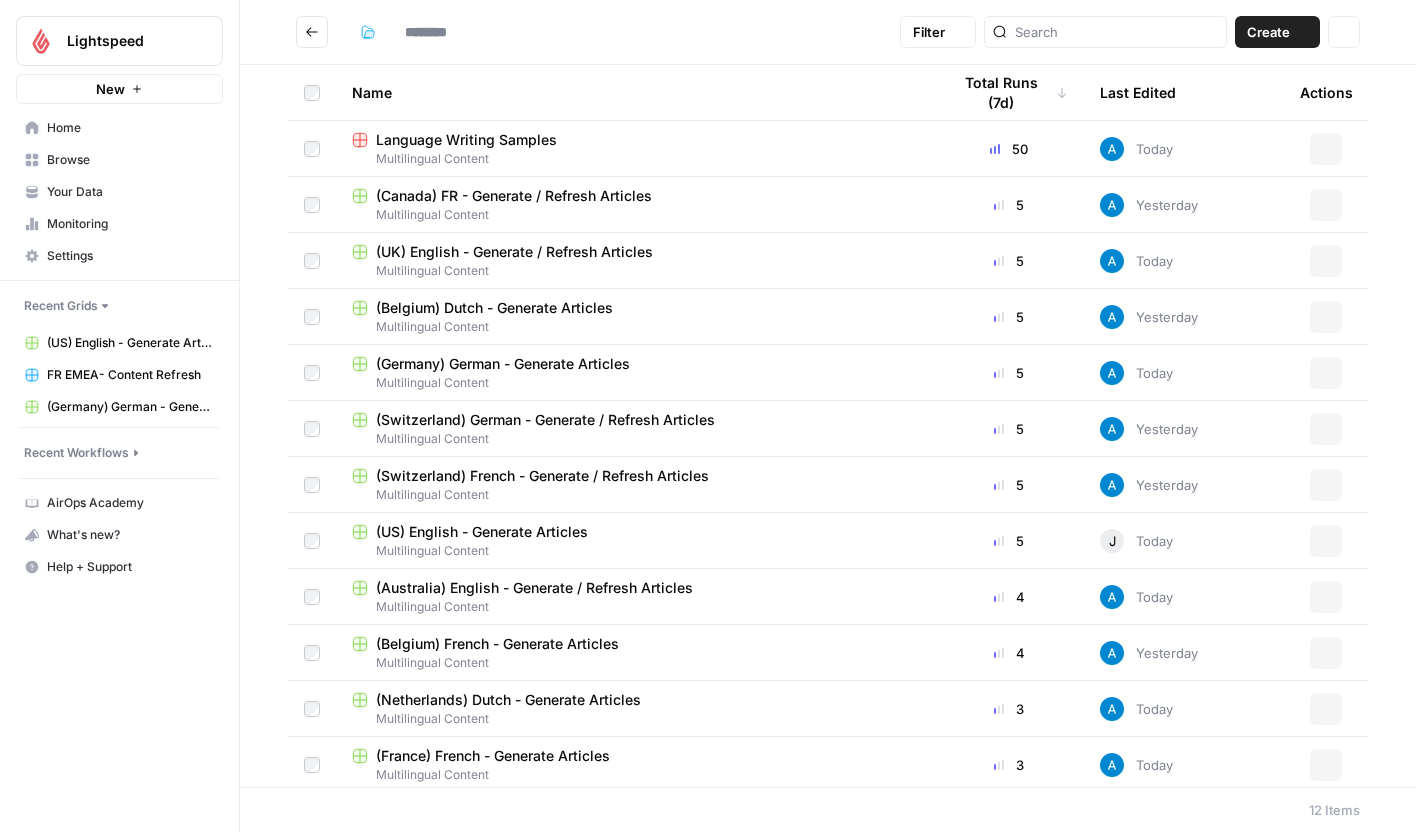 type on "**********" 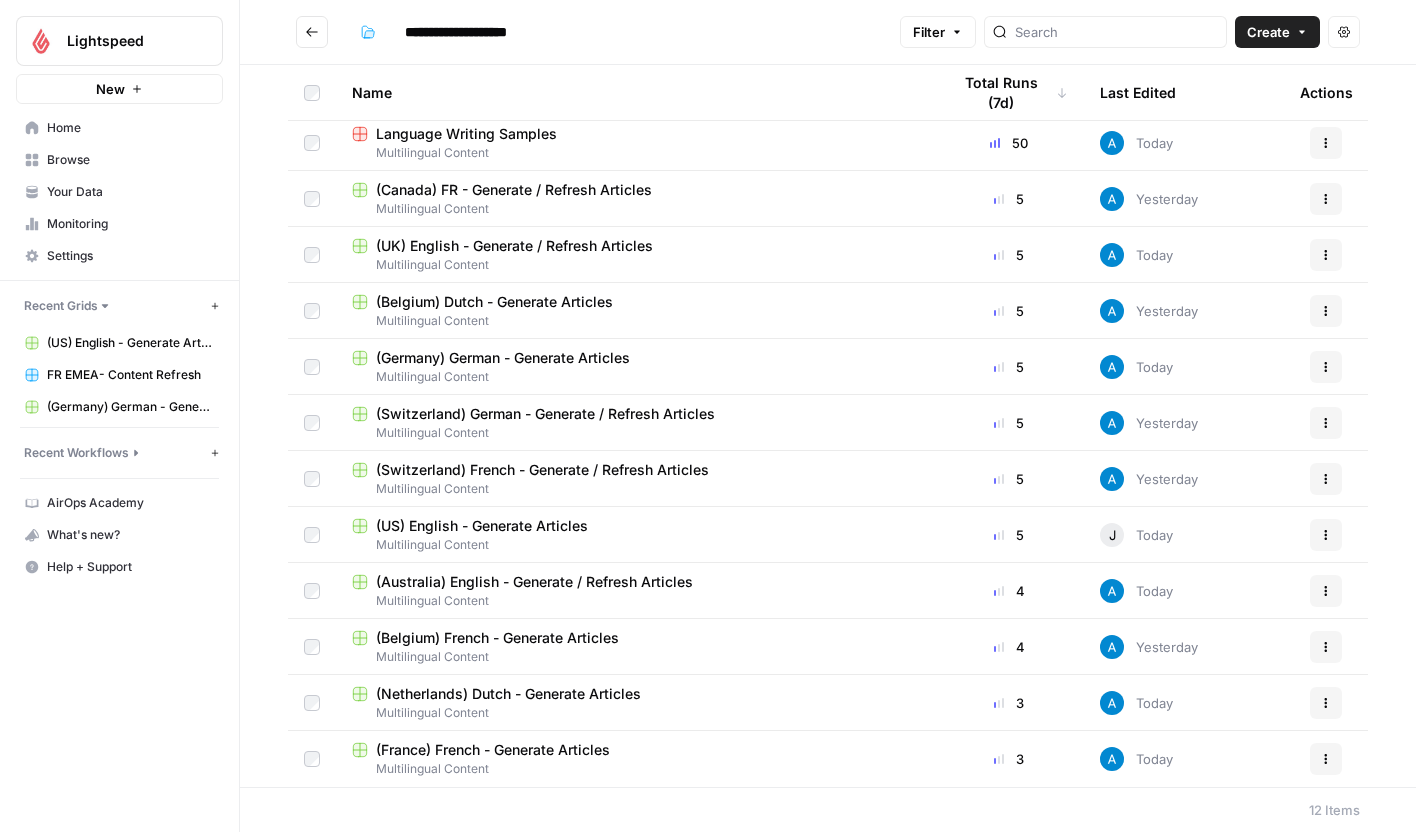 scroll, scrollTop: 4, scrollLeft: 0, axis: vertical 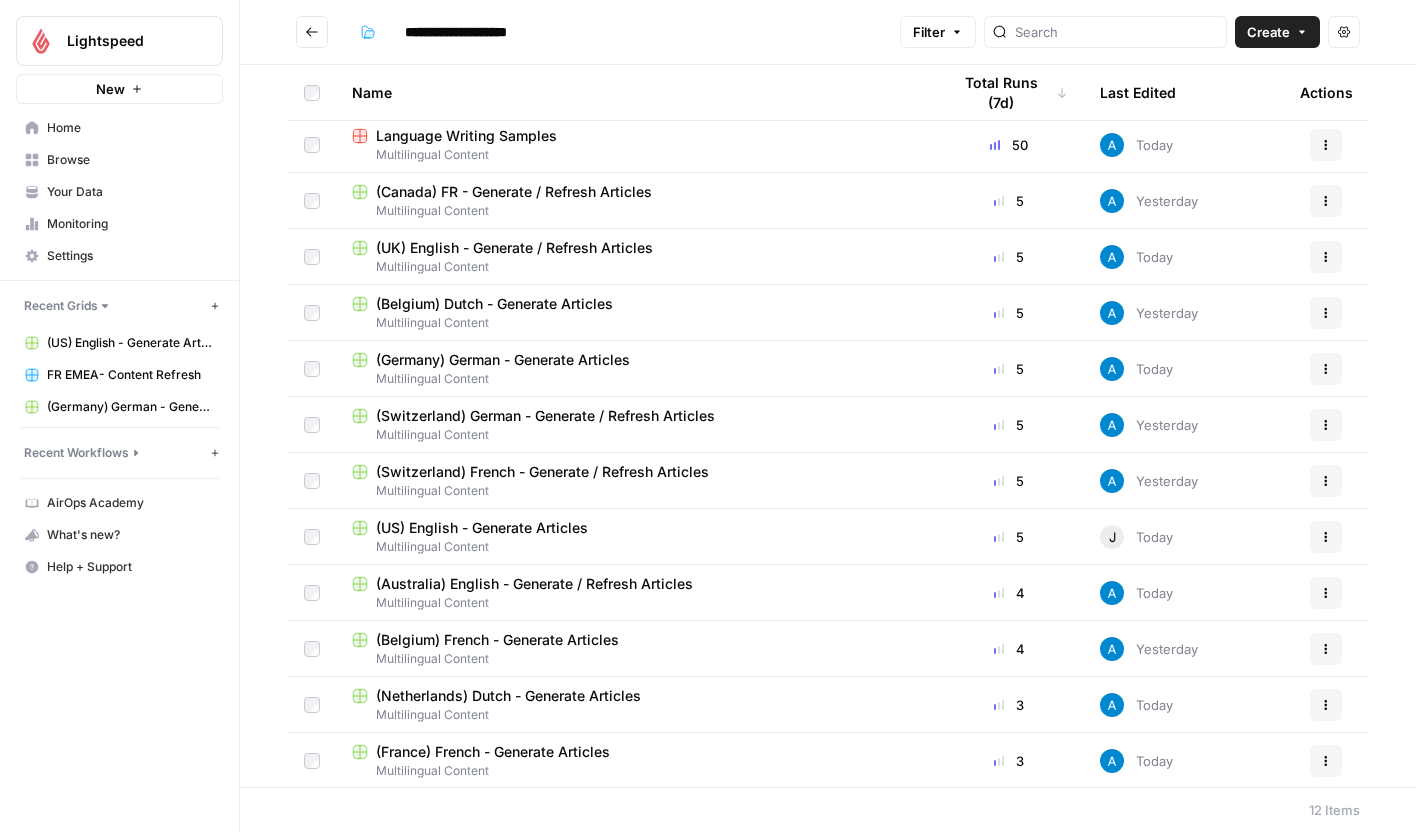 click on "Multilingual Content" at bounding box center [635, 547] 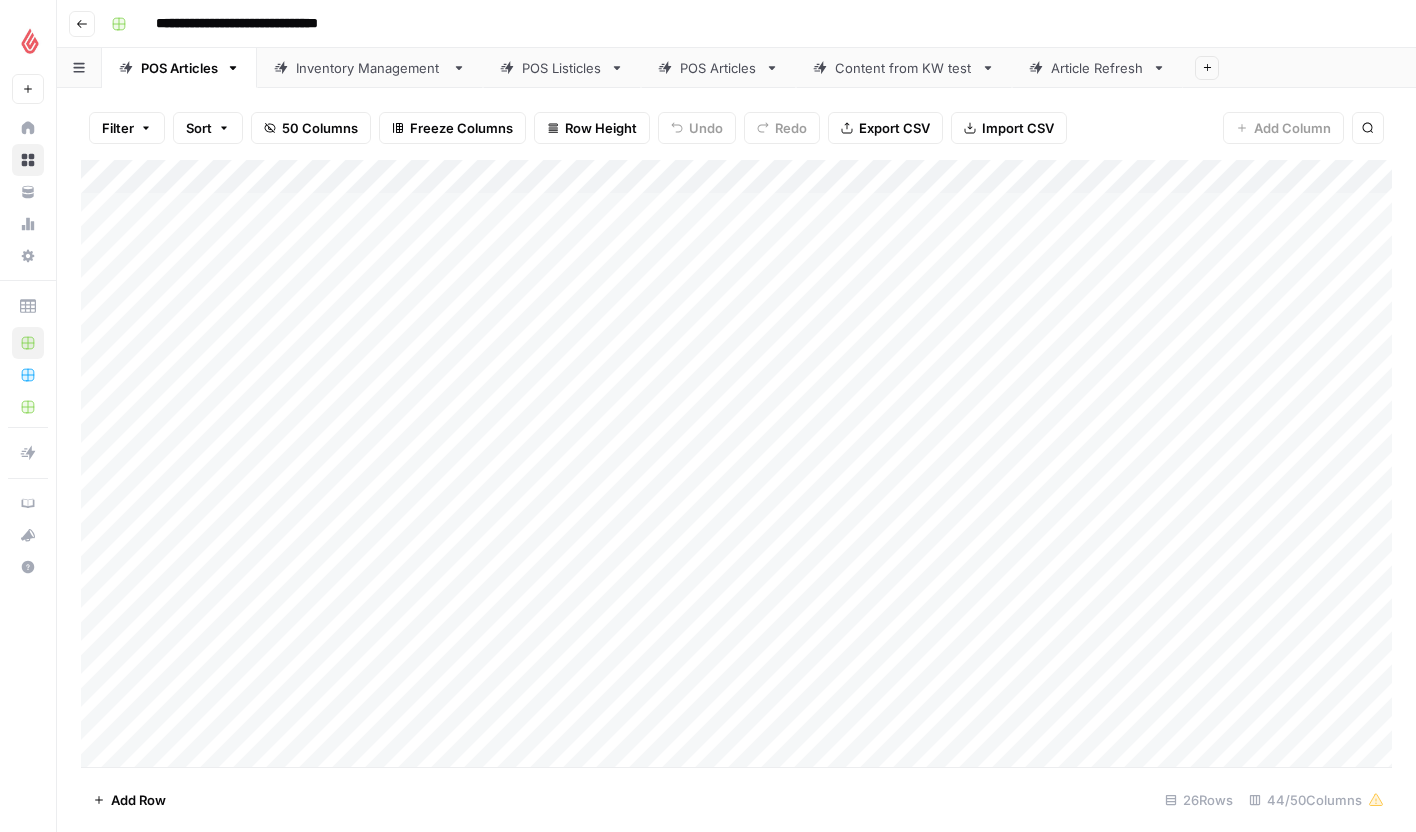 click on "Article Refresh" at bounding box center [1097, 68] 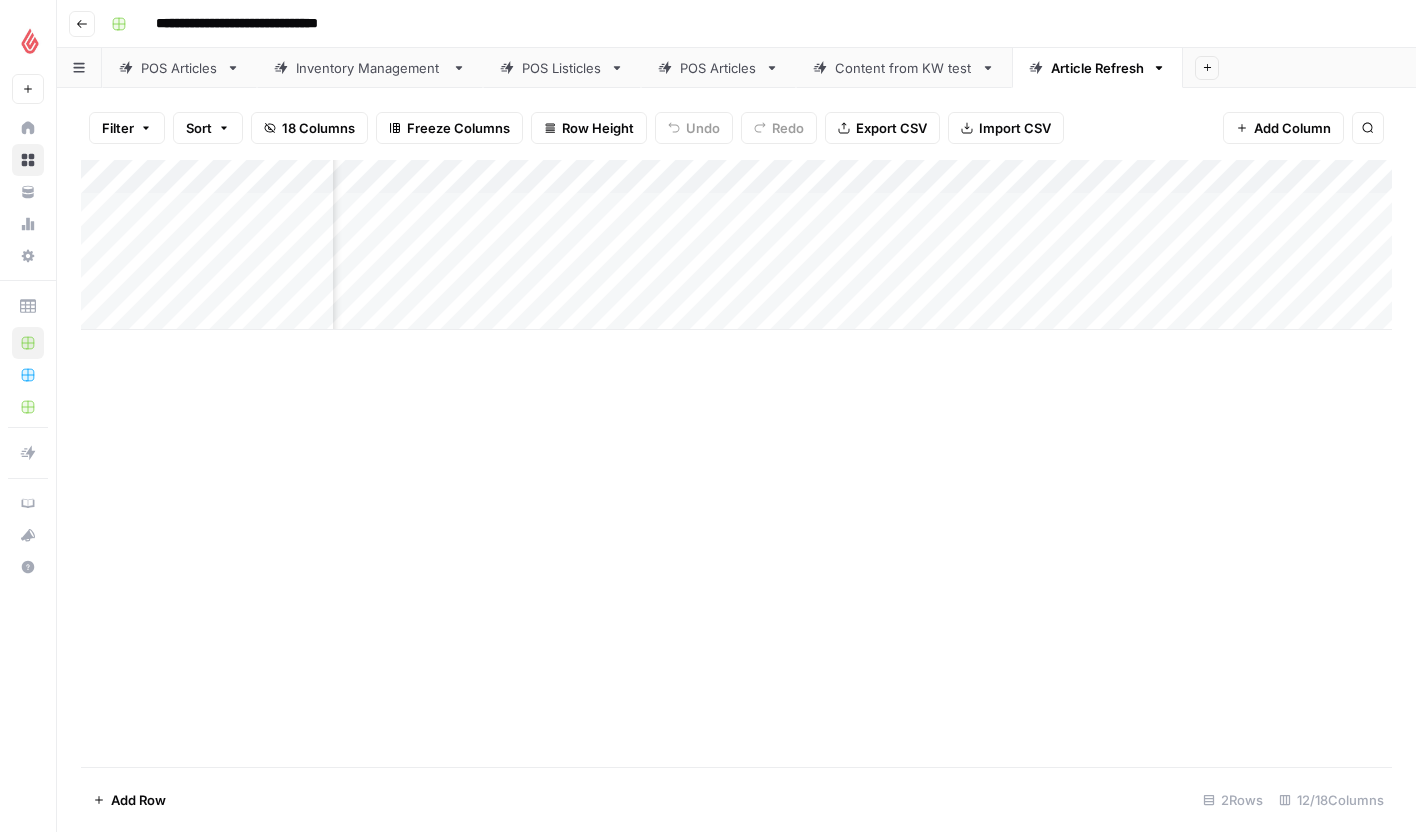 scroll, scrollTop: 0, scrollLeft: 999, axis: horizontal 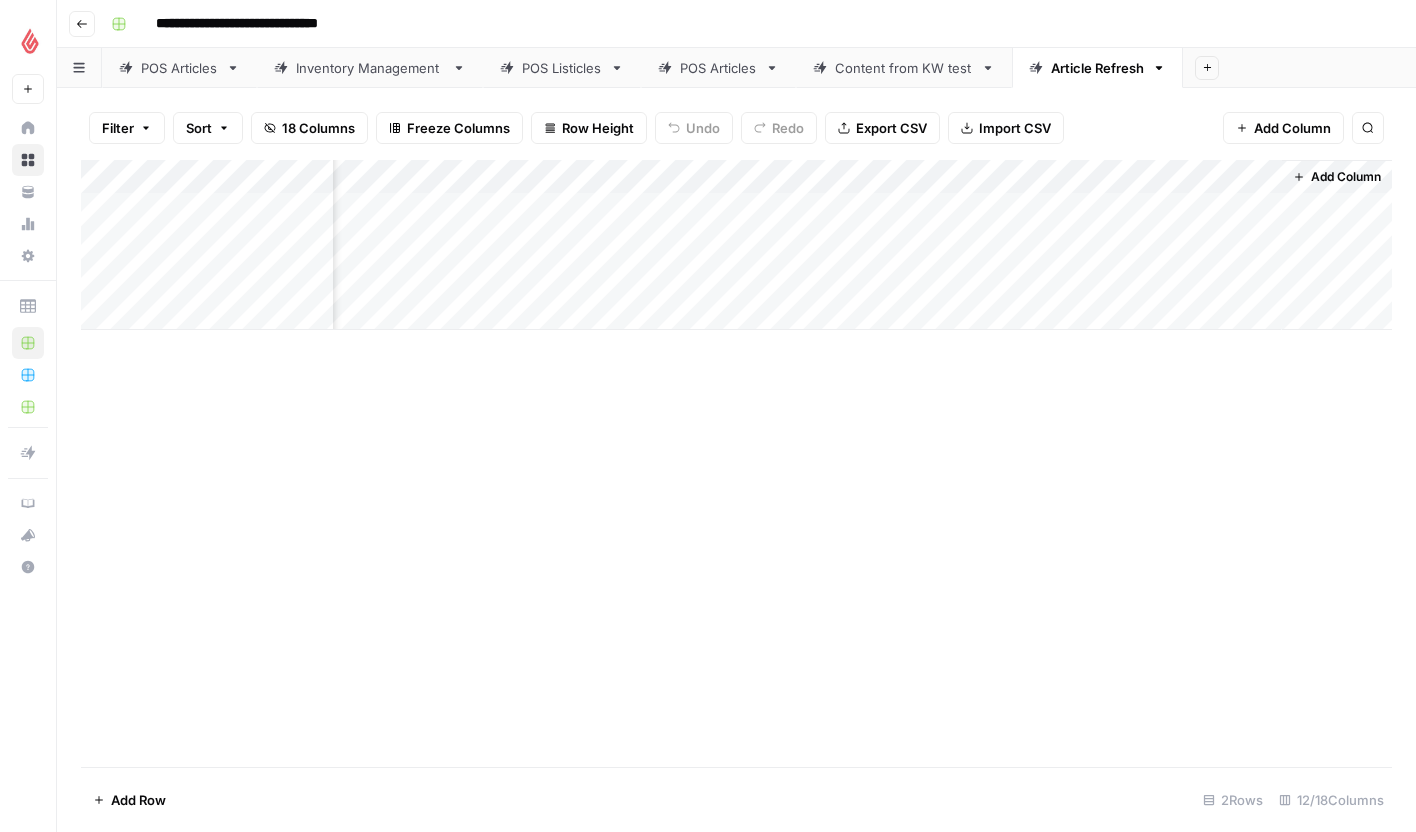 click on "Add Column" at bounding box center [736, 245] 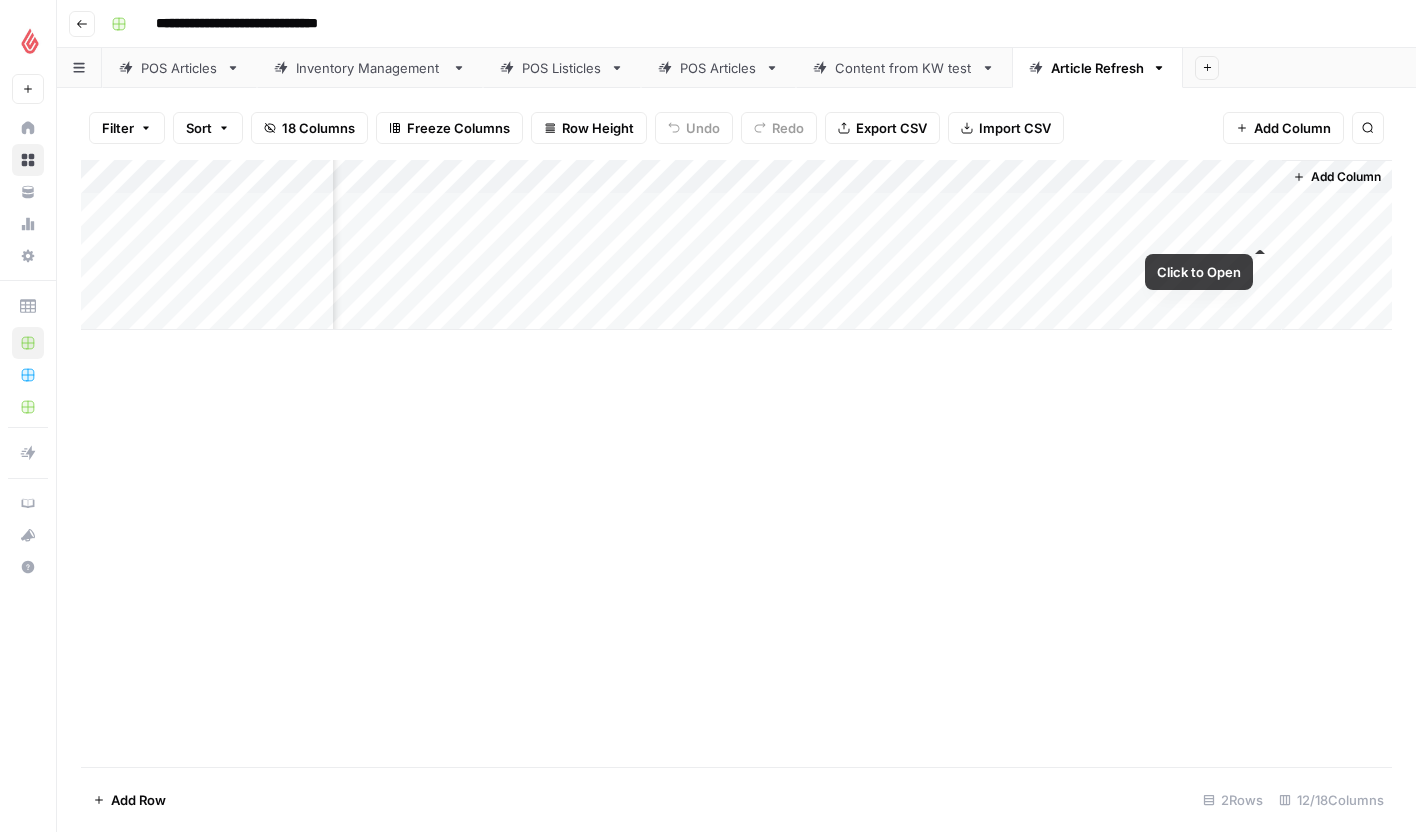 click on "Add Column" at bounding box center (736, 245) 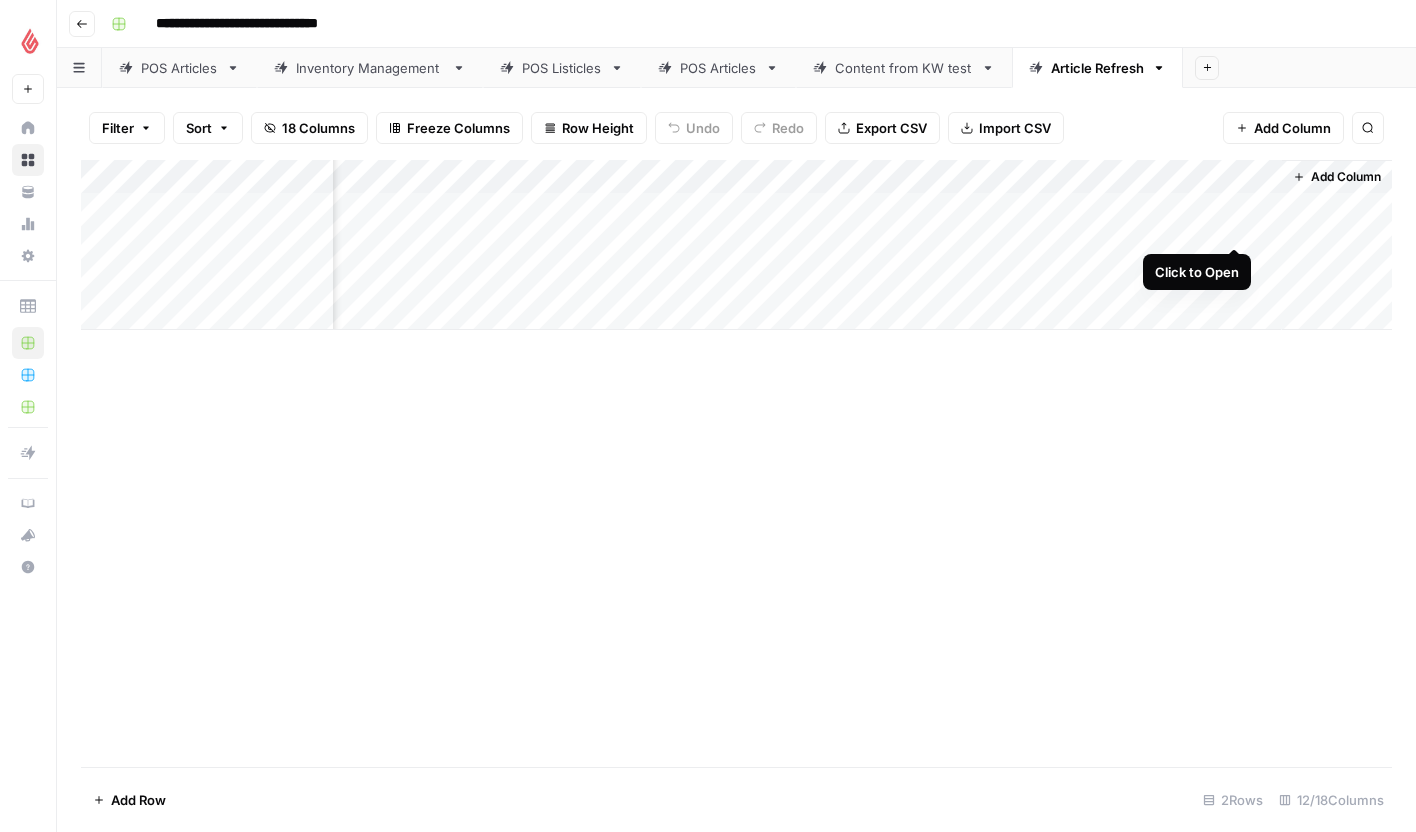 scroll, scrollTop: 0, scrollLeft: 984, axis: horizontal 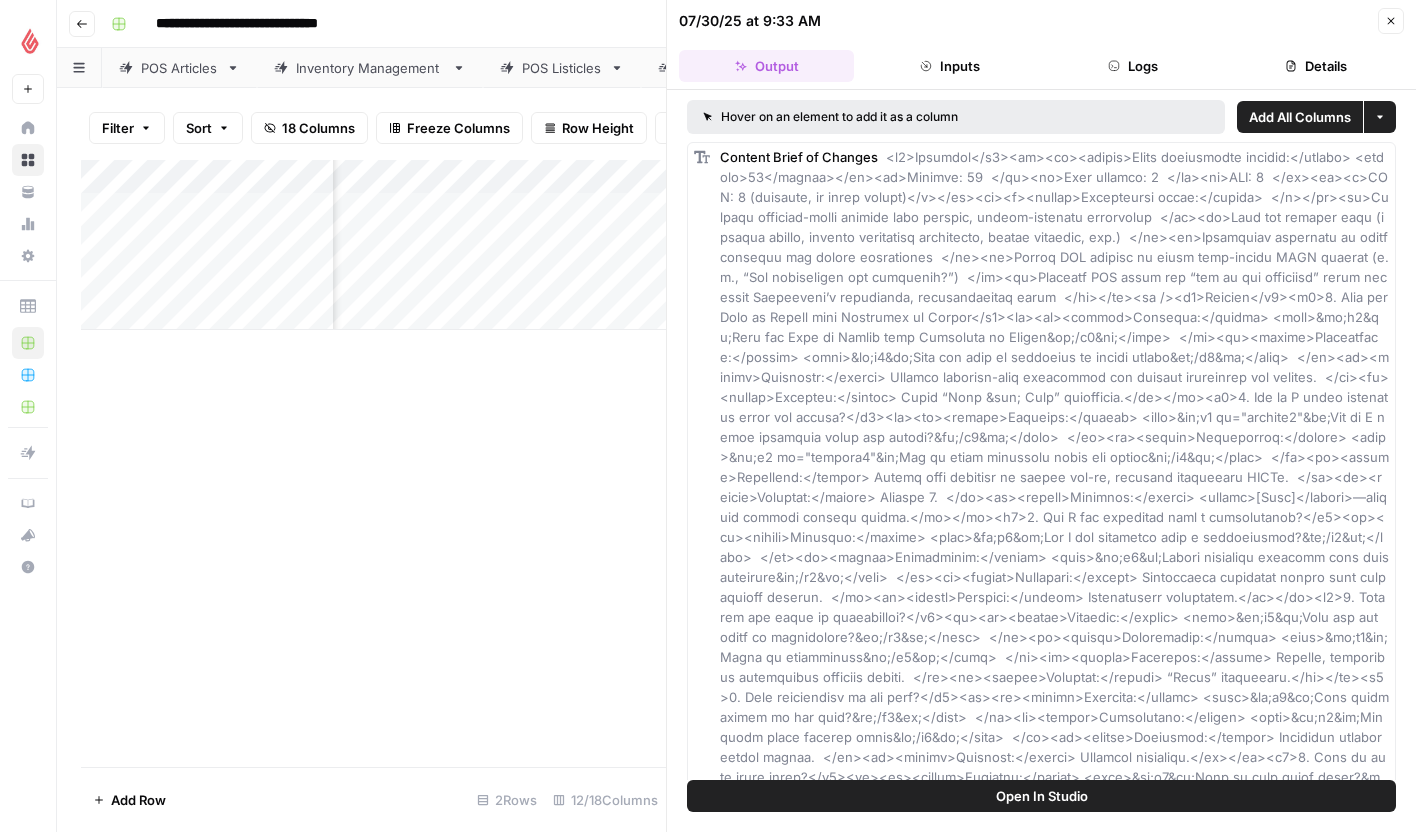 click 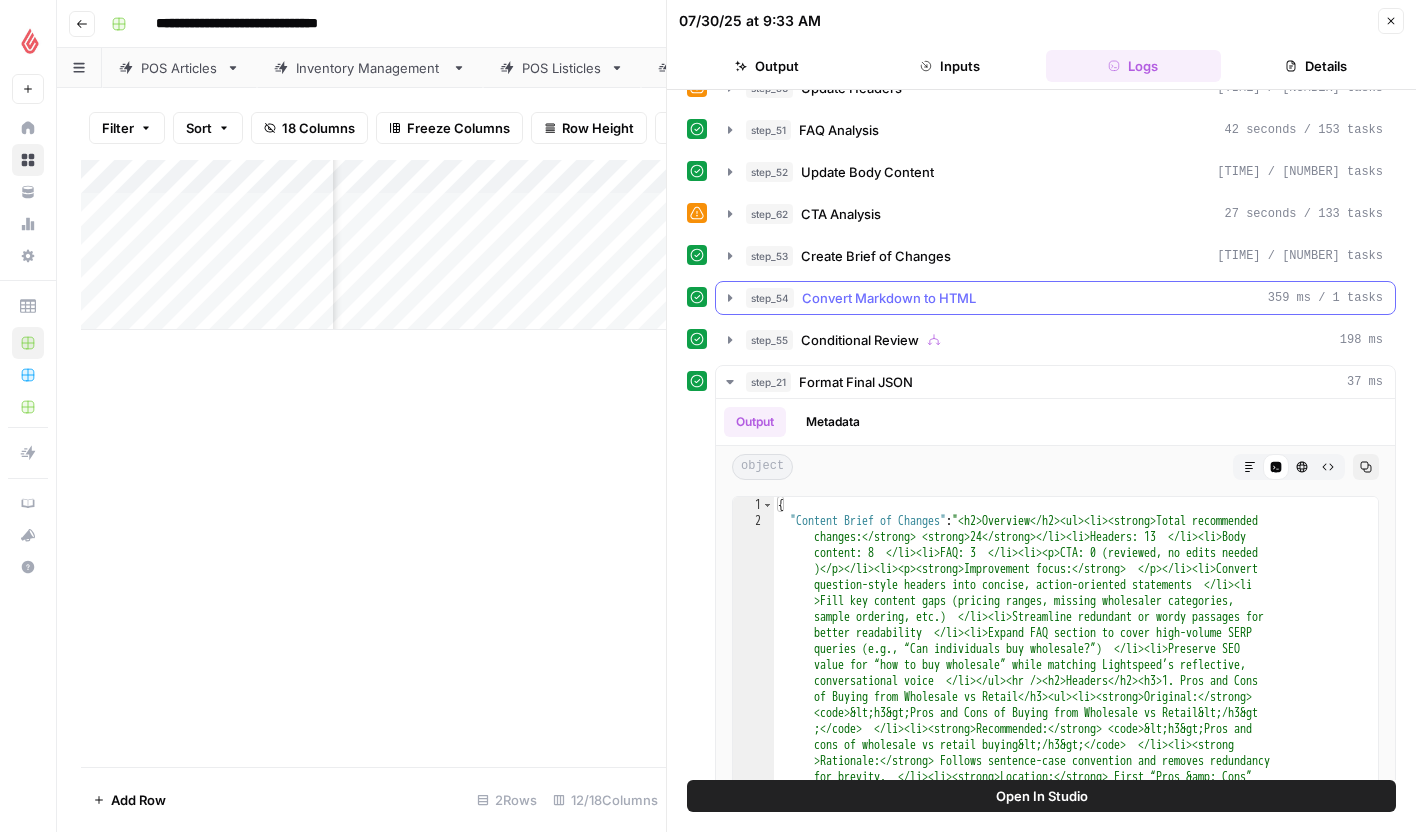 scroll, scrollTop: 411, scrollLeft: 0, axis: vertical 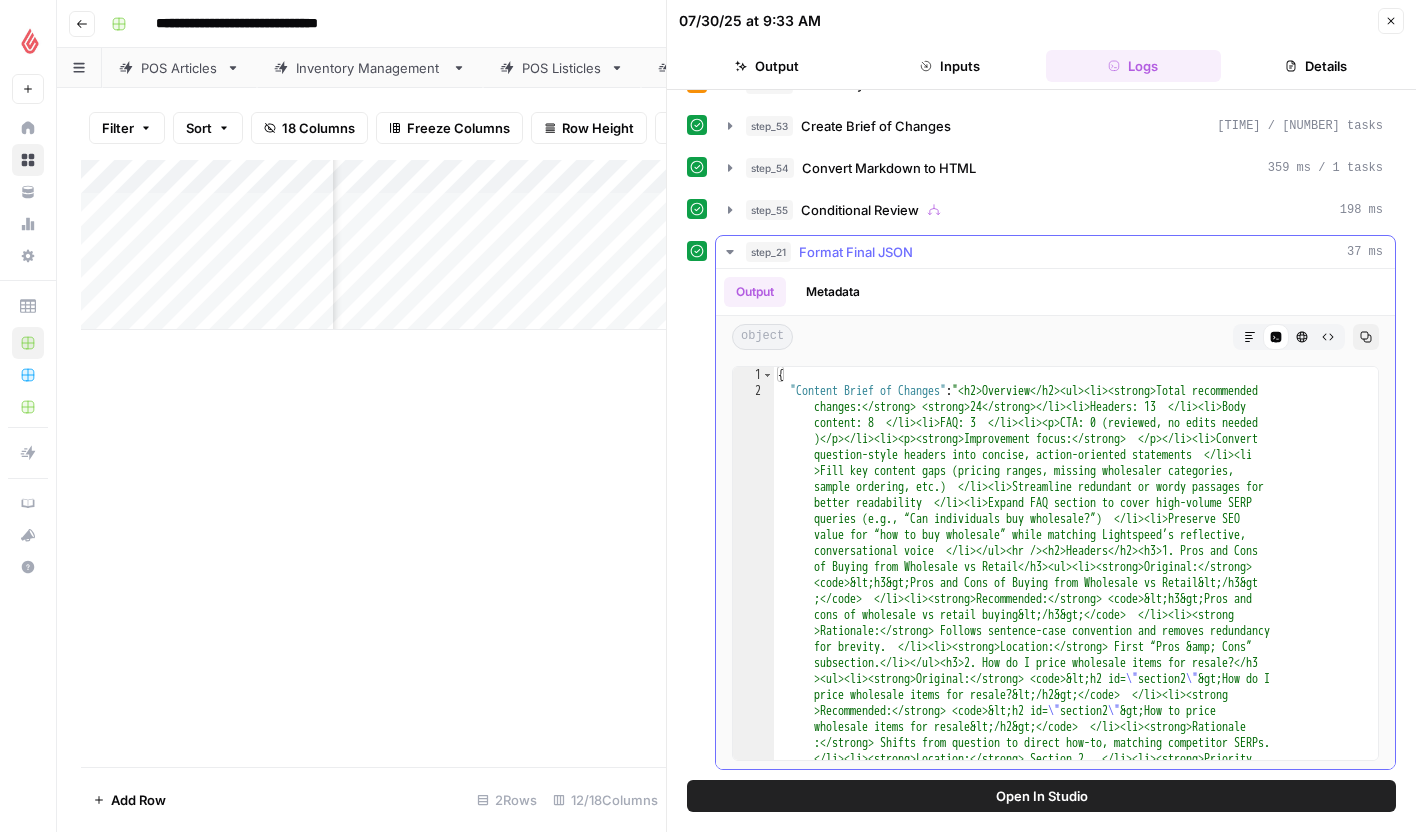 click 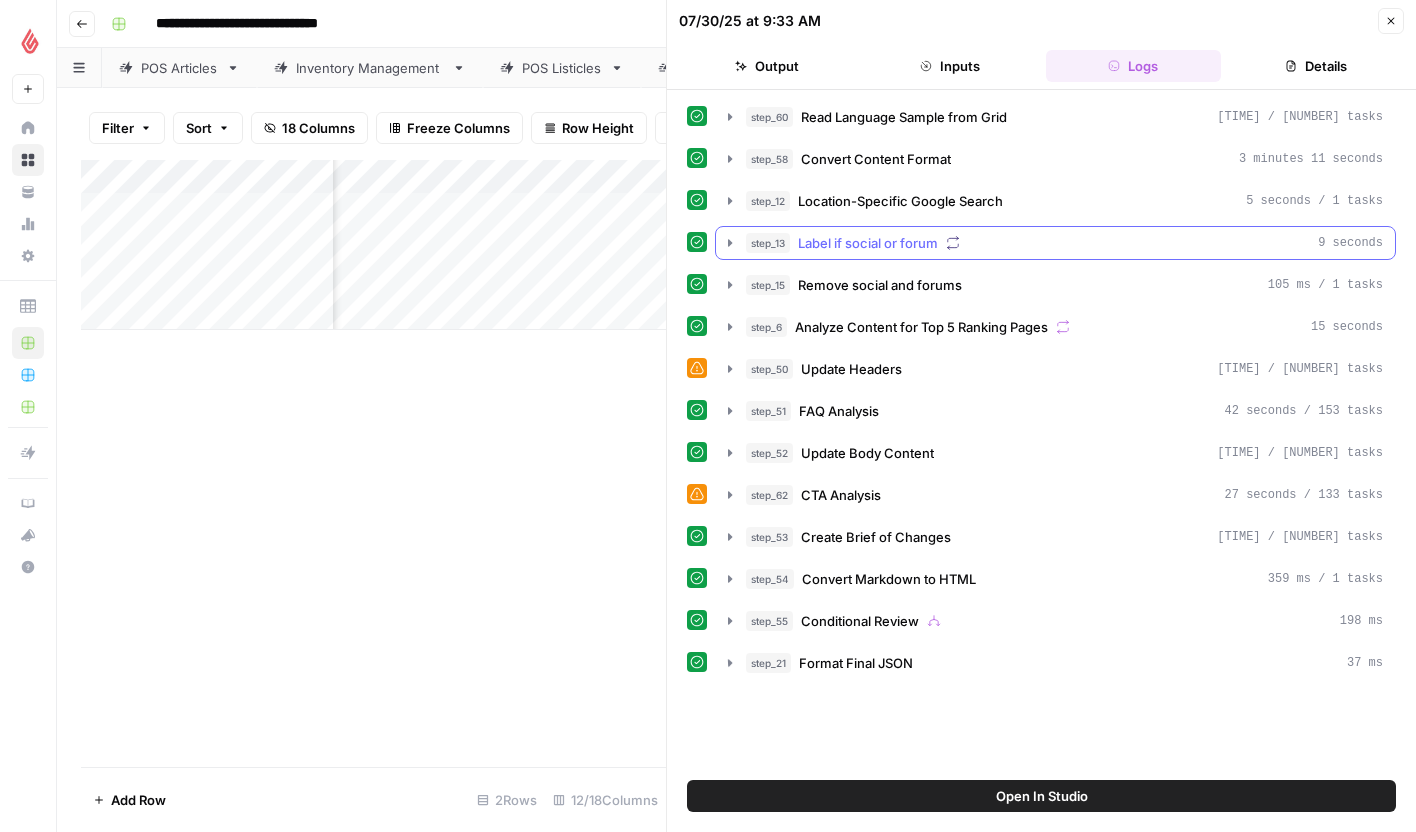 scroll, scrollTop: 0, scrollLeft: 0, axis: both 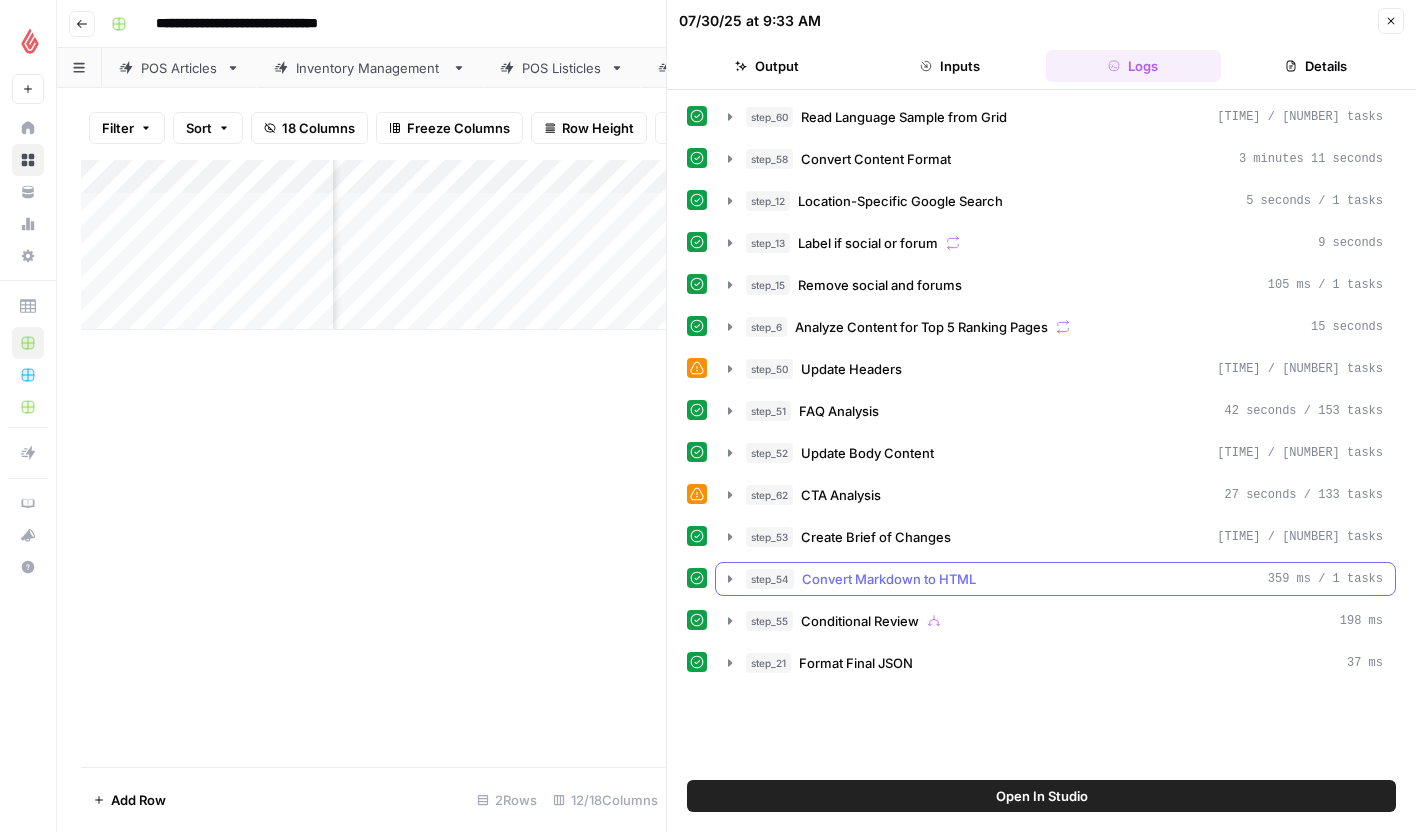 click 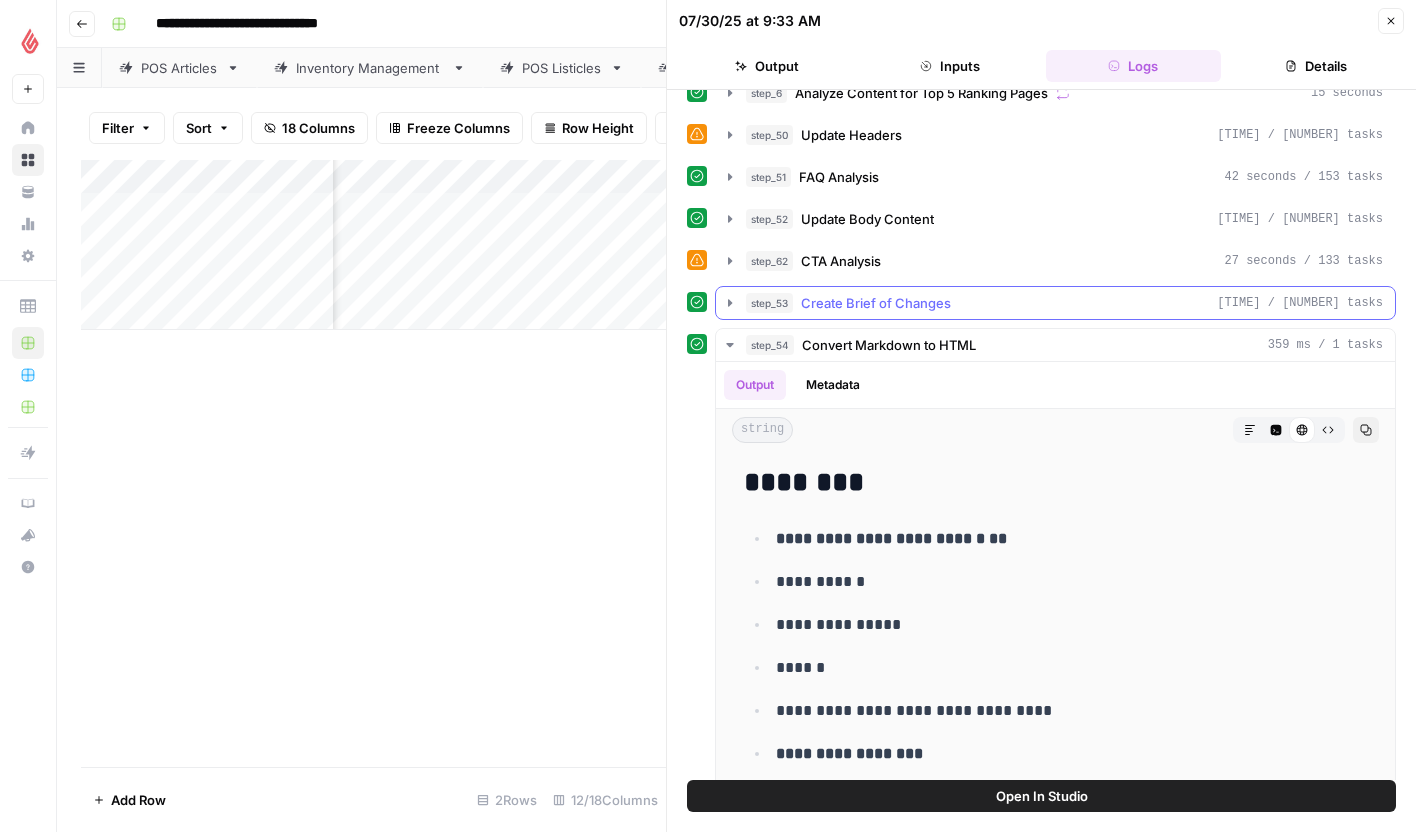scroll, scrollTop: 299, scrollLeft: 0, axis: vertical 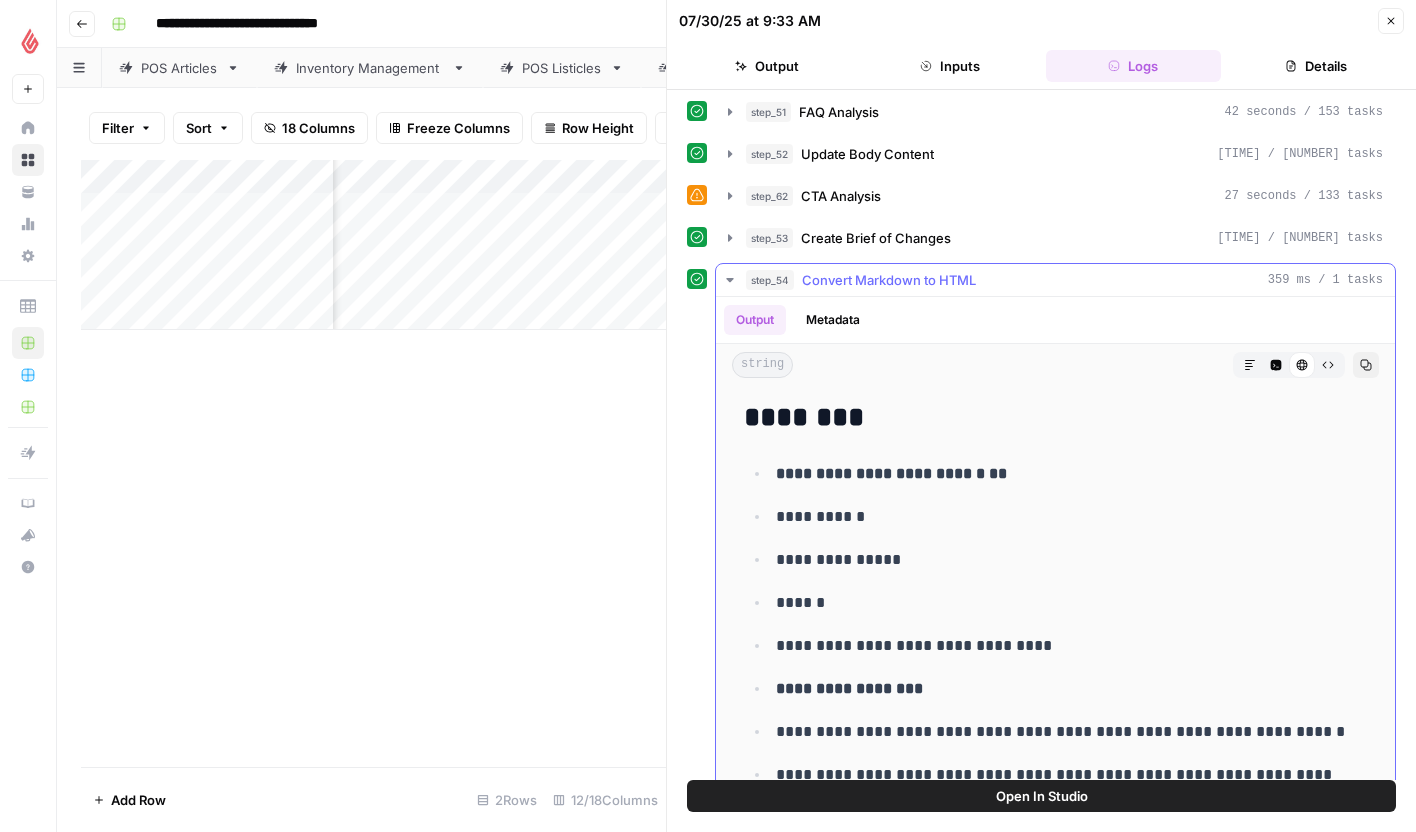 click 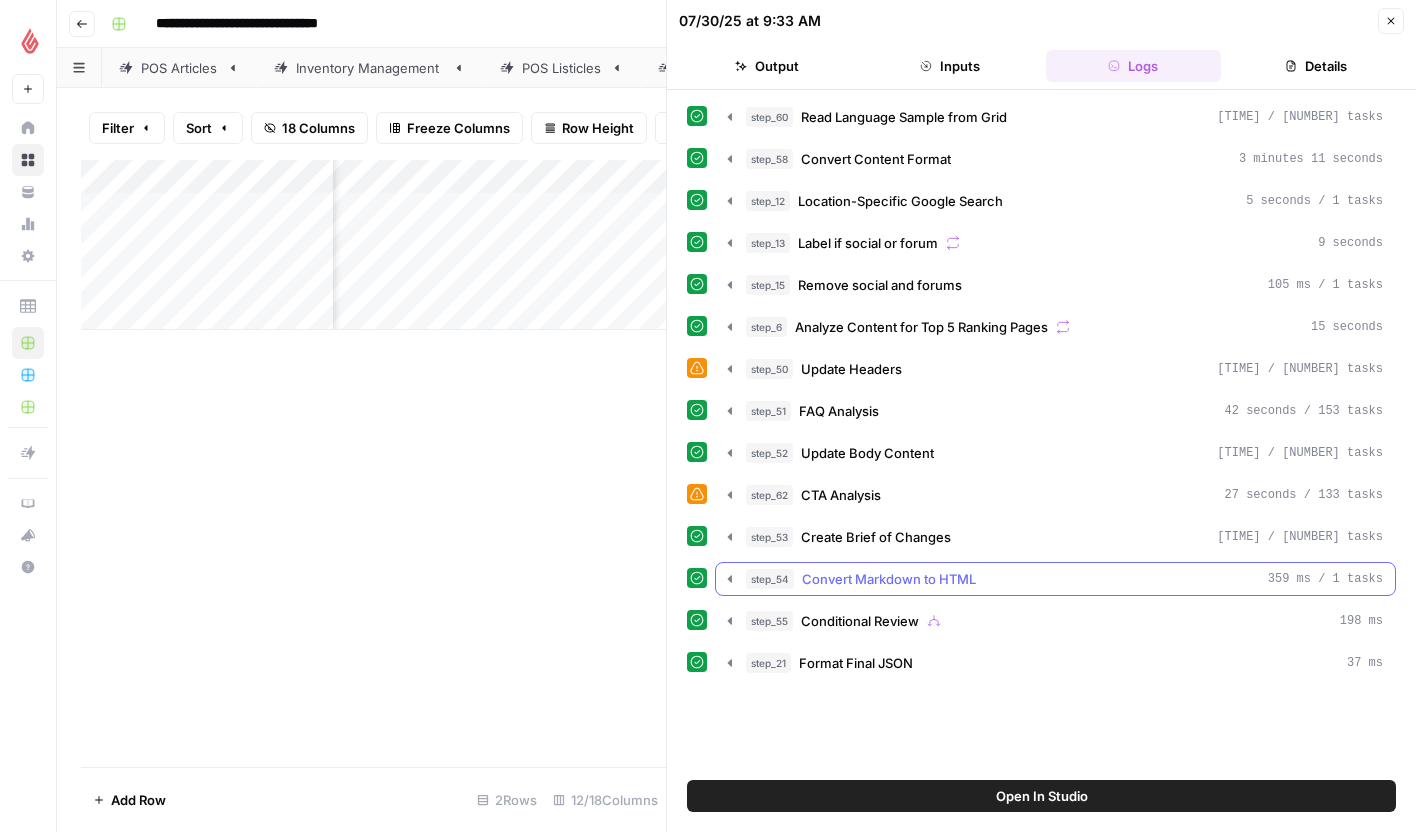 scroll, scrollTop: 0, scrollLeft: 0, axis: both 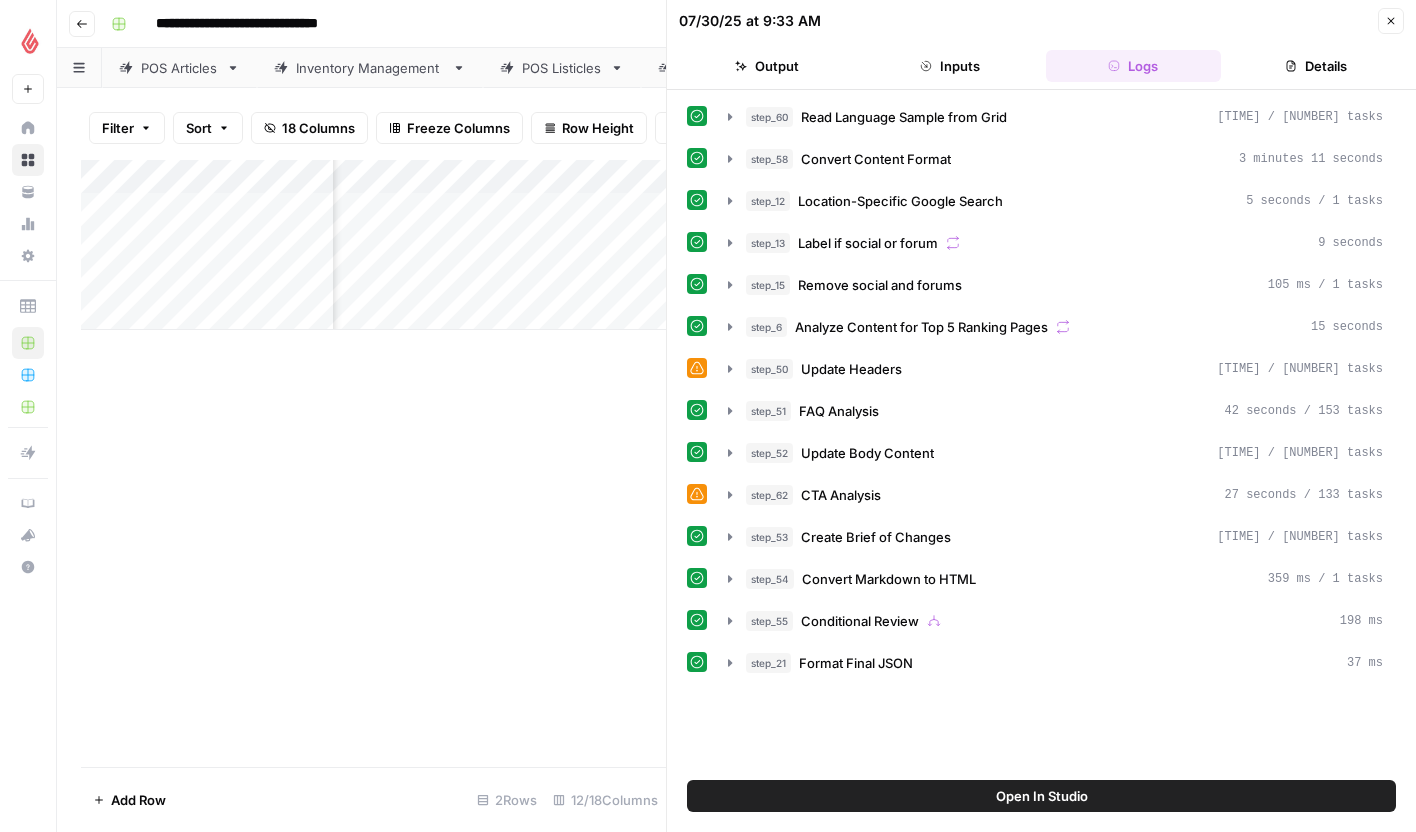 click on "step_55 Conditional Review 198 ms" at bounding box center [1055, 621] 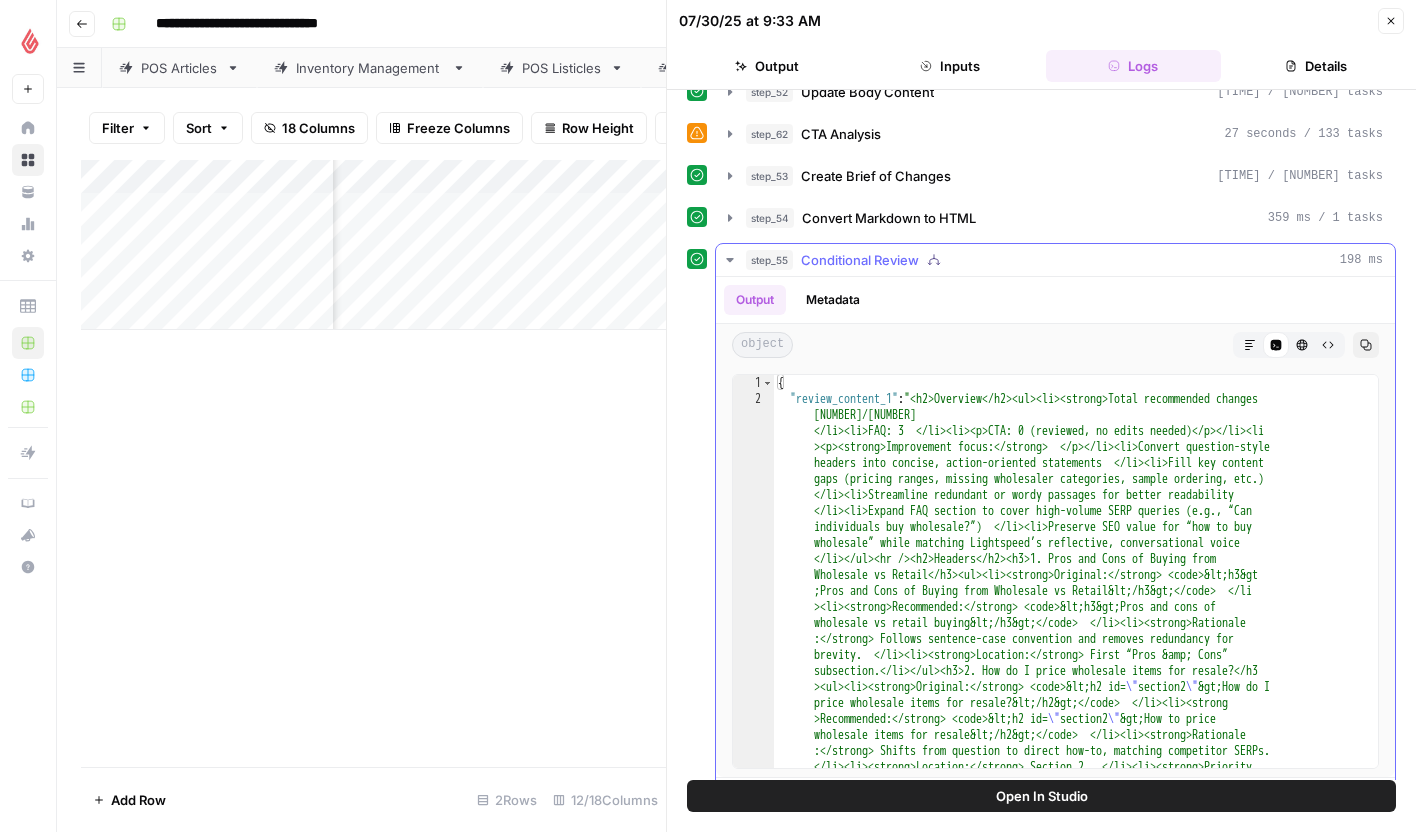 click on "Metadata" at bounding box center (833, 300) 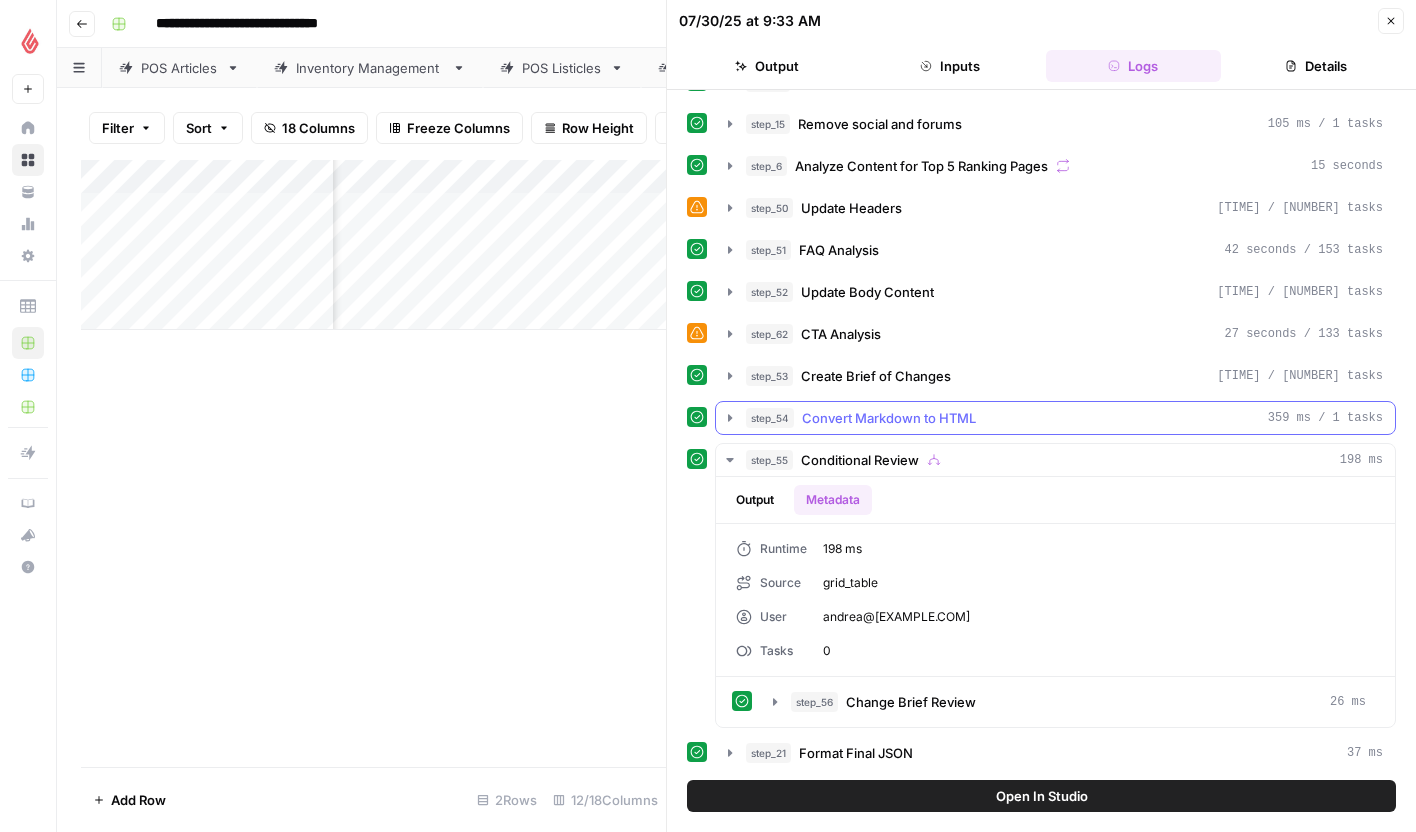 click 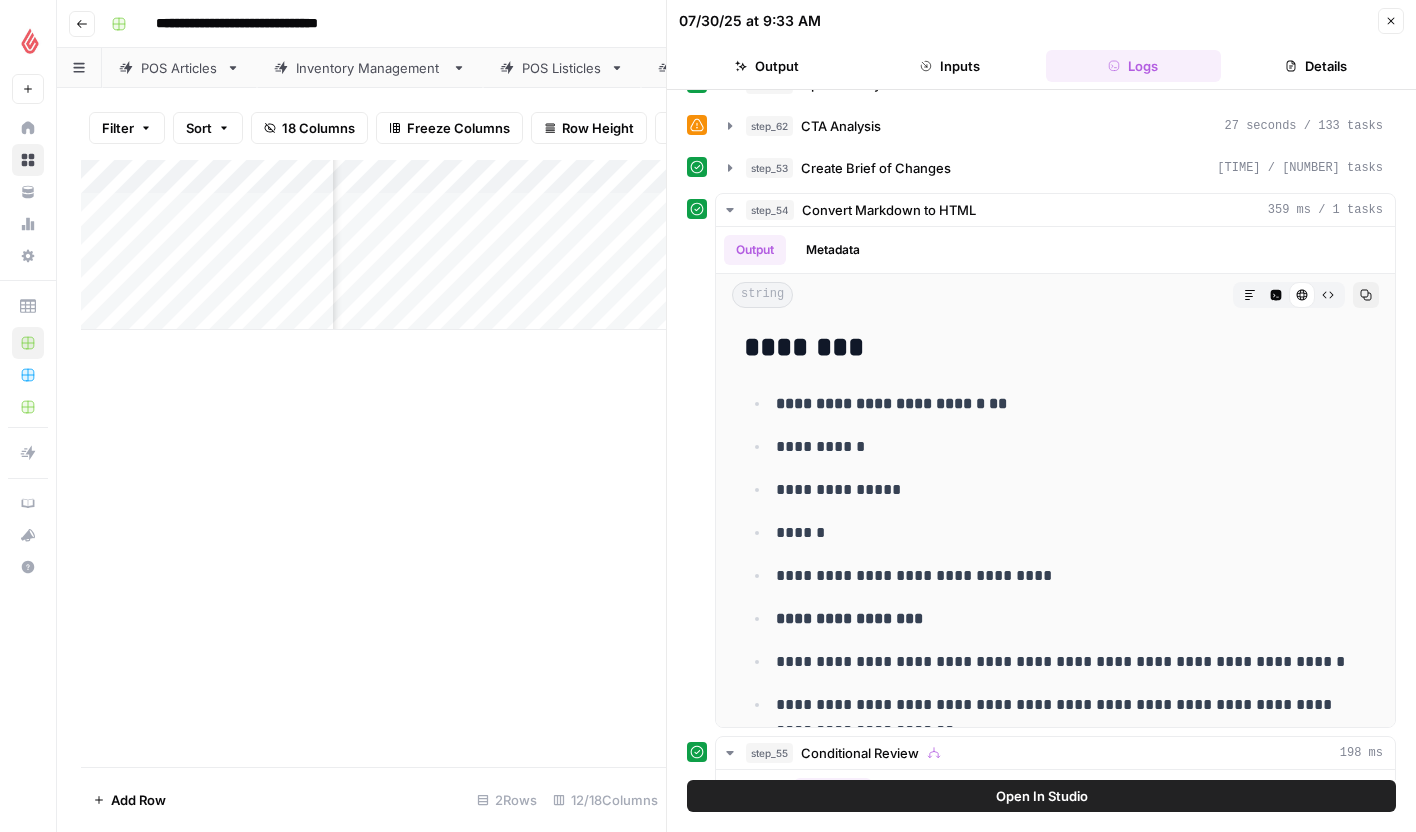 scroll, scrollTop: 408, scrollLeft: 0, axis: vertical 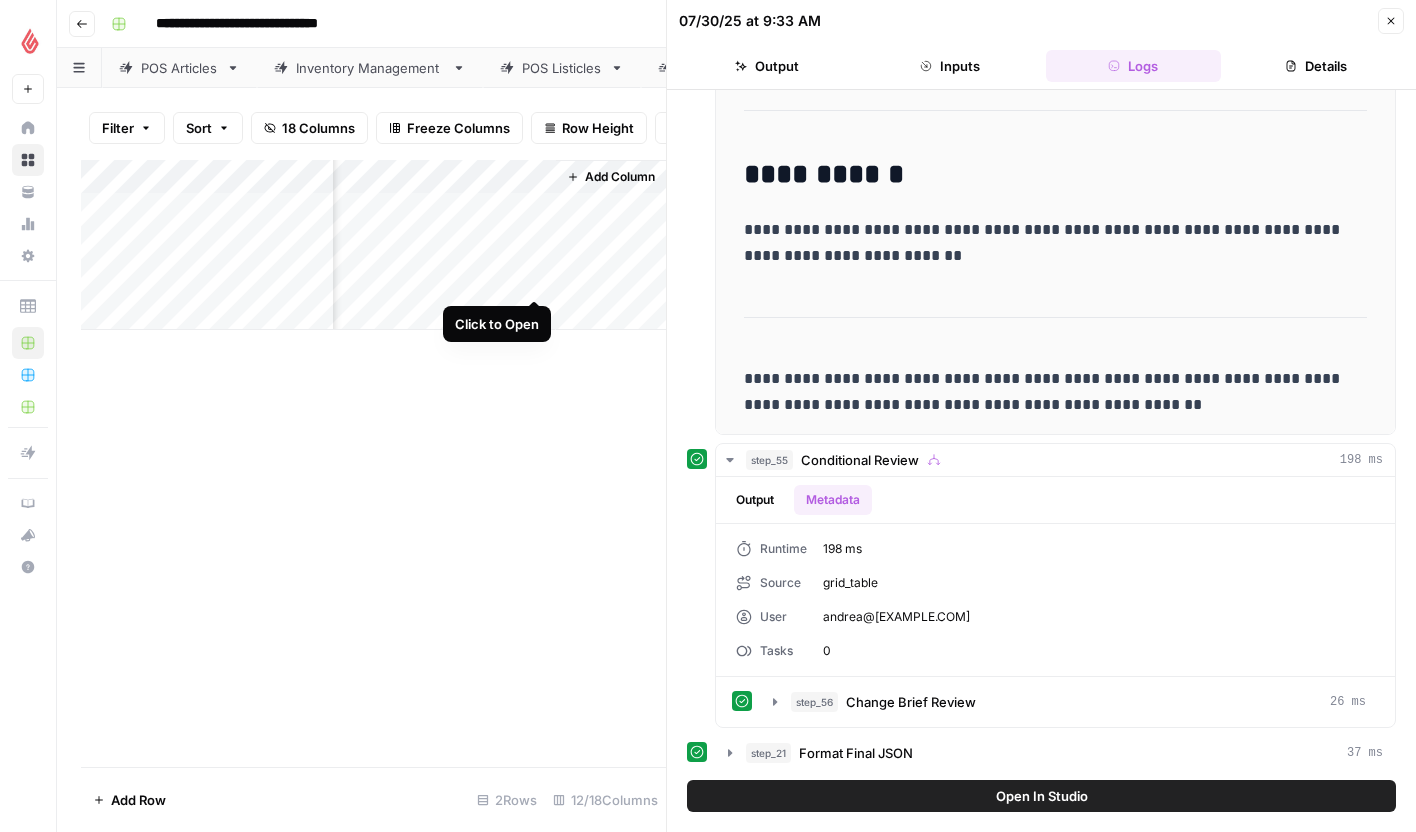 click on "Add Column" at bounding box center [373, 245] 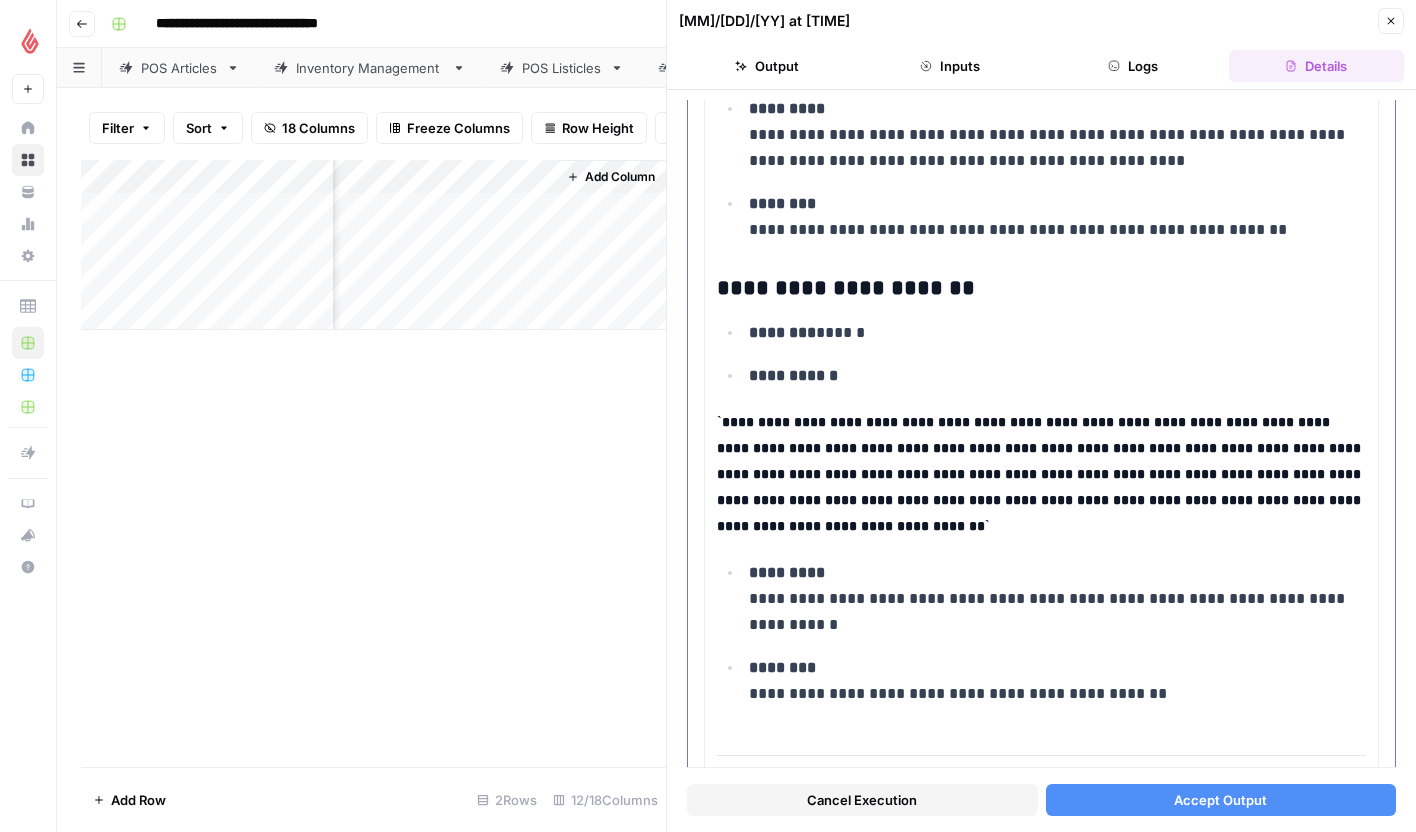 scroll, scrollTop: 6335, scrollLeft: 0, axis: vertical 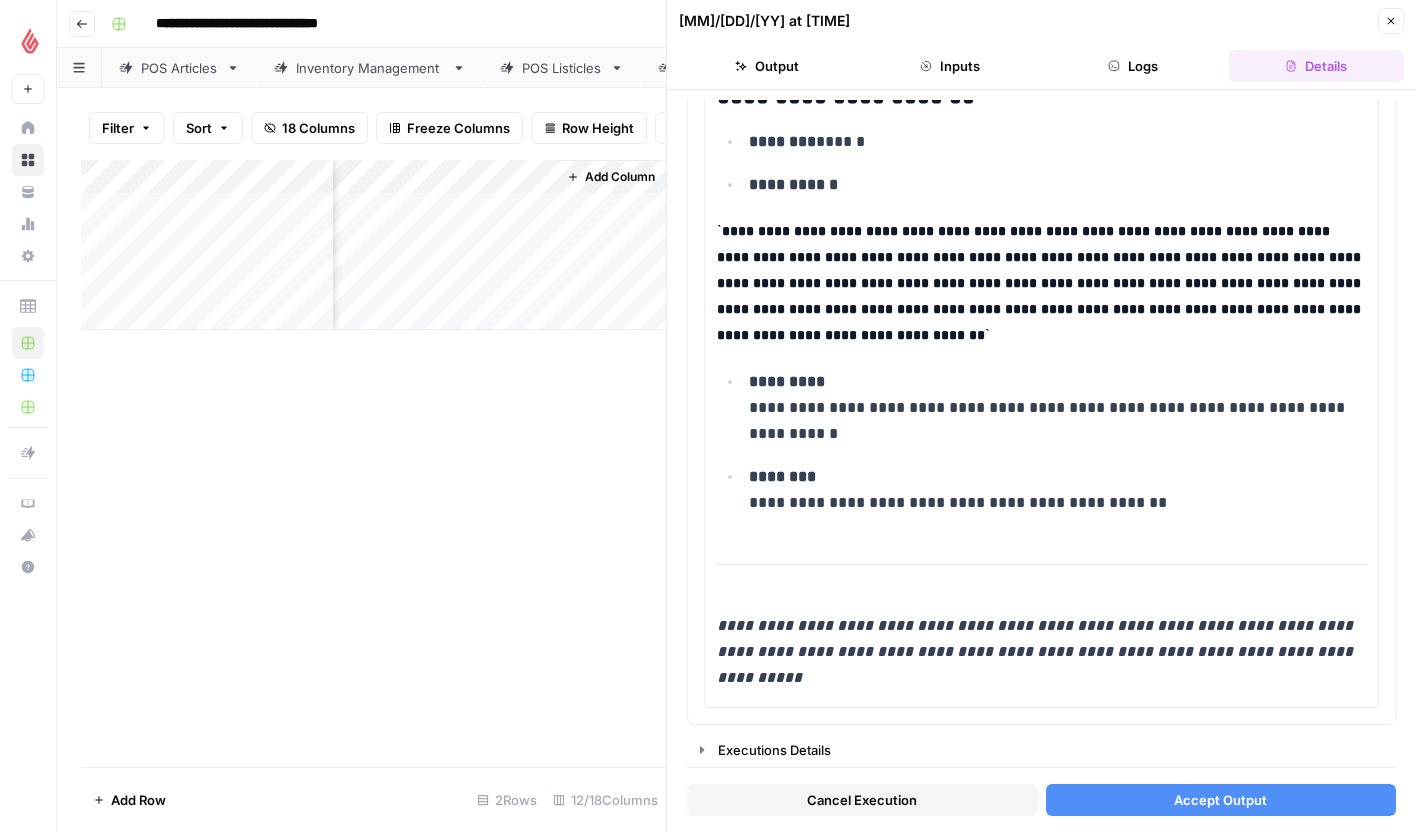 click on "Accept Output" at bounding box center [1221, 800] 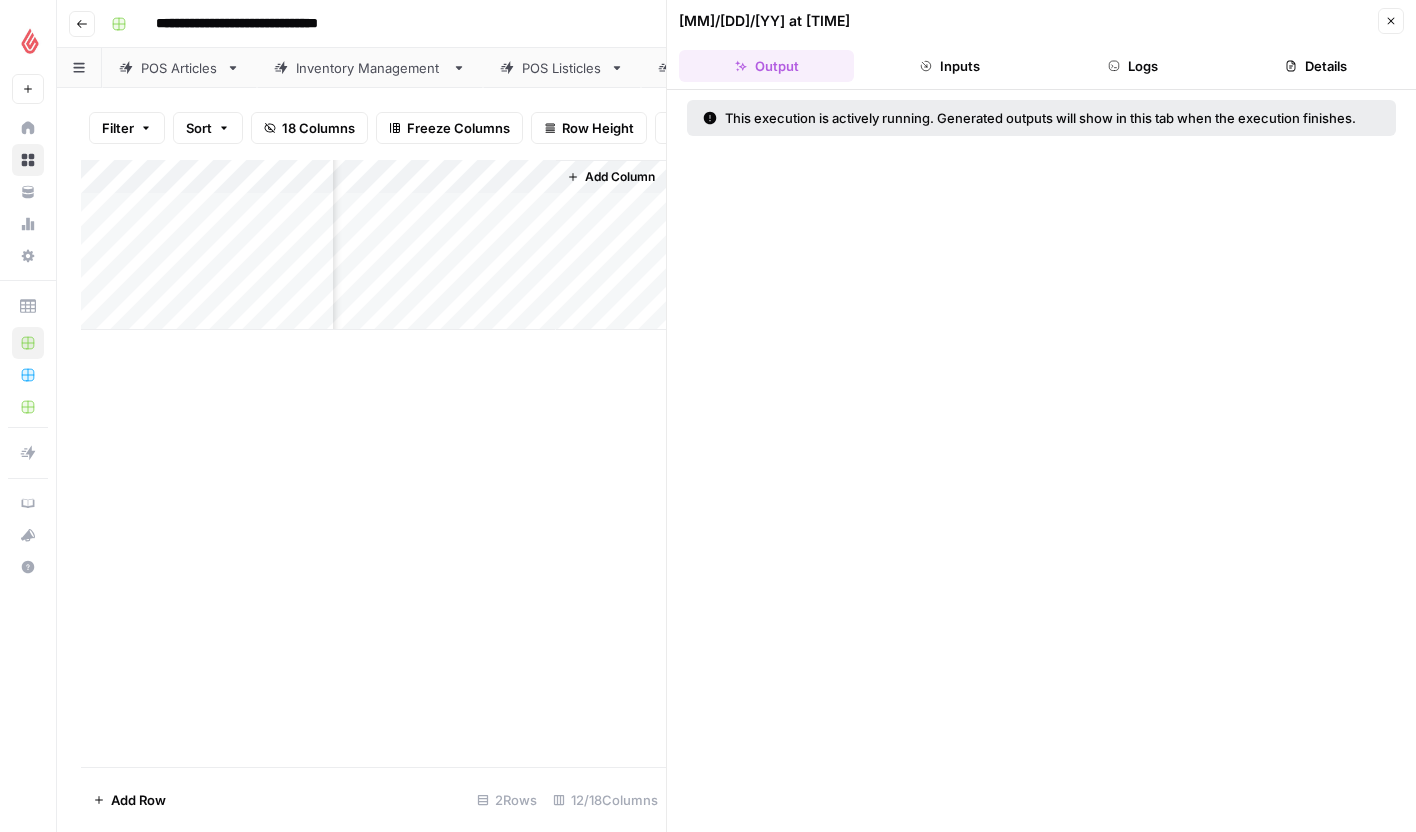click on "Logs" at bounding box center (1133, 66) 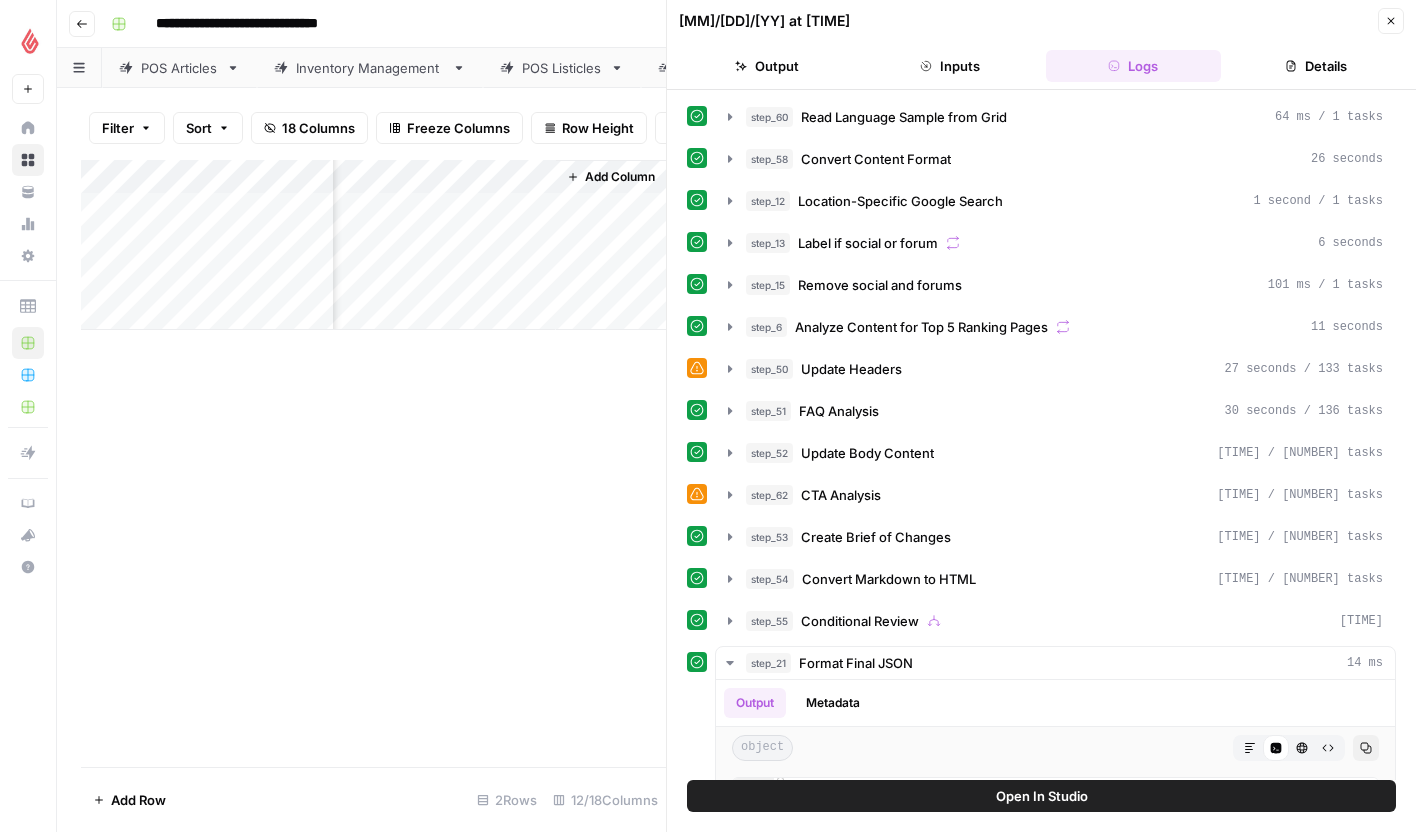 scroll, scrollTop: 411, scrollLeft: 0, axis: vertical 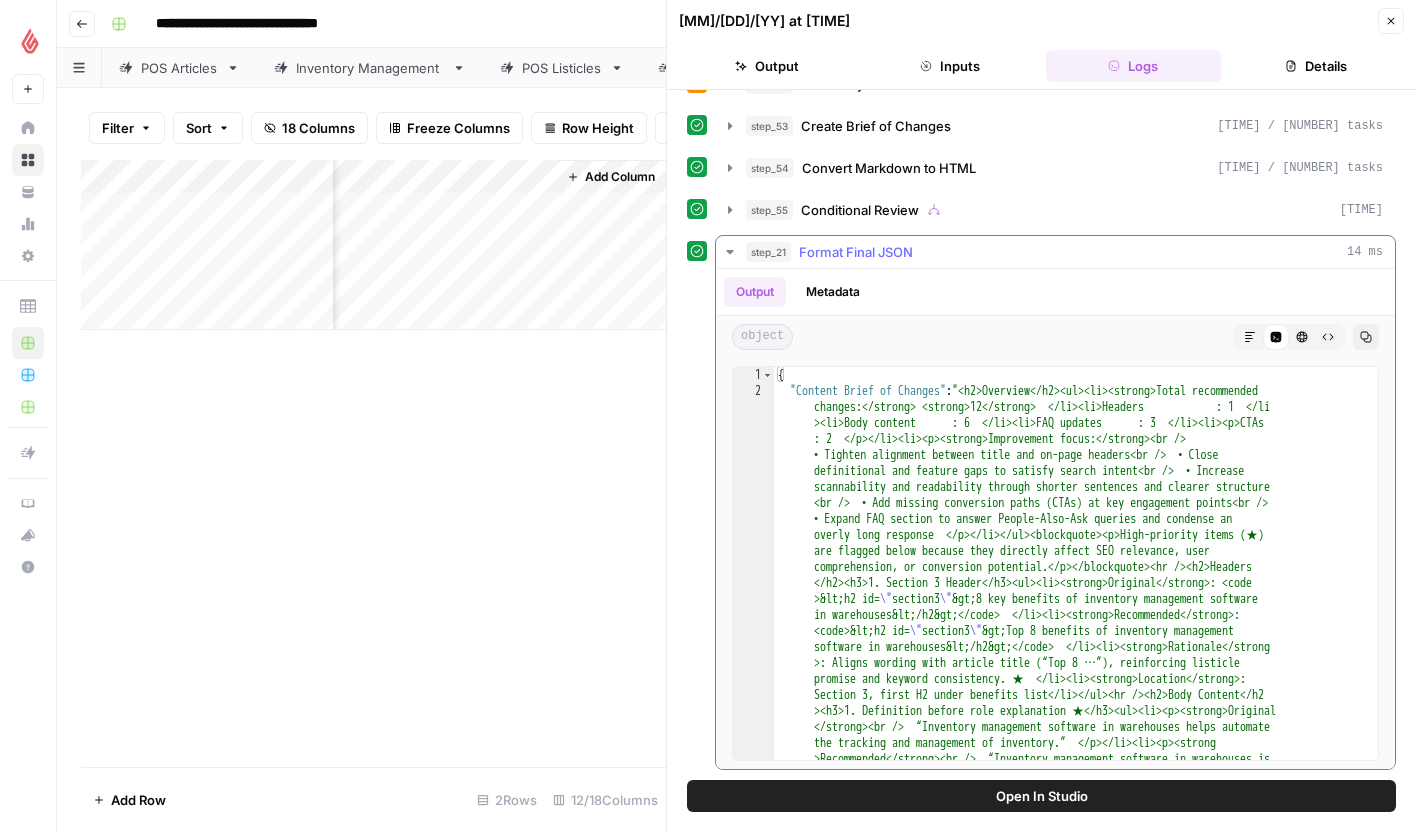 click 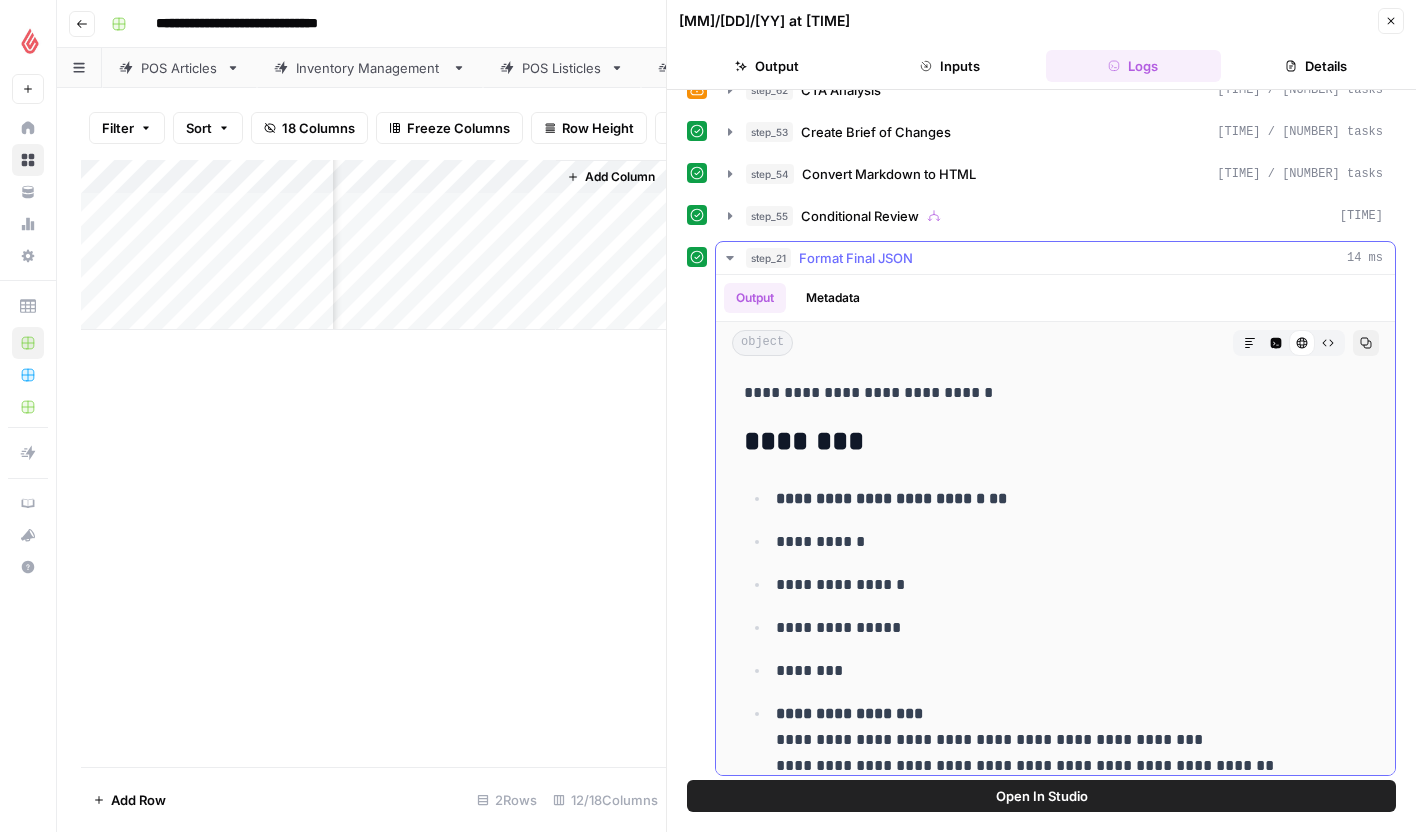 scroll, scrollTop: 411, scrollLeft: 0, axis: vertical 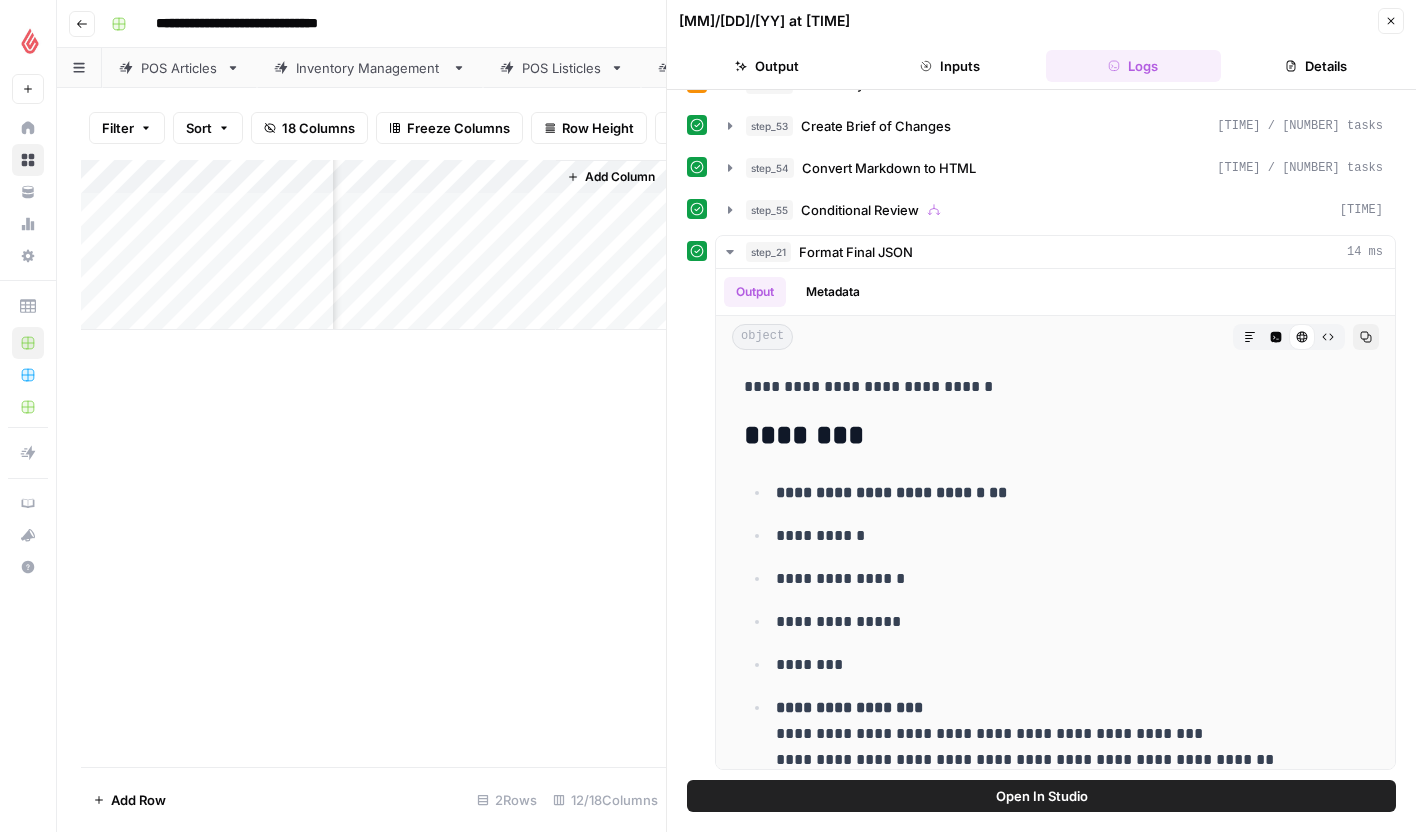 click on "Add Column" at bounding box center (373, 245) 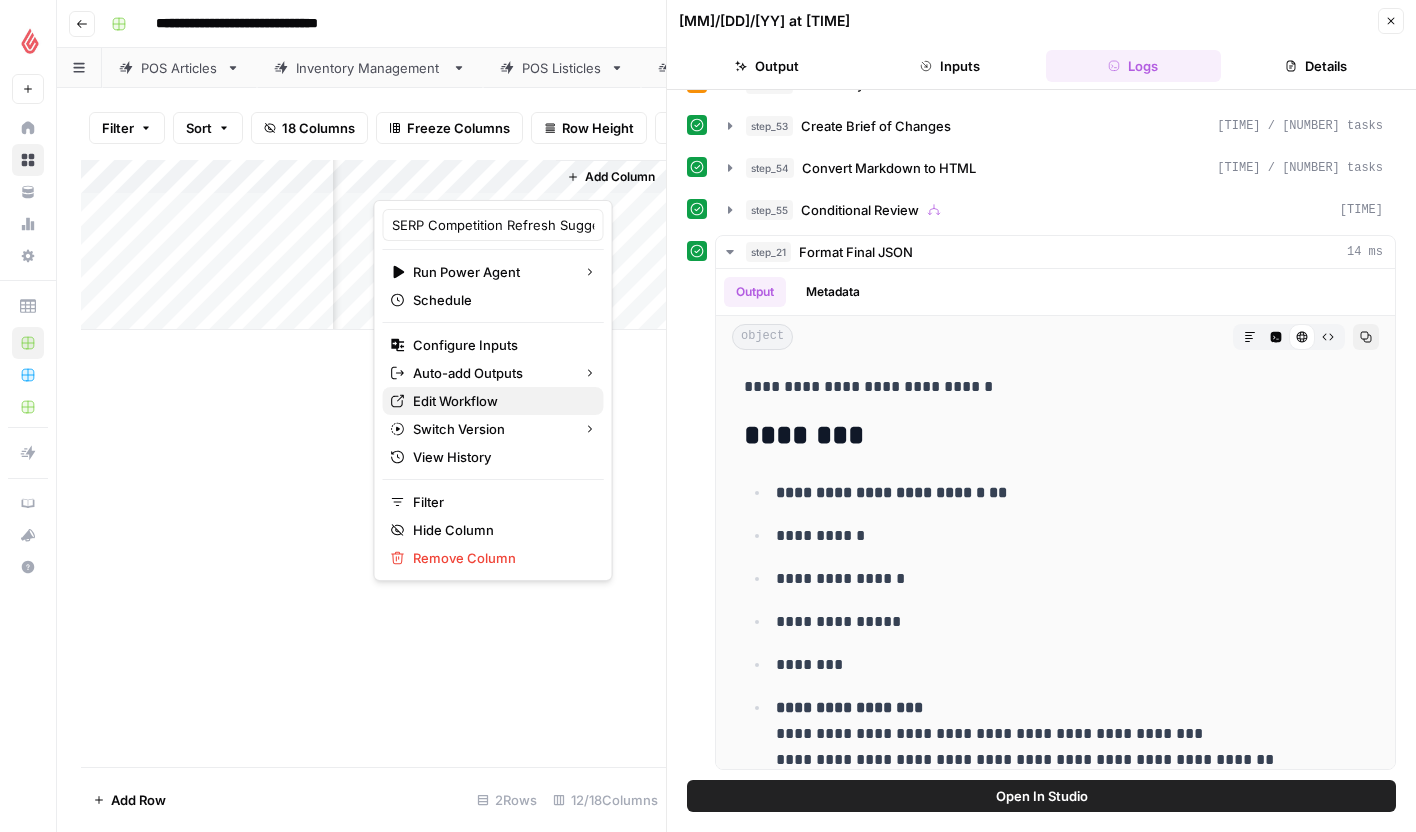 click on "Edit Workflow" at bounding box center [500, 401] 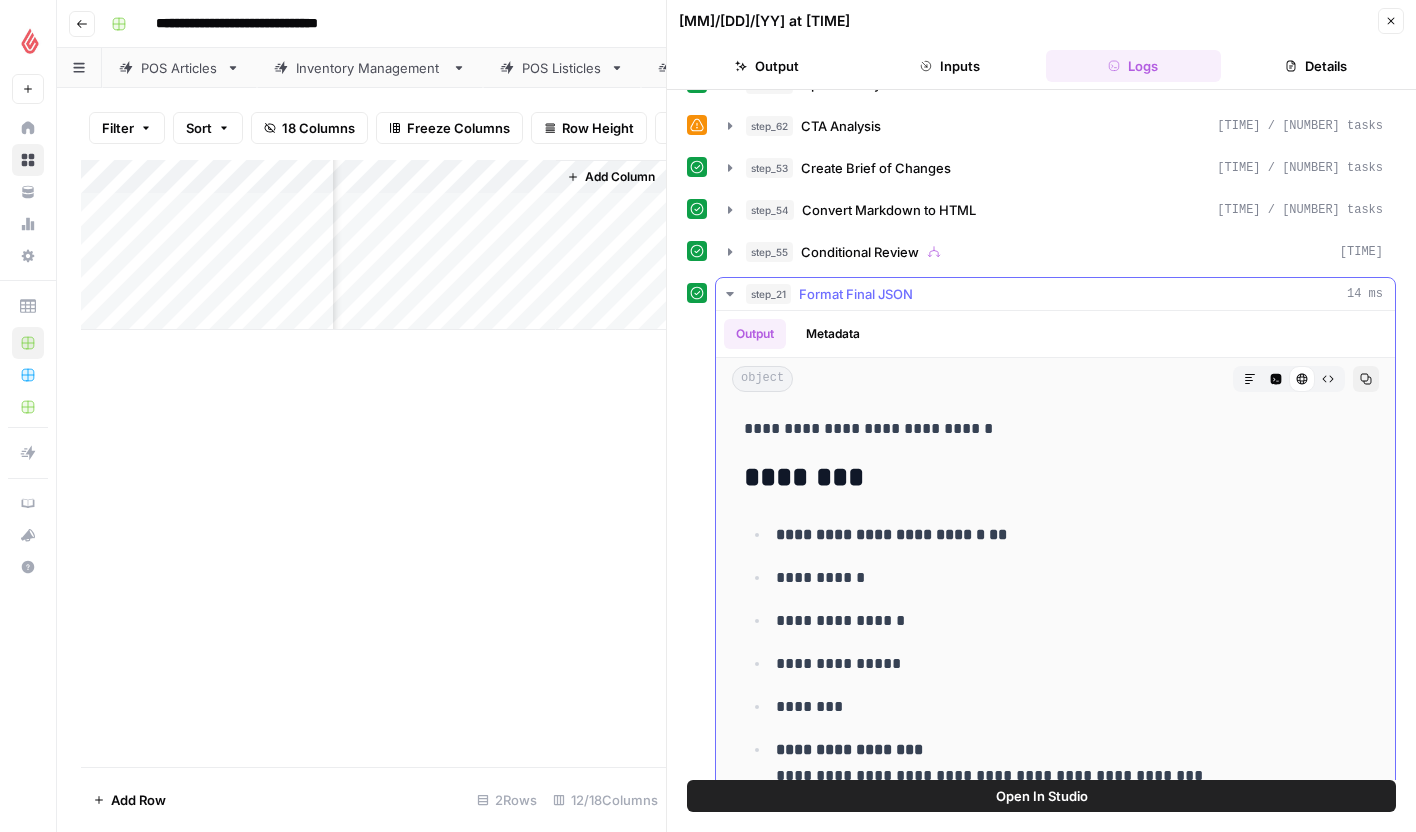 scroll, scrollTop: 305, scrollLeft: 0, axis: vertical 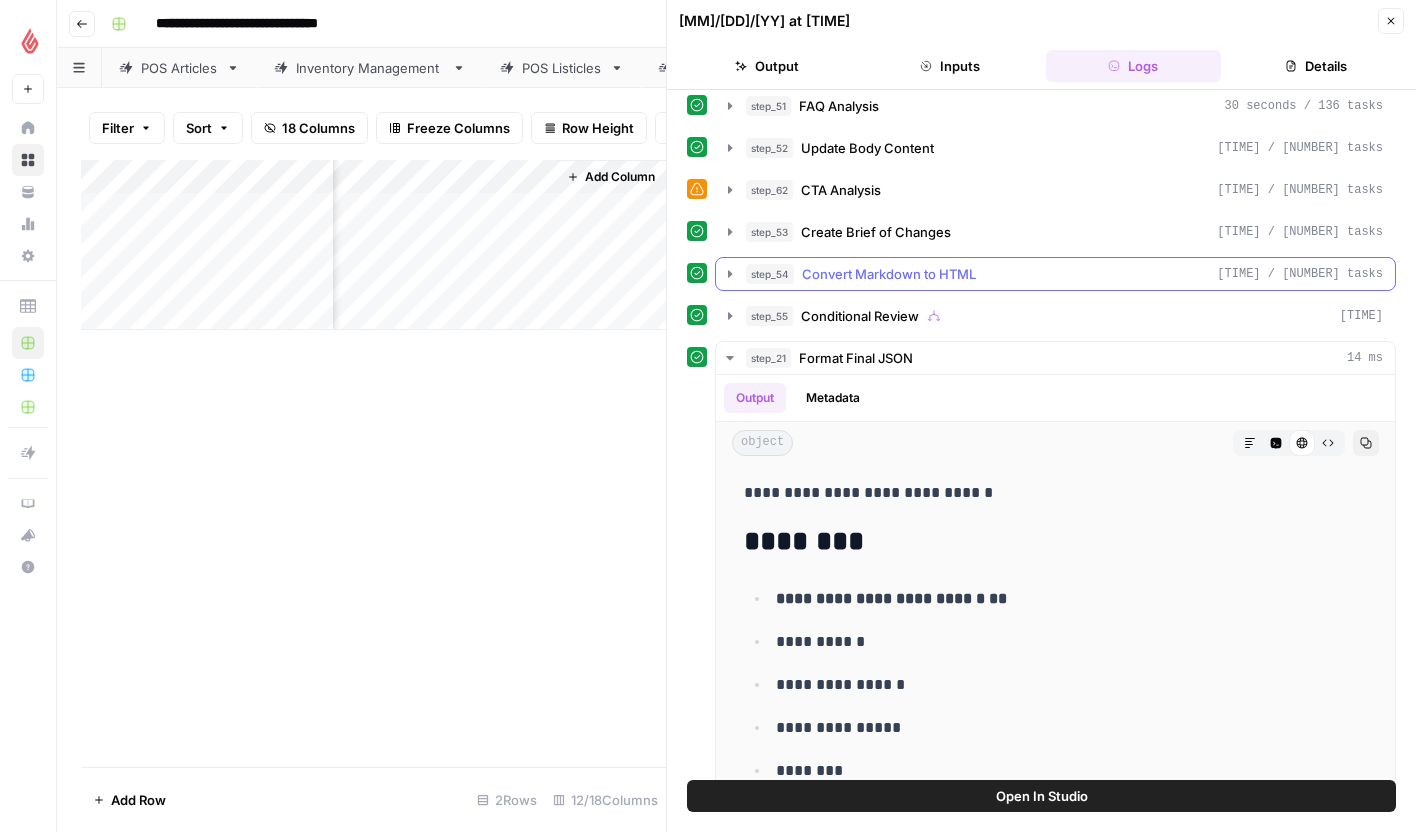 click 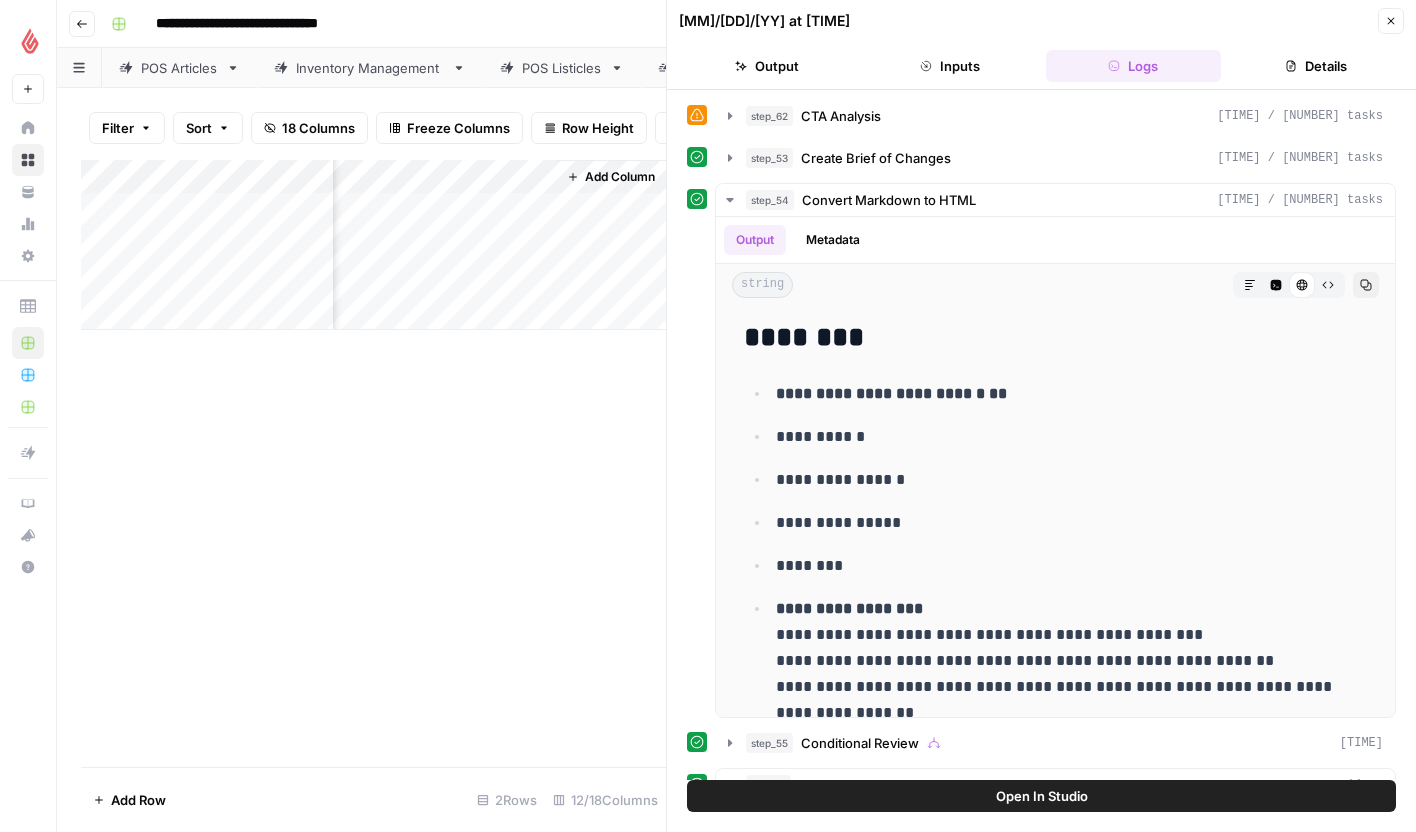 scroll, scrollTop: 378, scrollLeft: 0, axis: vertical 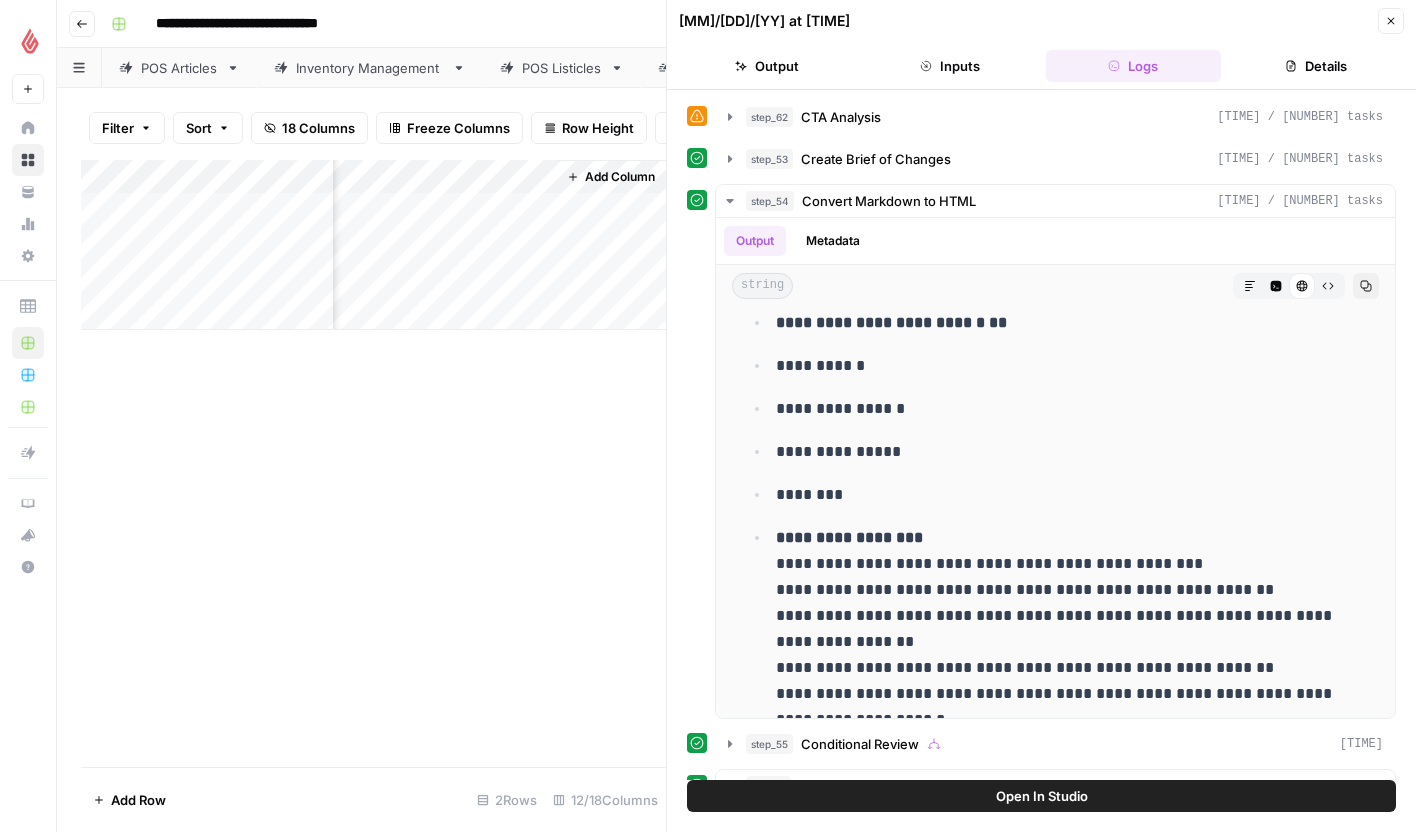 type 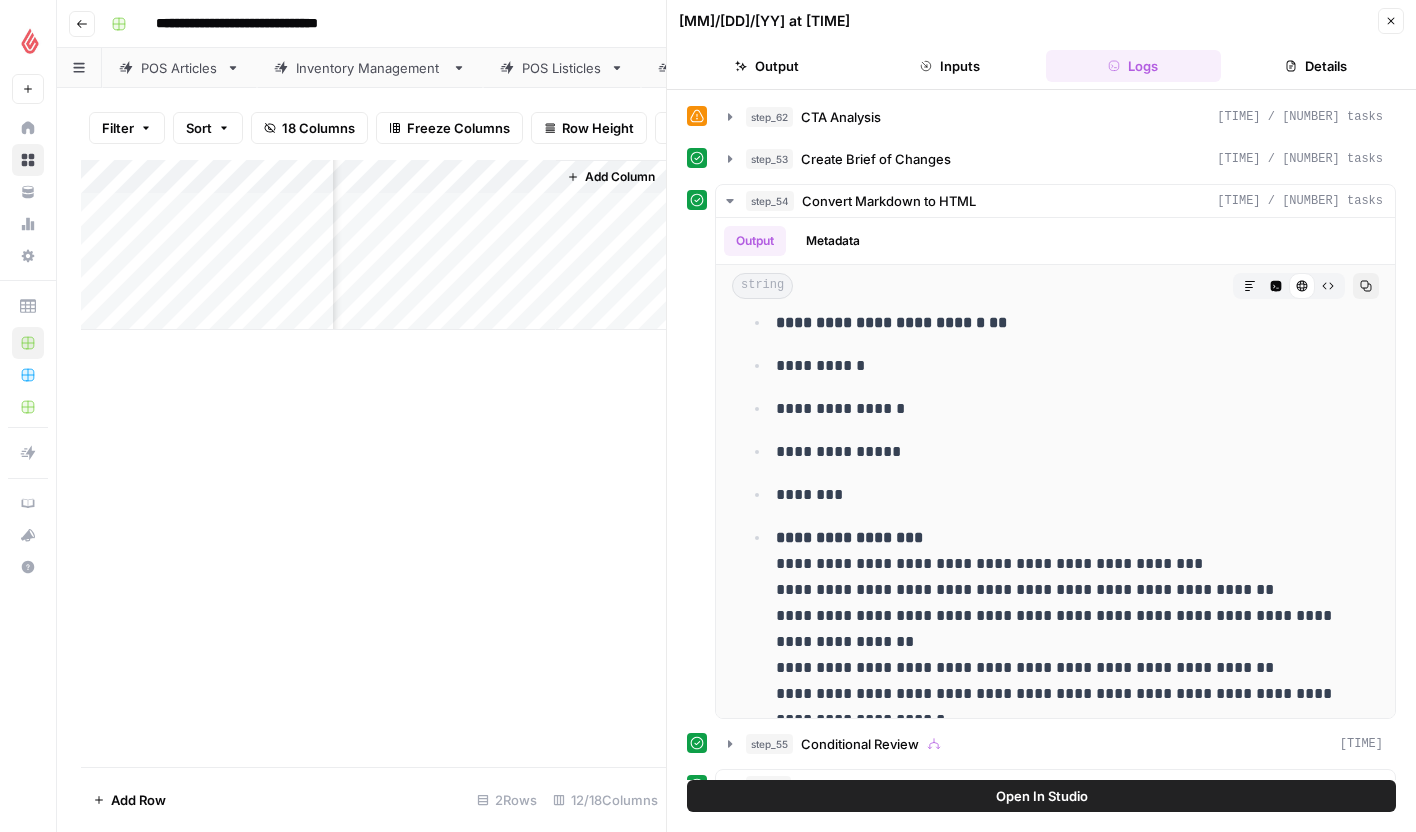 scroll, scrollTop: 0, scrollLeft: 0, axis: both 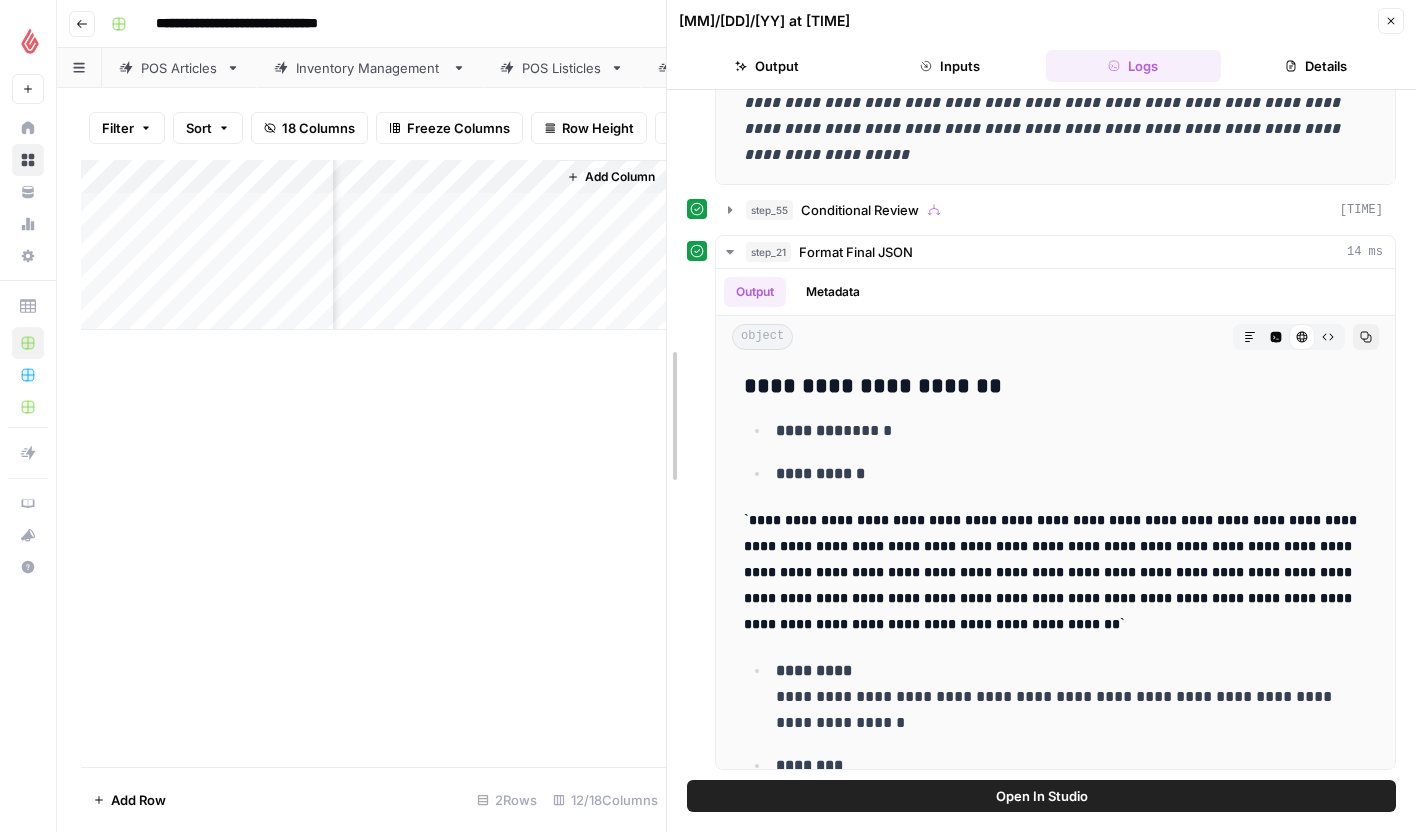 drag, startPoint x: 670, startPoint y: 181, endPoint x: 1031, endPoint y: 195, distance: 361.27136 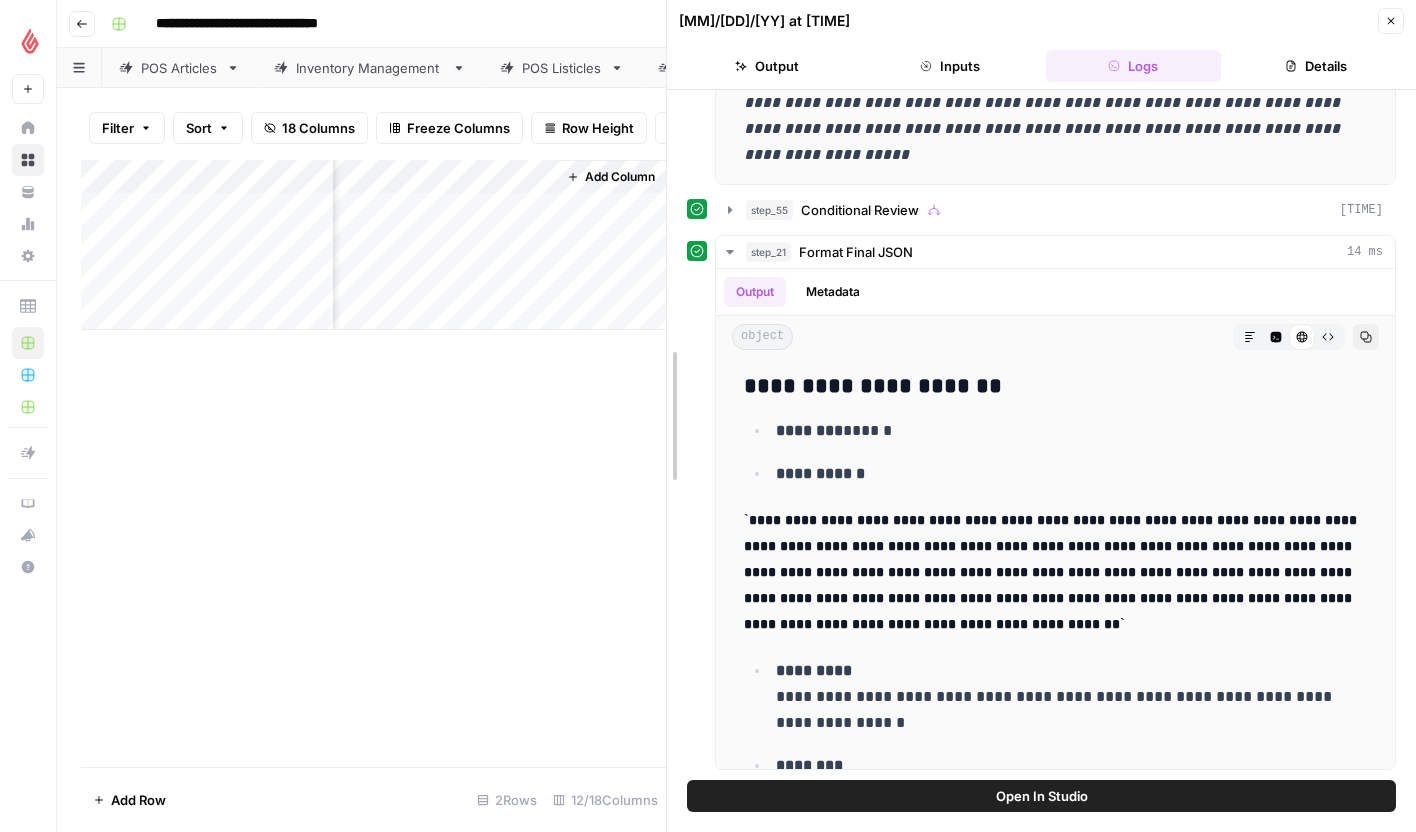drag, startPoint x: 667, startPoint y: 130, endPoint x: 1031, endPoint y: 134, distance: 364.02197 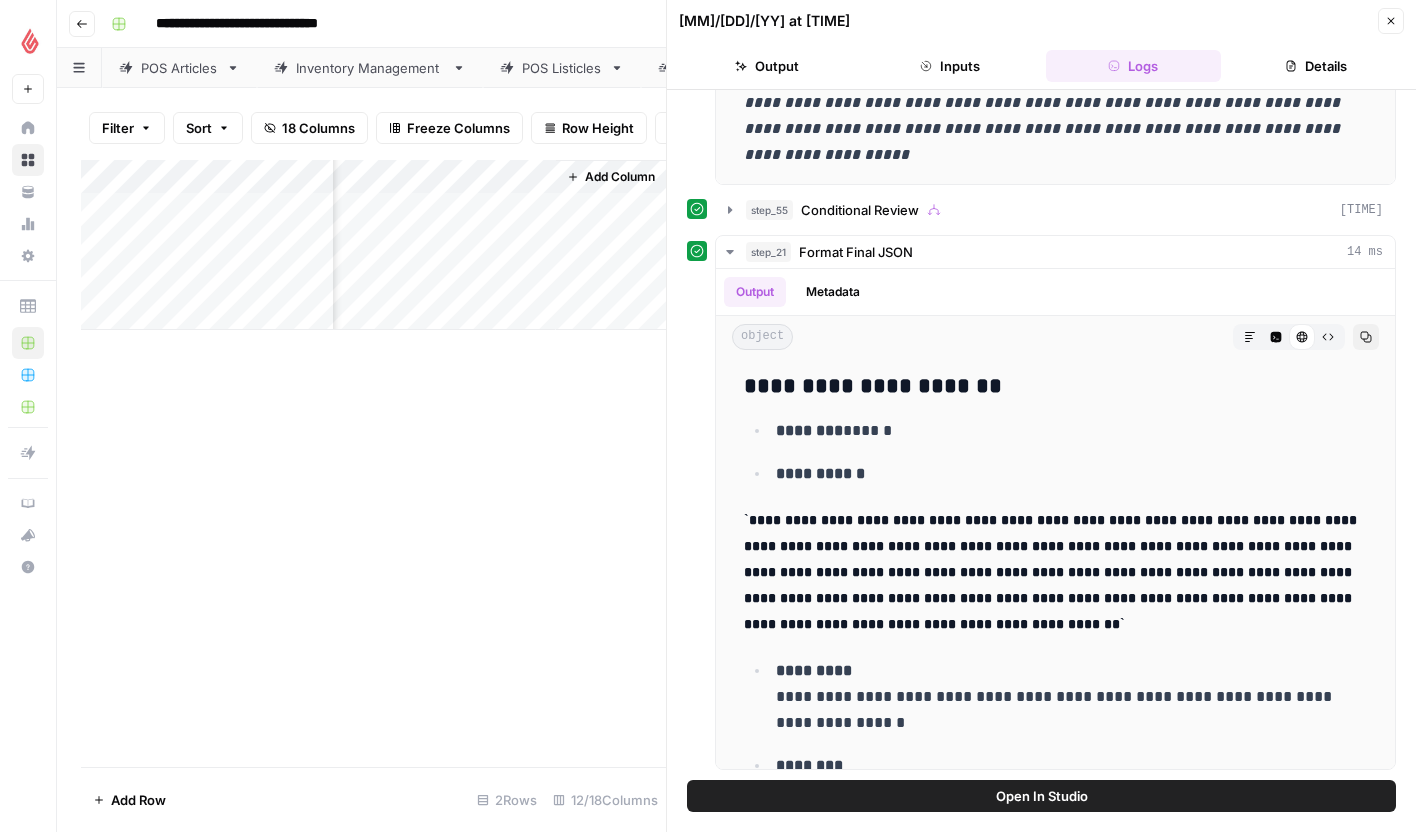 click on "Go back" at bounding box center (82, 24) 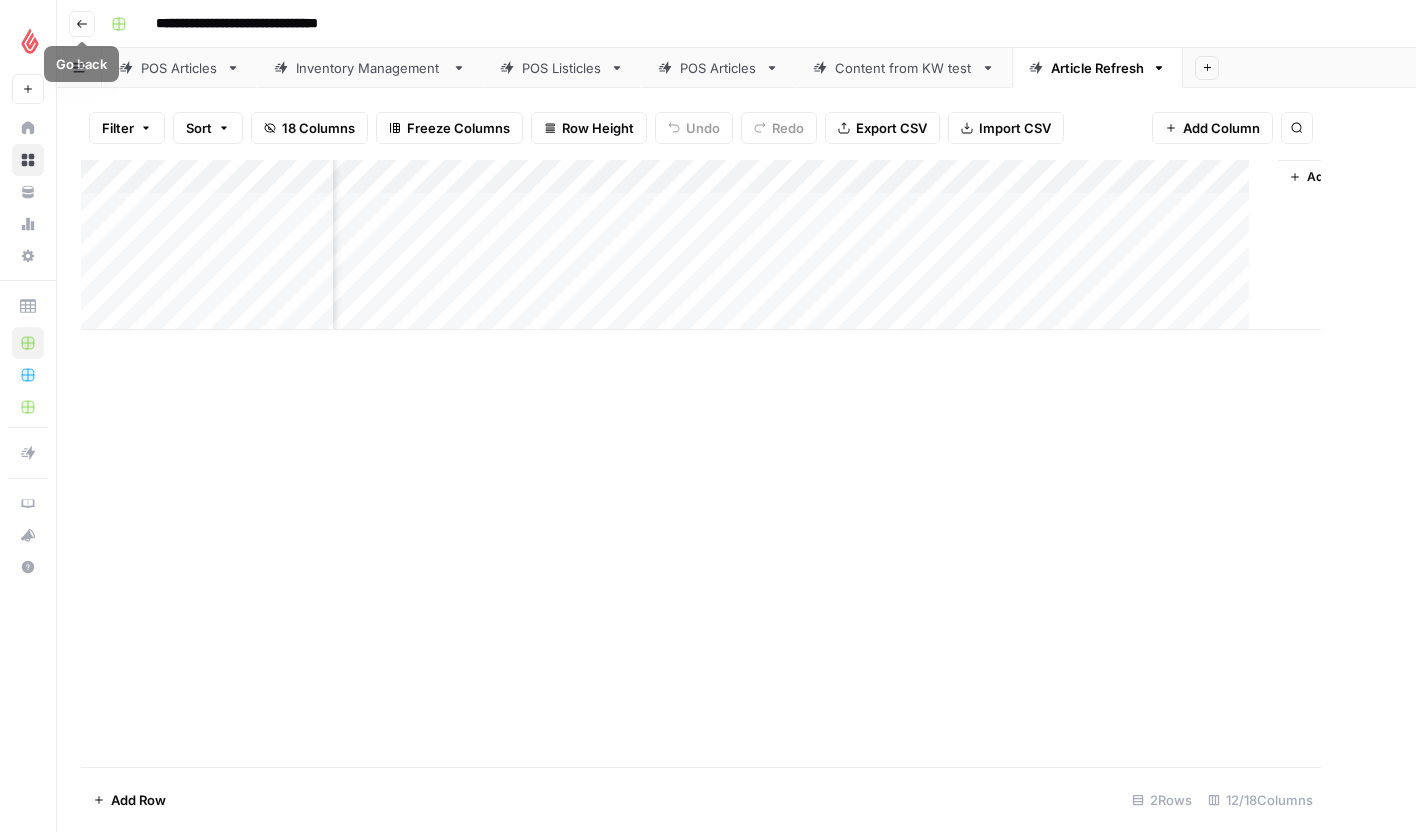 scroll, scrollTop: 0, scrollLeft: 975, axis: horizontal 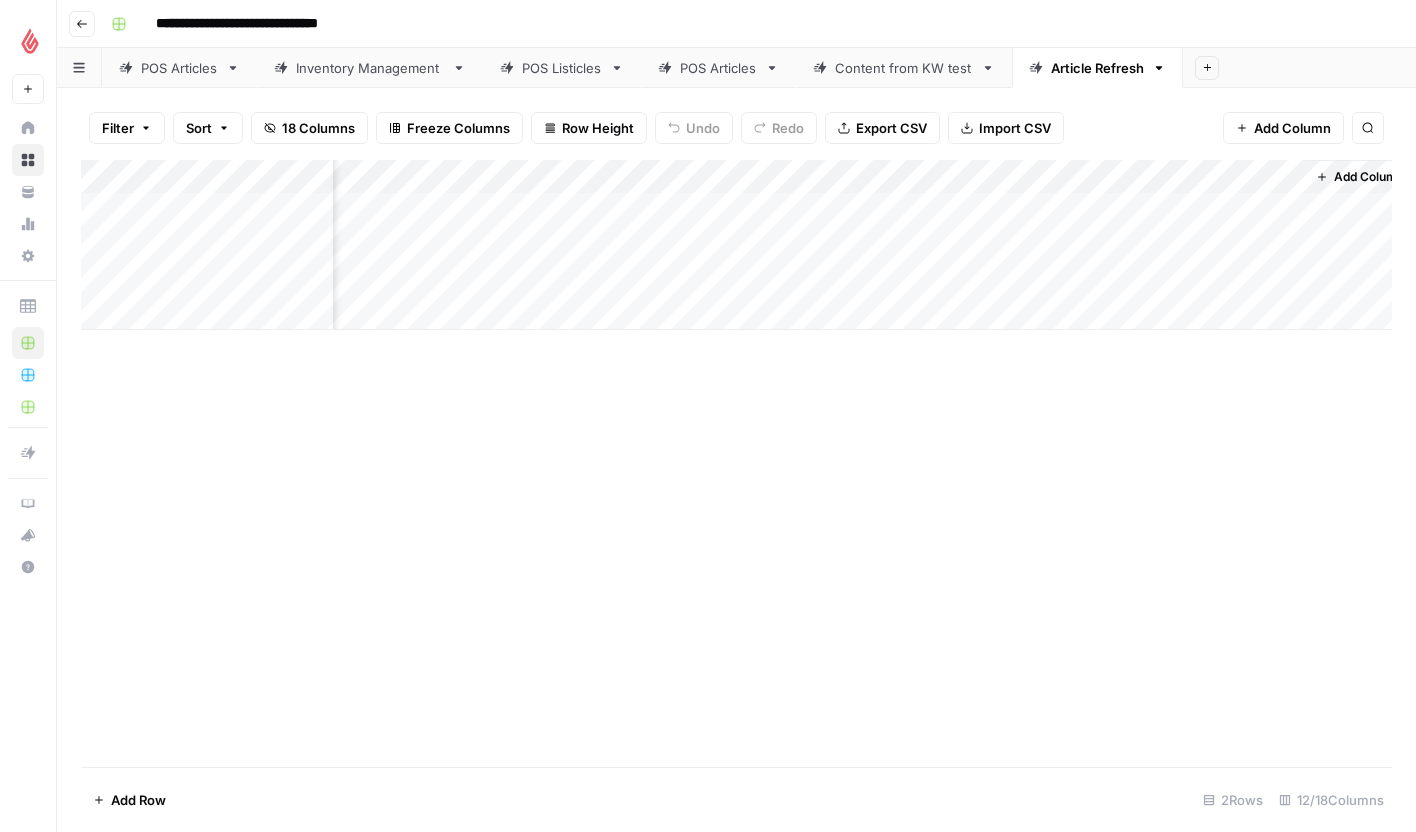 click on "Go back" at bounding box center (82, 24) 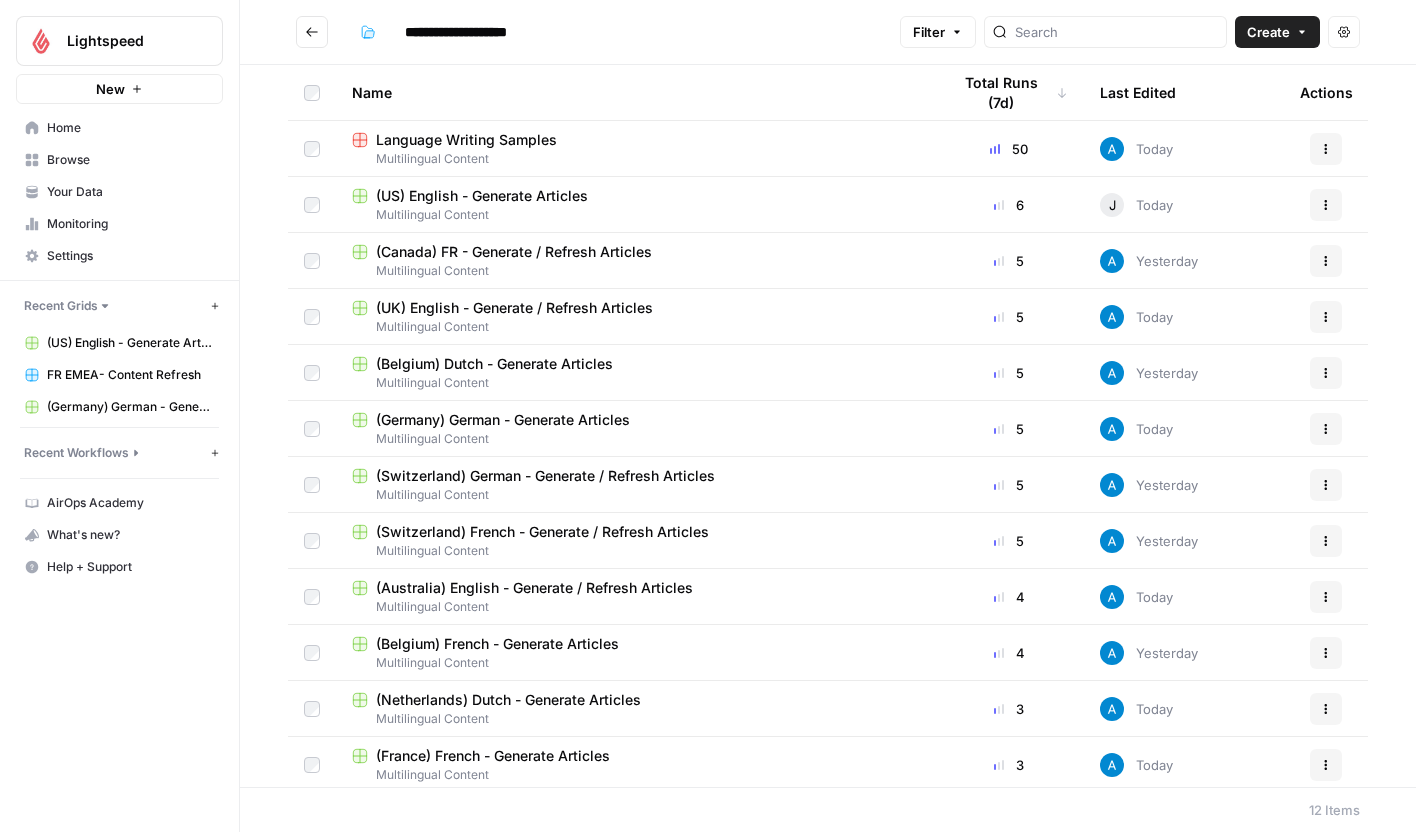 click on "(Belgium) French - Generate Articles" at bounding box center [497, 644] 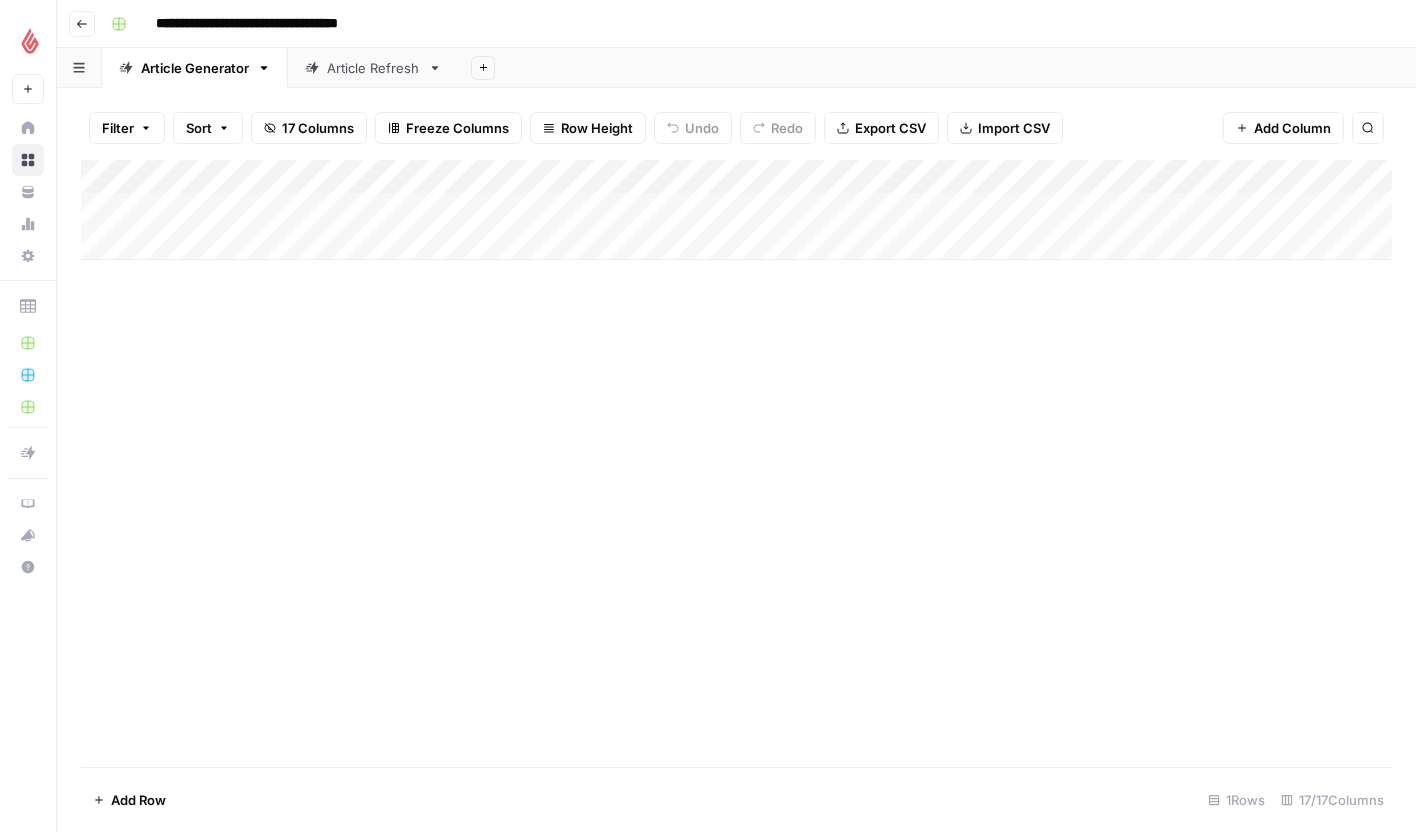 click on "Article Refresh" at bounding box center [373, 68] 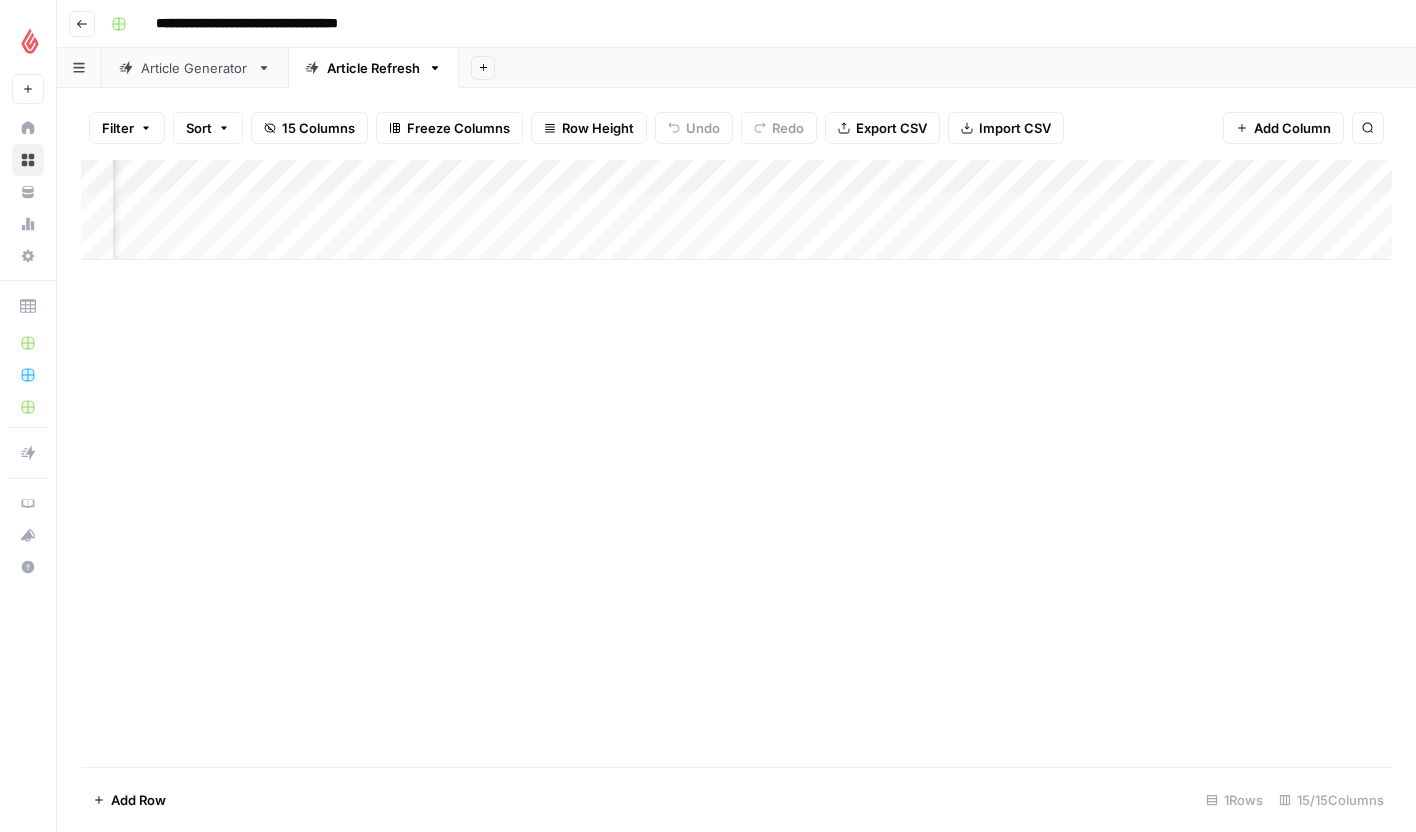 scroll, scrollTop: 0, scrollLeft: 1373, axis: horizontal 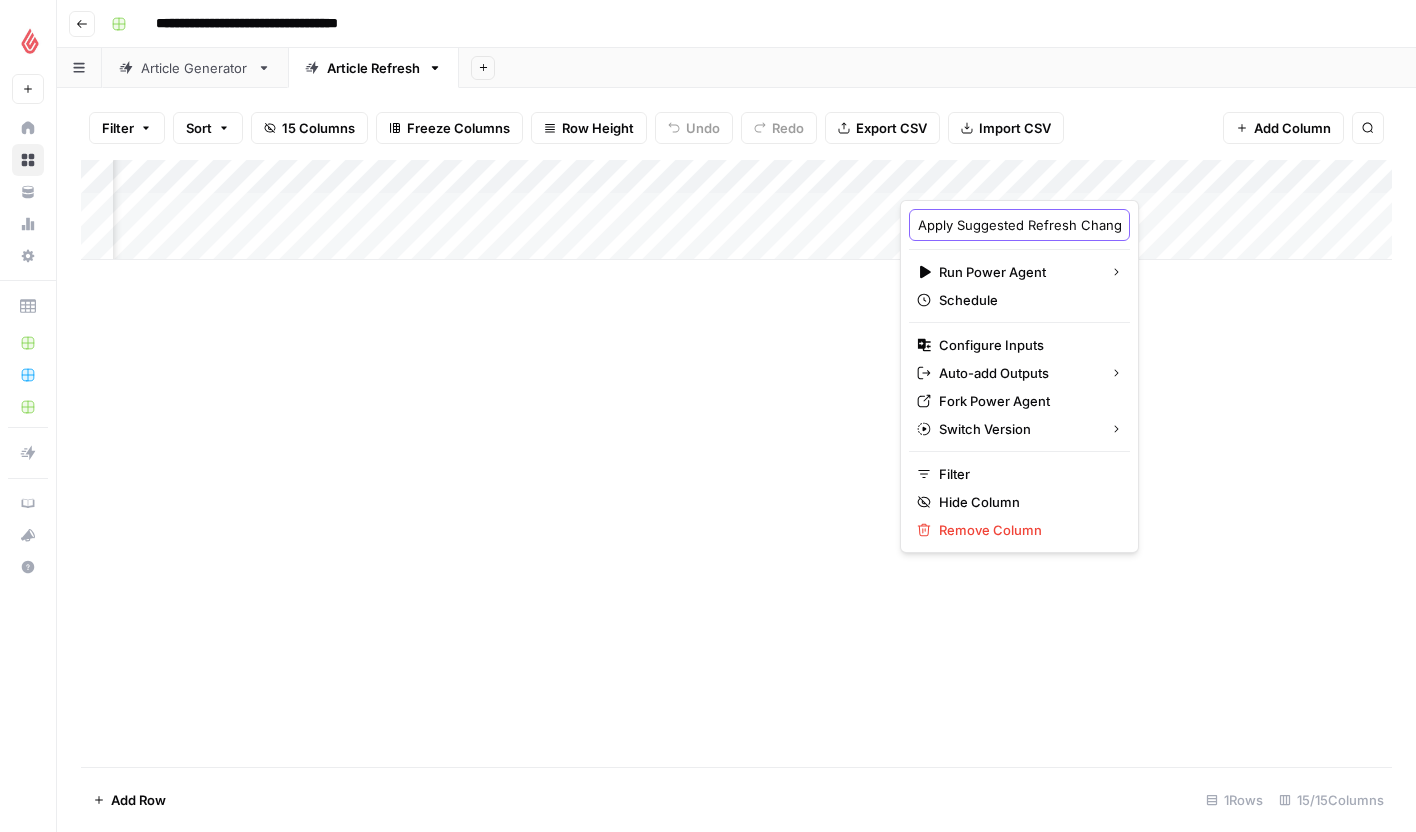 click on "Apply Suggested Refresh Changes" at bounding box center [1019, 225] 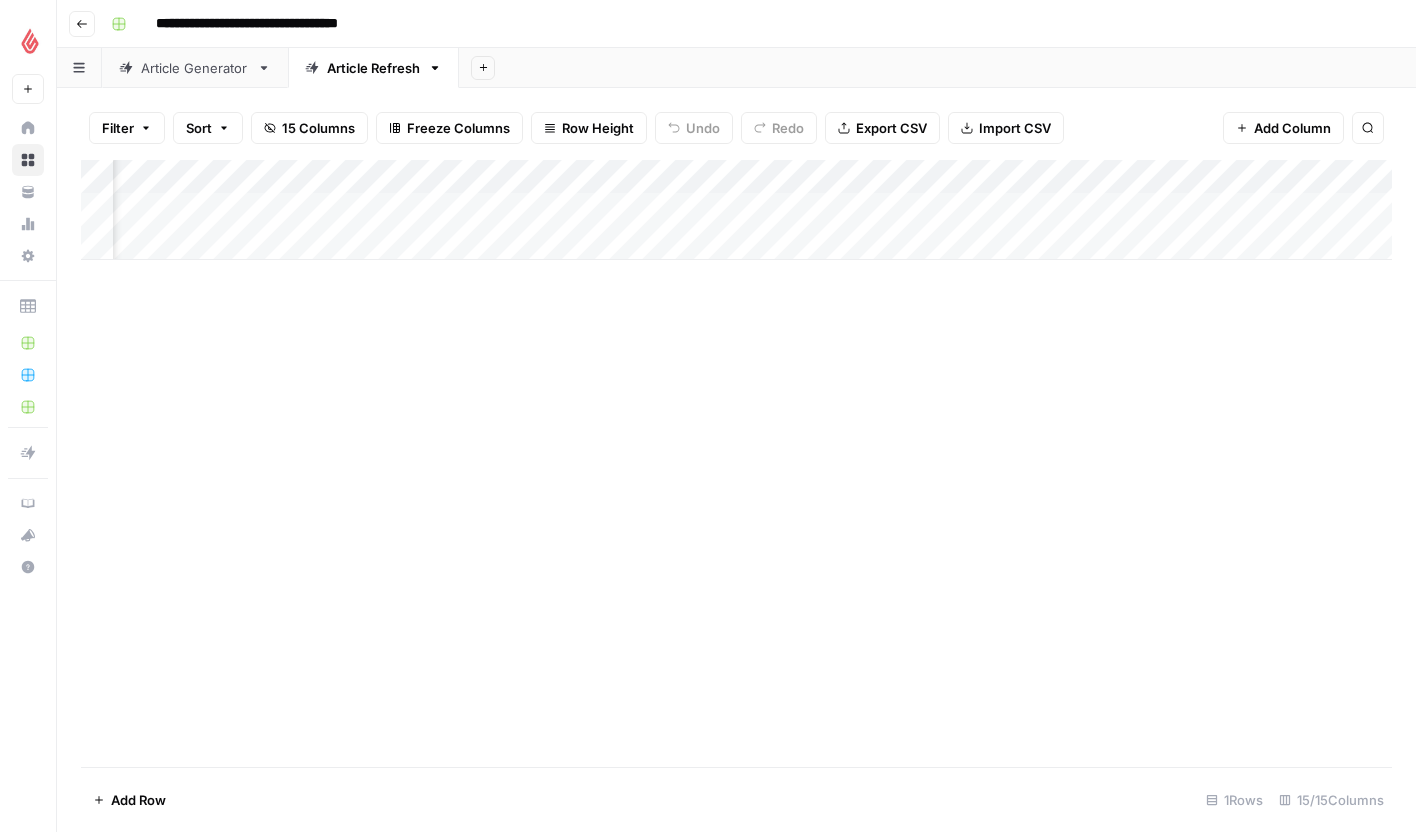 click on "Add Column" at bounding box center (736, 210) 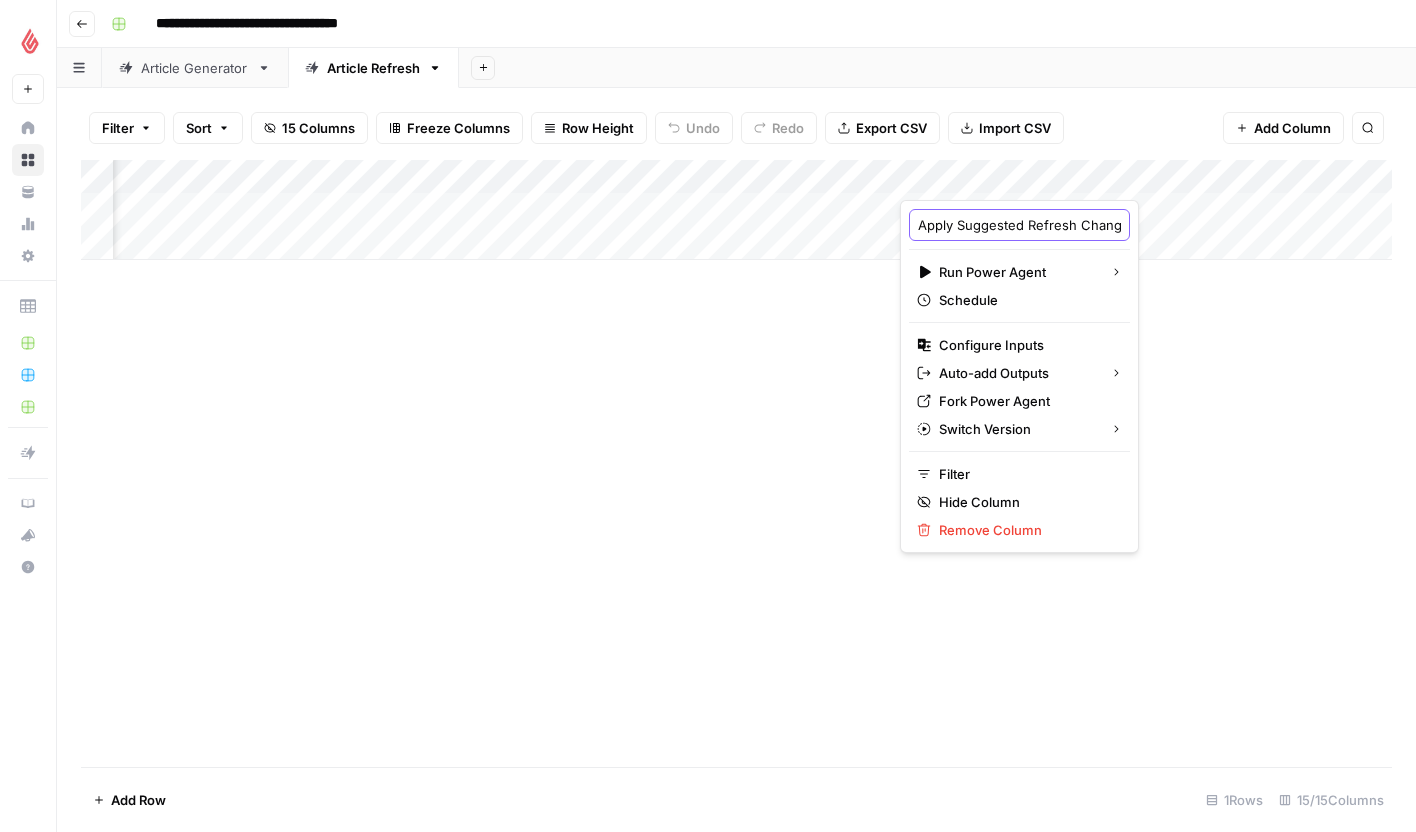click on "Apply Suggested Refresh Changes" at bounding box center (1019, 225) 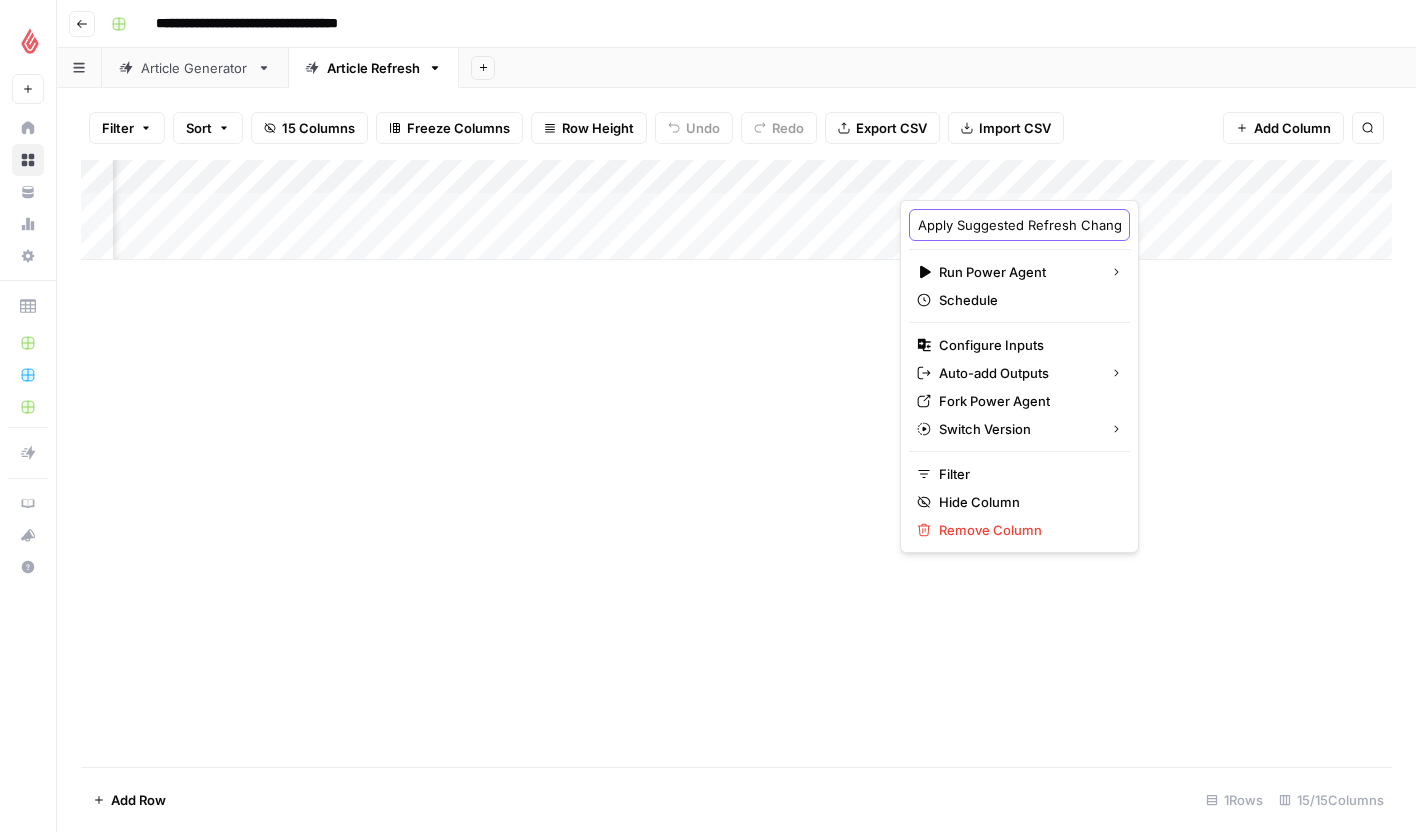scroll, scrollTop: 0, scrollLeft: 55, axis: horizontal 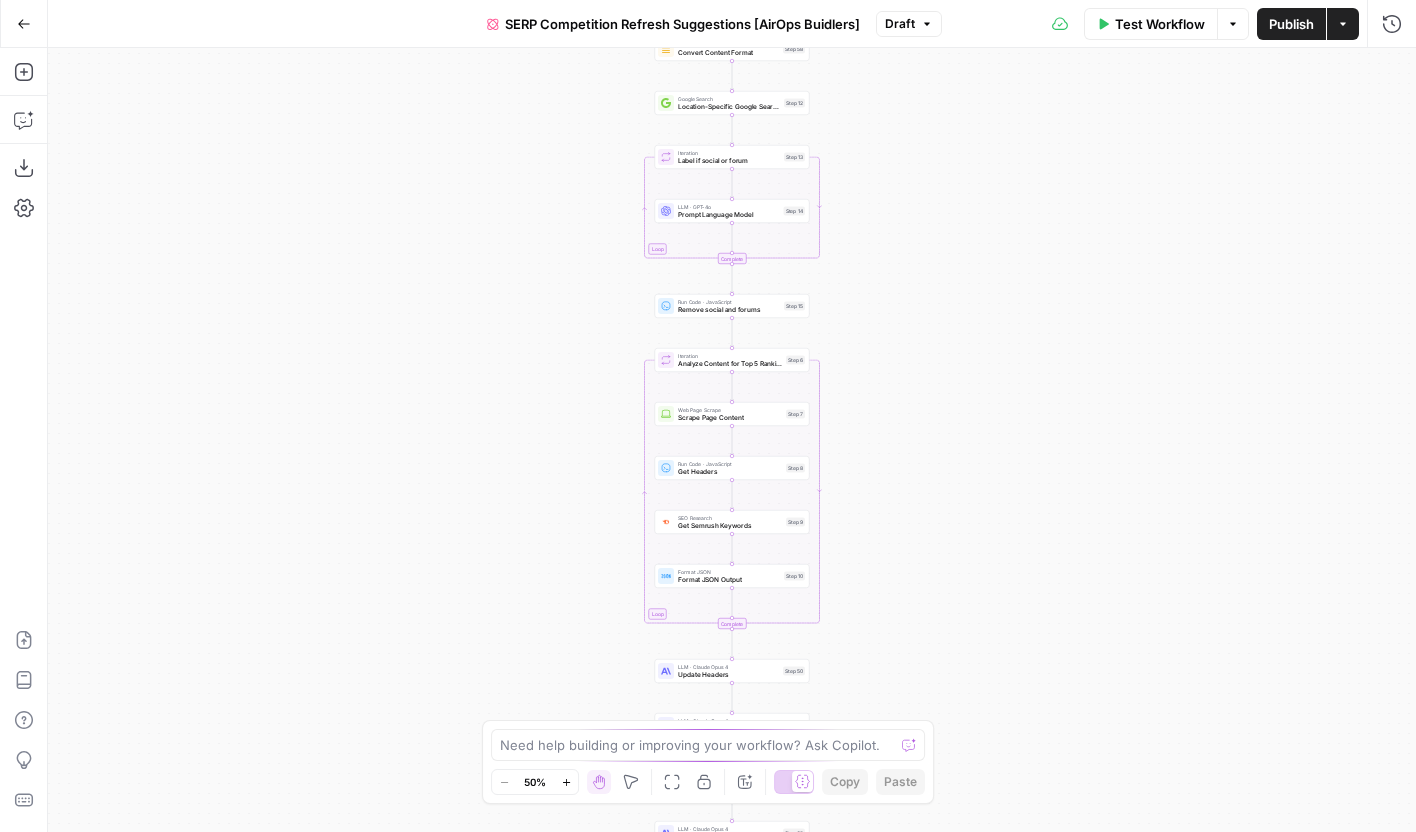 drag, startPoint x: 977, startPoint y: 234, endPoint x: 974, endPoint y: 422, distance: 188.02394 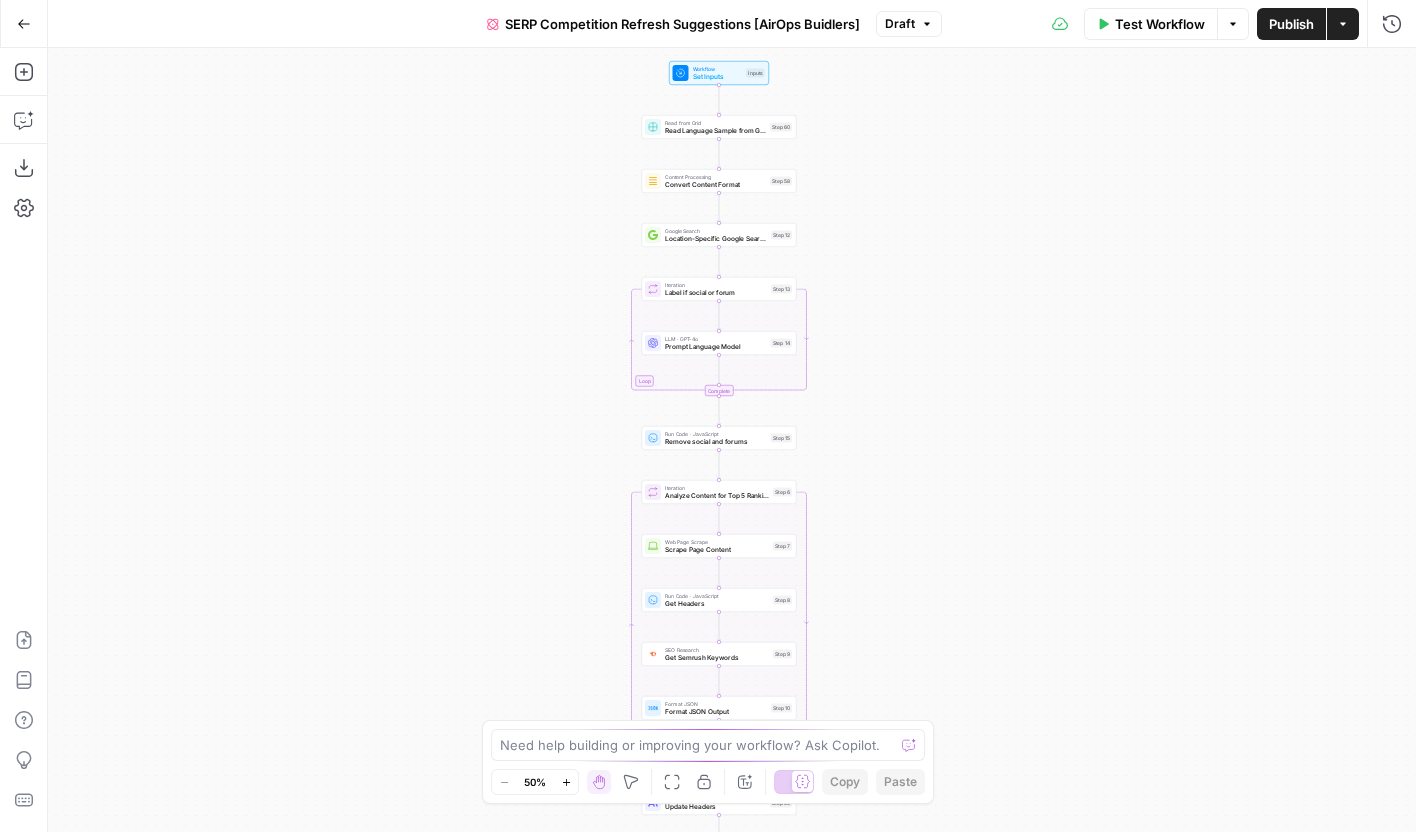 drag, startPoint x: 955, startPoint y: 226, endPoint x: 930, endPoint y: 435, distance: 210.4899 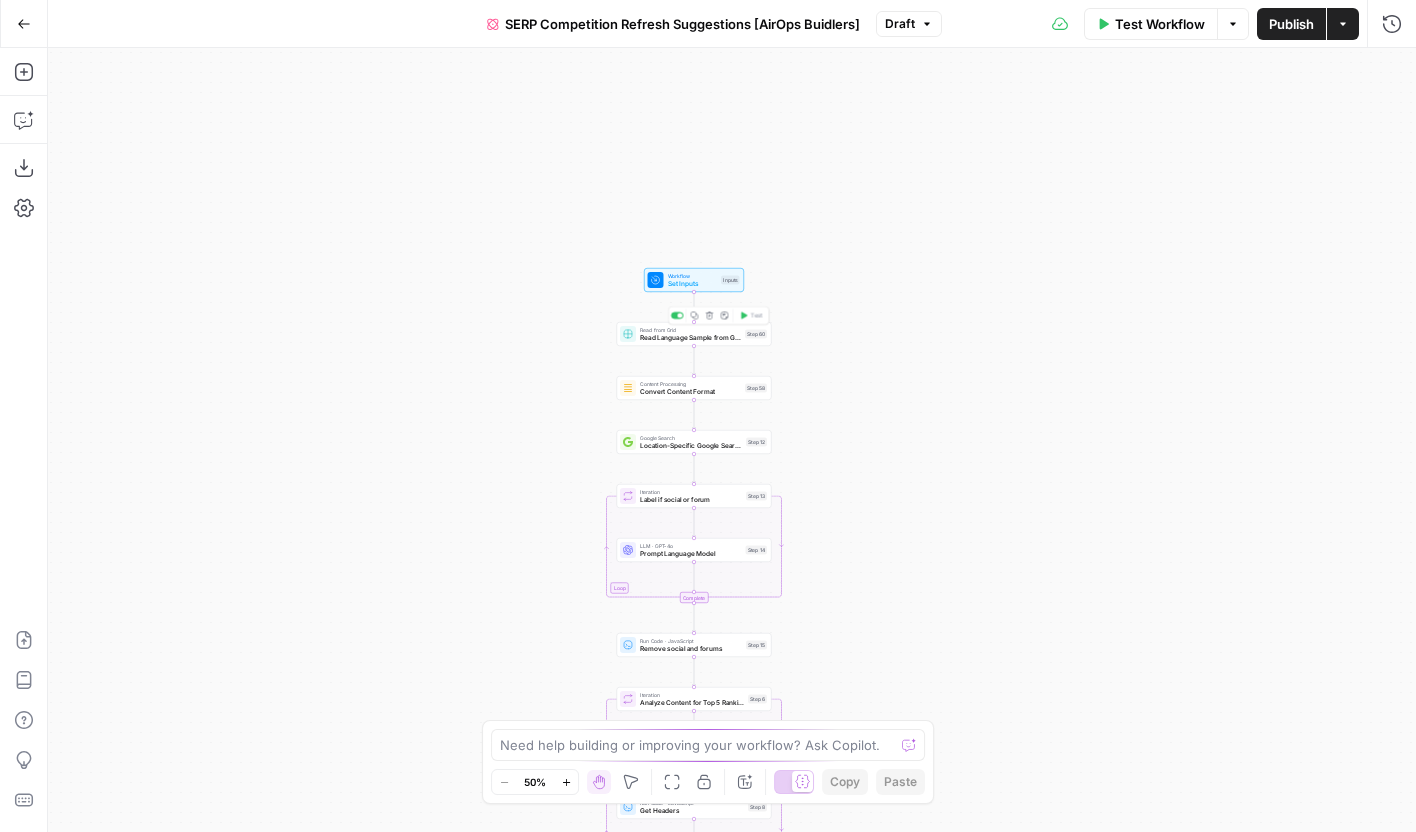 click on "Step 60" at bounding box center [756, 334] 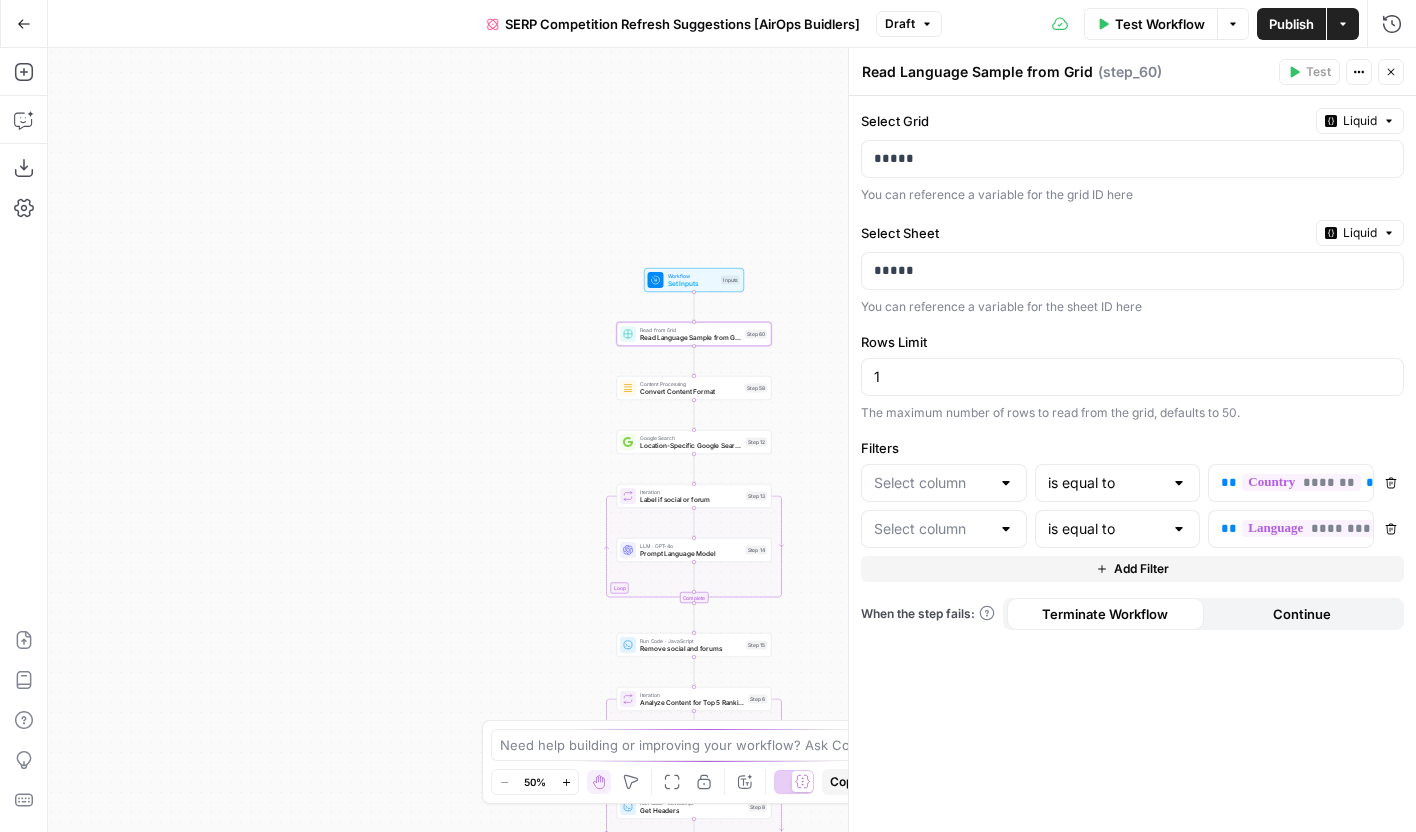 type on "Country" 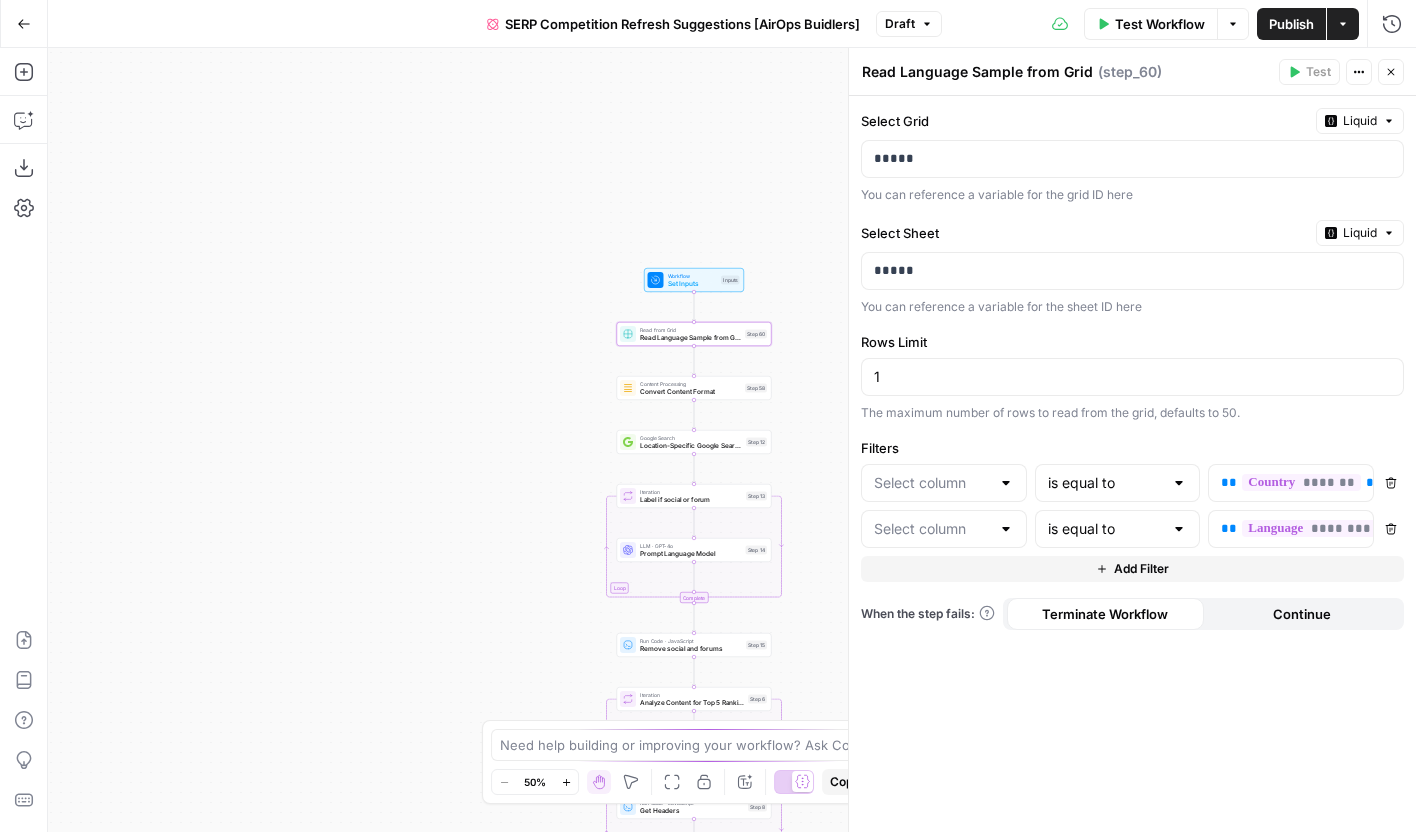 type on "Language" 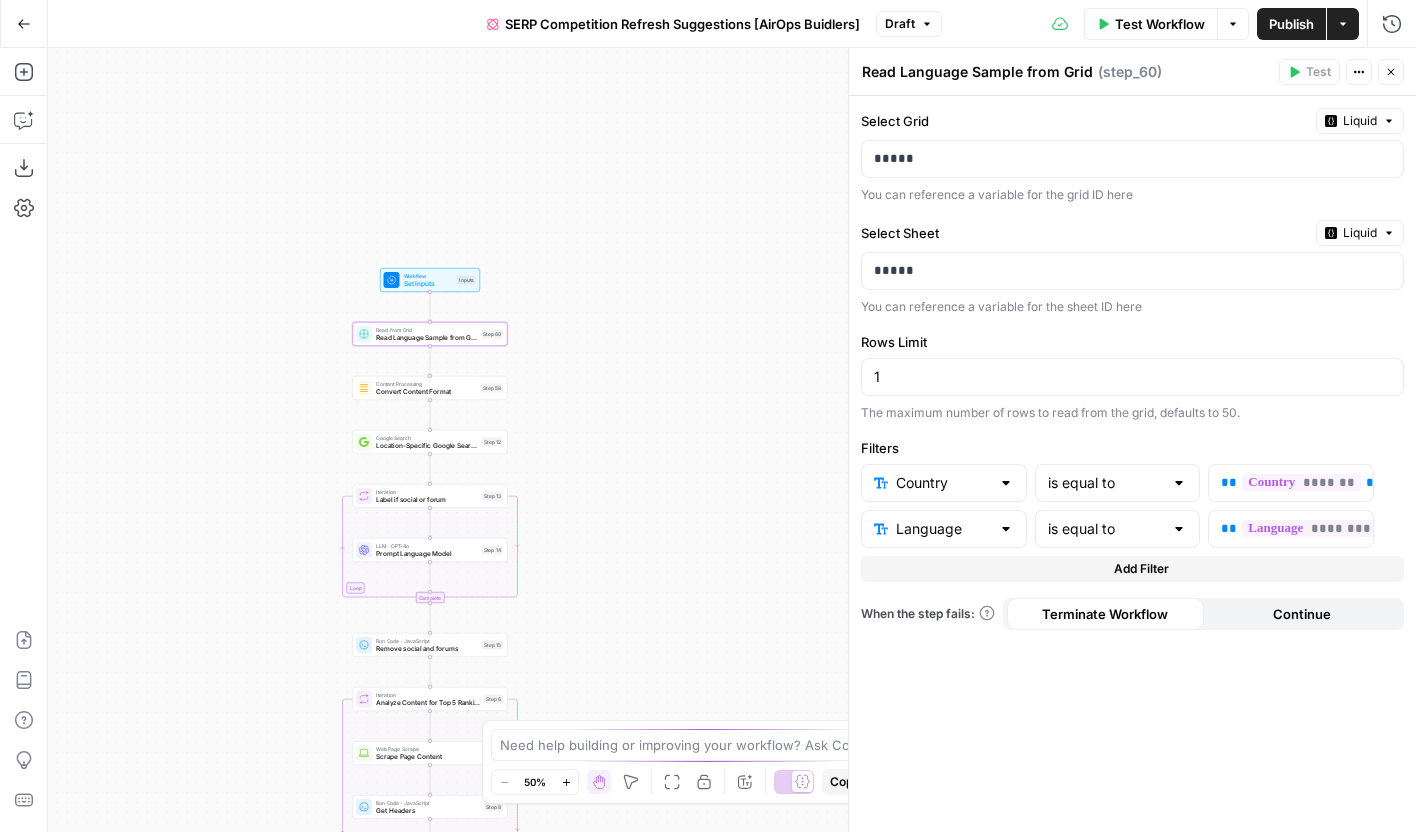drag, startPoint x: 645, startPoint y: 177, endPoint x: 380, endPoint y: 177, distance: 265 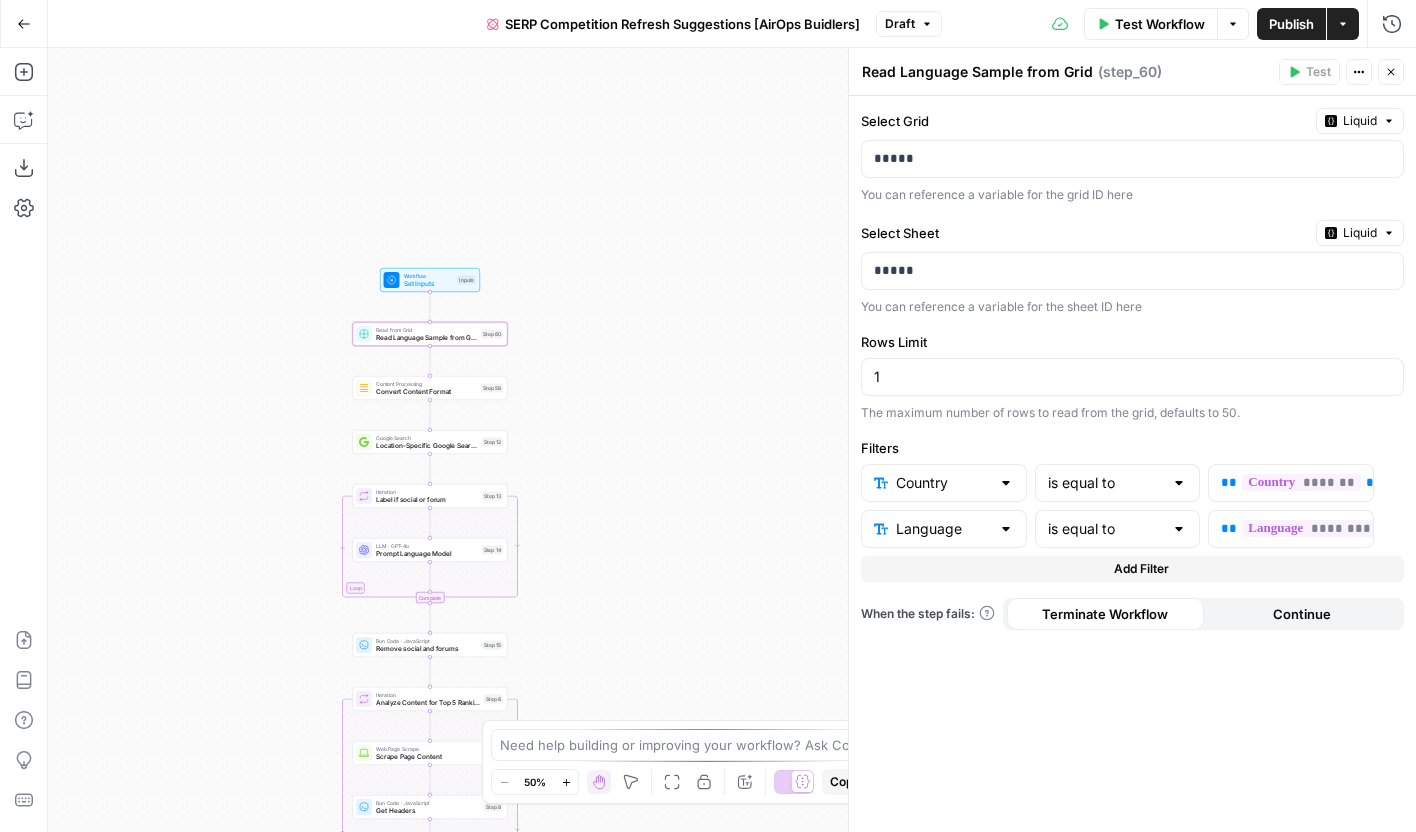 click on "true false Workflow Set Inputs Inputs Read from Grid Read Language Sample from Grid Step 60 Content Processing Convert Content Format Step 58 Google Search Location-Specific Google Search Step 12 Loop Iteration Label if social or forum Step 13 LLM · GPT-4o Prompt Language Model Step 14 Complete Run Code · JavaScript Remove social and forums Step 15 Loop Iteration Analyze Content for Top 5 Ranking Pages Step 6 Web Page Scrape Scrape Page Content Step 7 Run Code · JavaScript Get Headers Step 8 SEO Research Get Semrush Keywords Step 9 Format JSON Format JSON Output Step 10 Complete LLM · Claude Opus 4 Update Headers Step 50 LLM · Claude Opus 4 FAQ Analysis Step 51 LLM · Claude Opus 4 Update Body Content Step 52 LLM · Claude Opus 4 CTA Analysis Step 62 LLM · O3 Create Brief of Changes Step 53 utility Convert Markdown to HTML Step 54 Condition Conditional Review Step 55 Human Review Change Brief Review Step 56 Run Code · Python Run Code Step 57 Format JSON Format Final JSON Step 21 End Output" at bounding box center (732, 440) 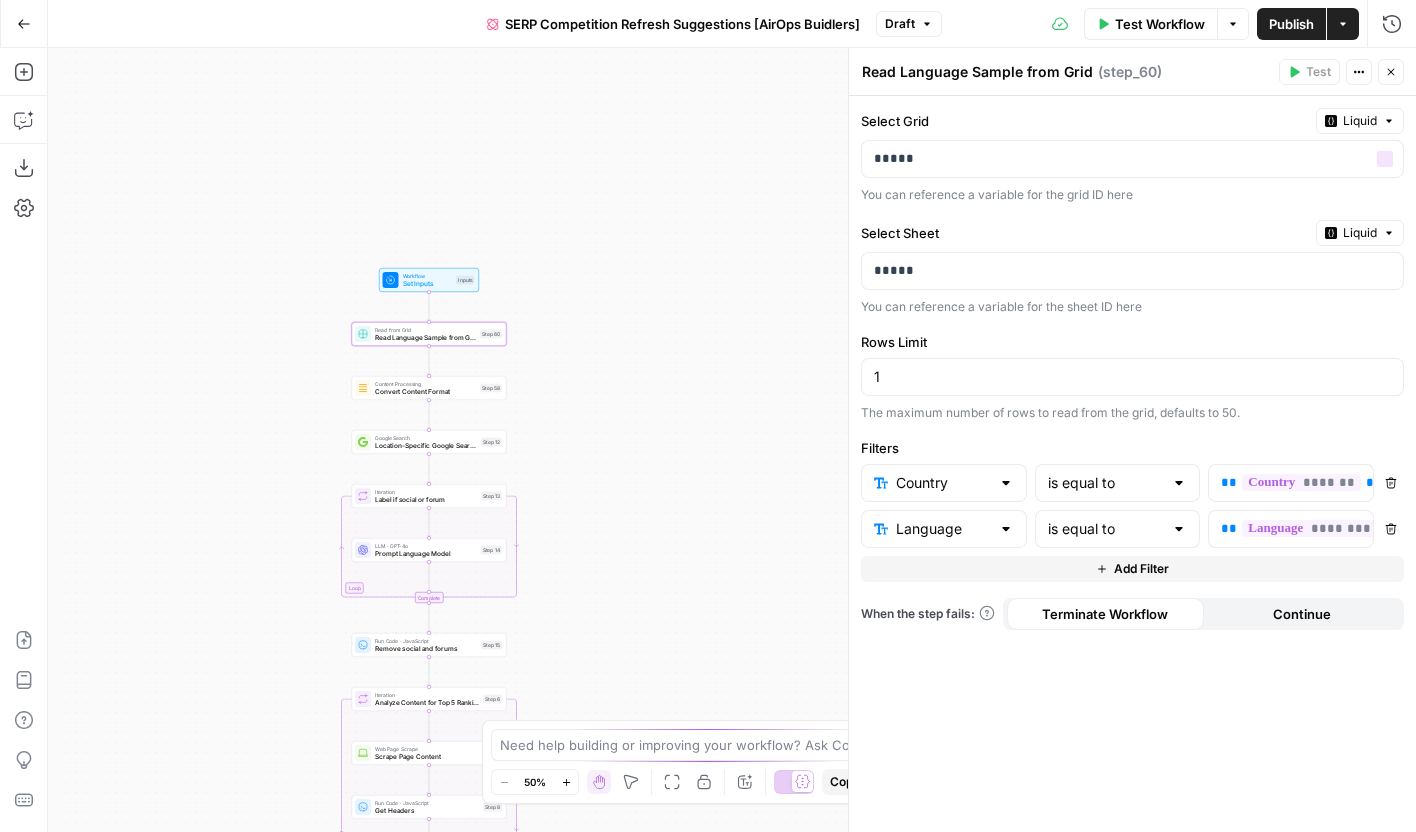 click on "Liquid" at bounding box center [1360, 121] 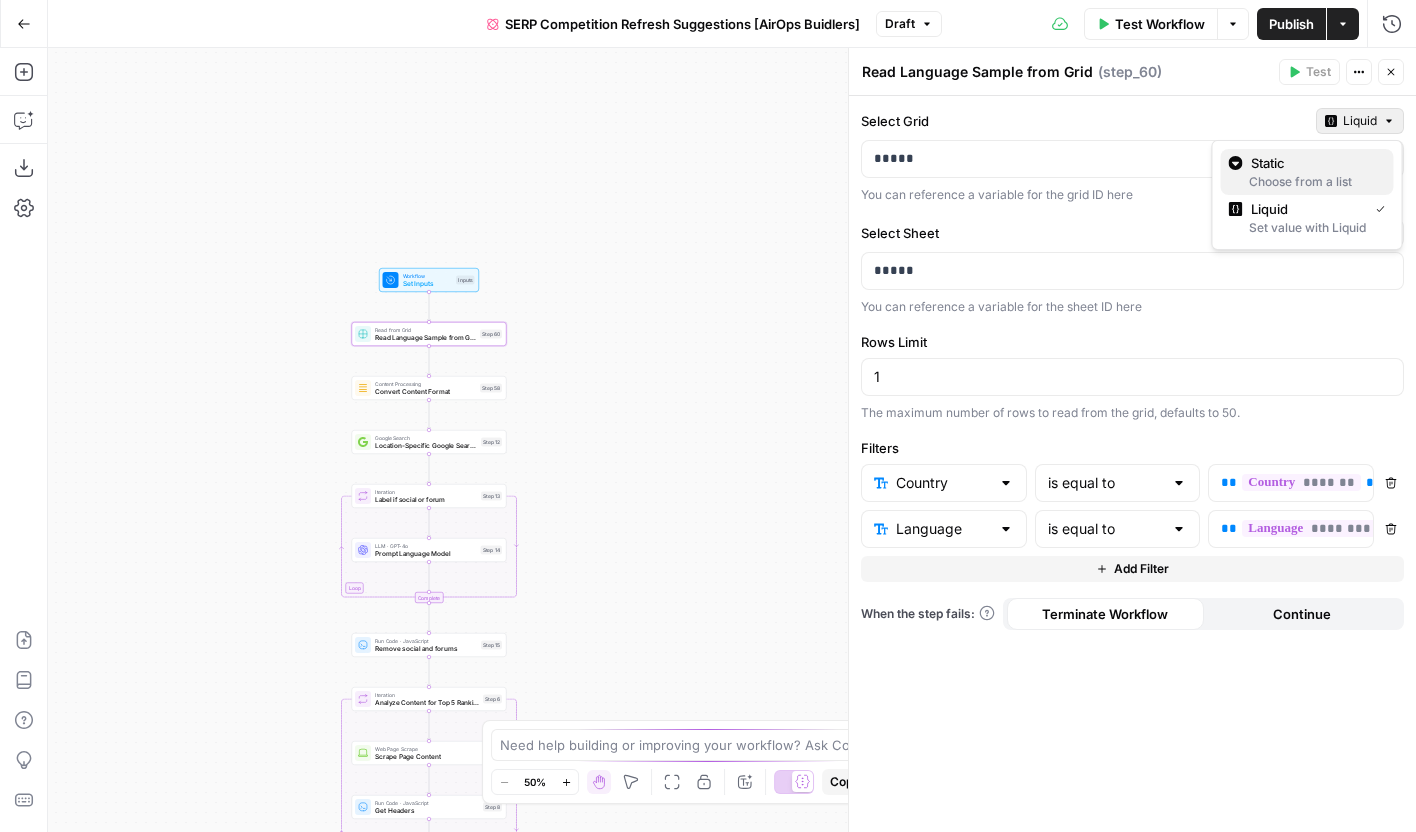 click on "Static" at bounding box center (1314, 163) 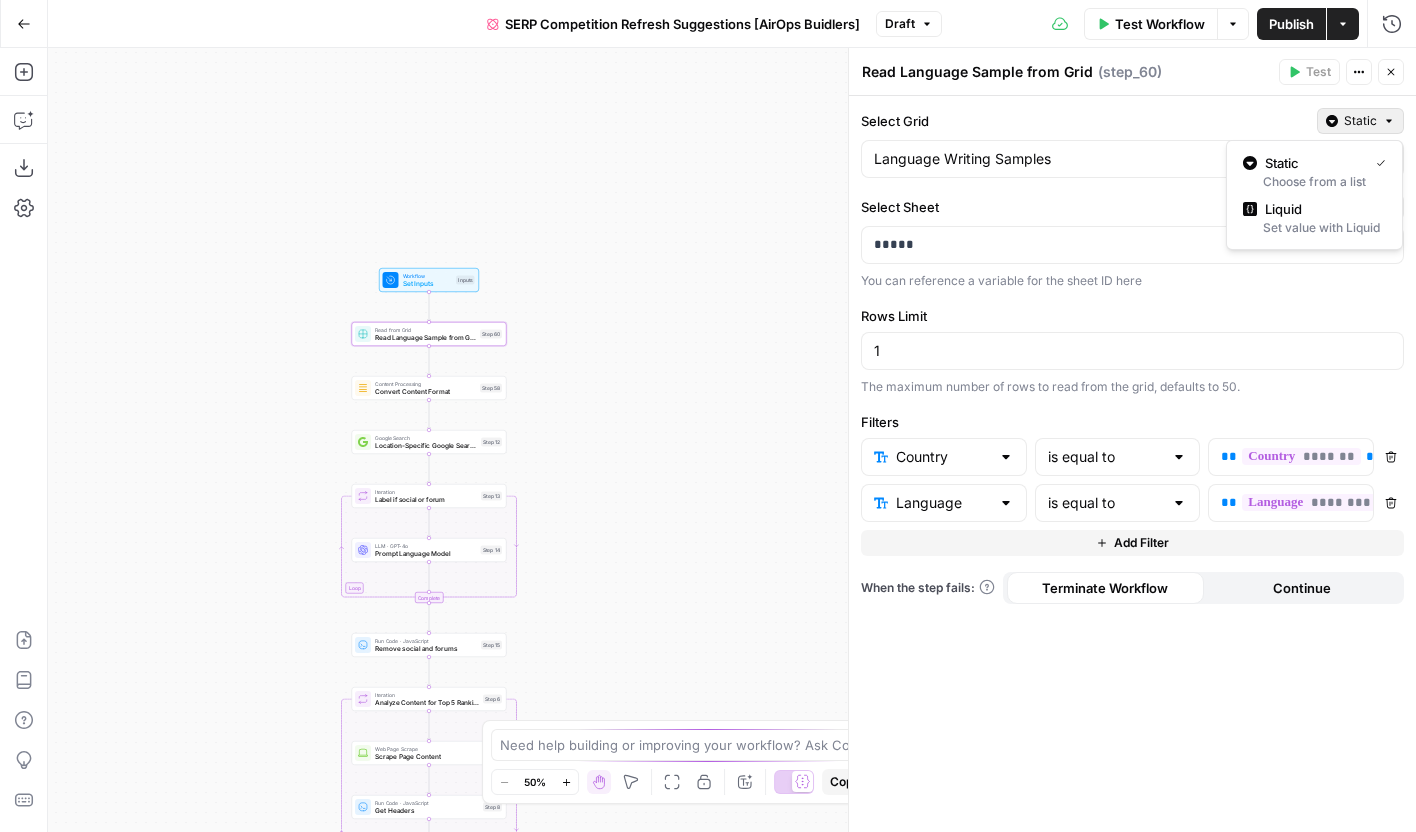 click on "Static" at bounding box center (1360, 121) 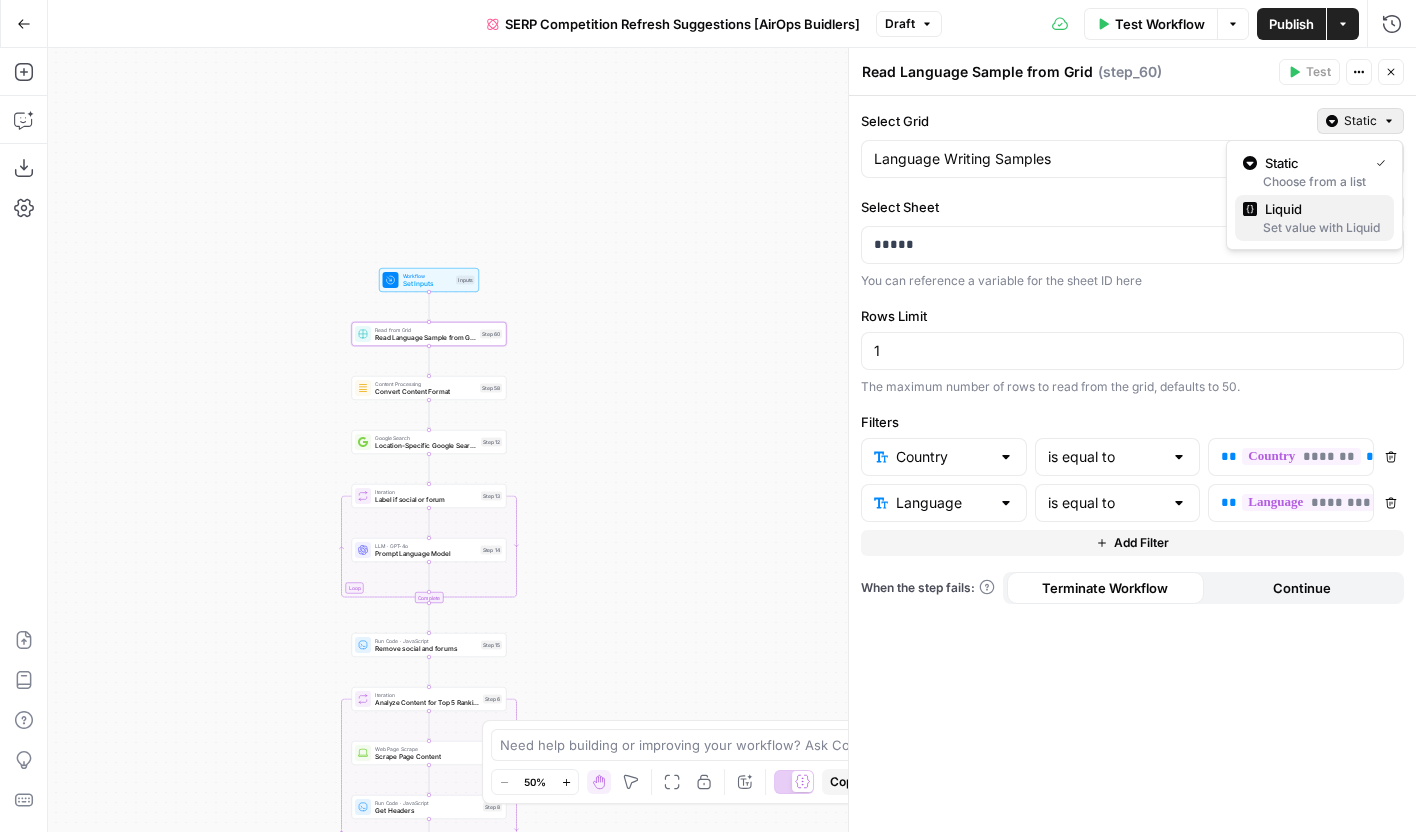 click on "Liquid" at bounding box center (1321, 209) 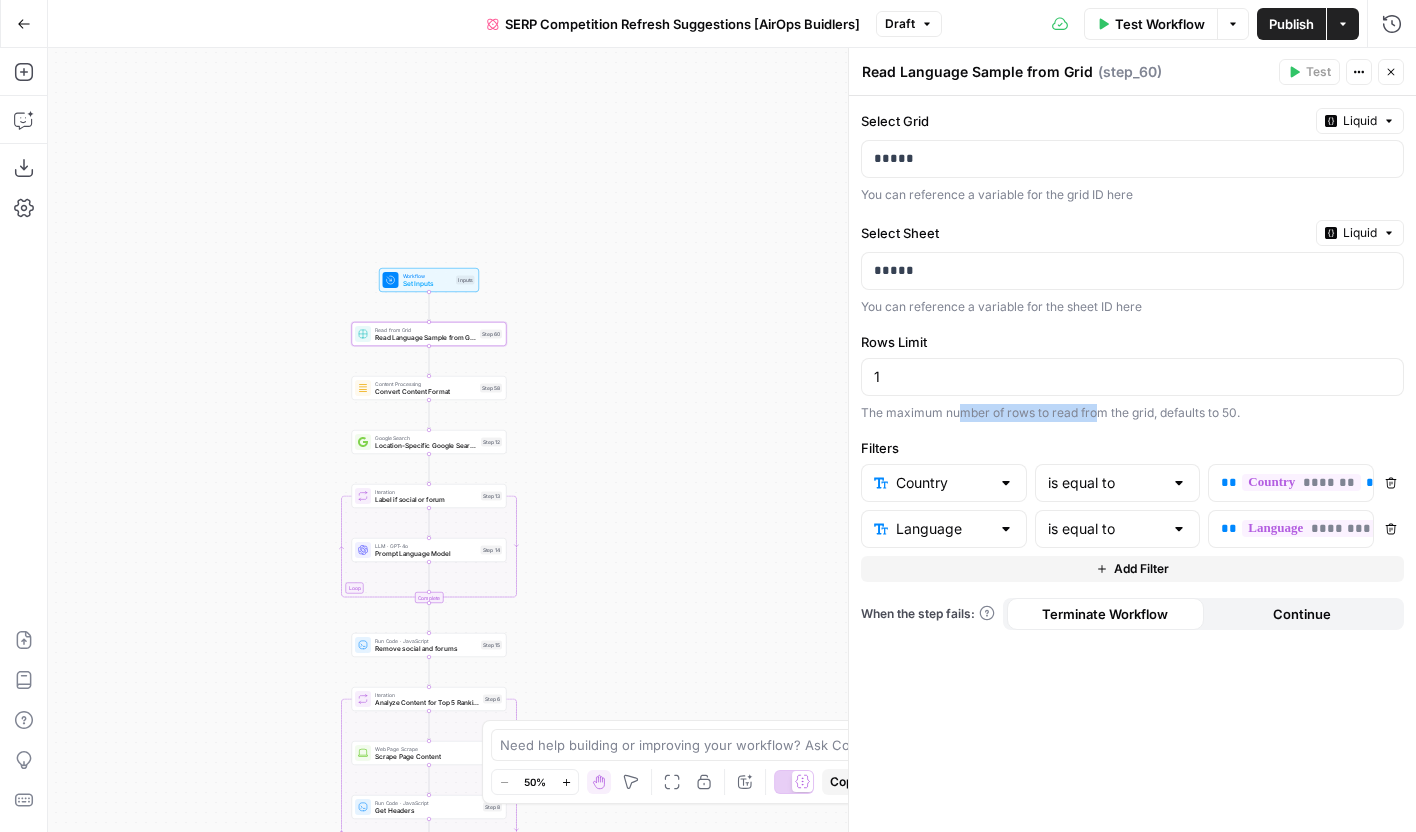drag, startPoint x: 957, startPoint y: 415, endPoint x: 1097, endPoint y: 415, distance: 140 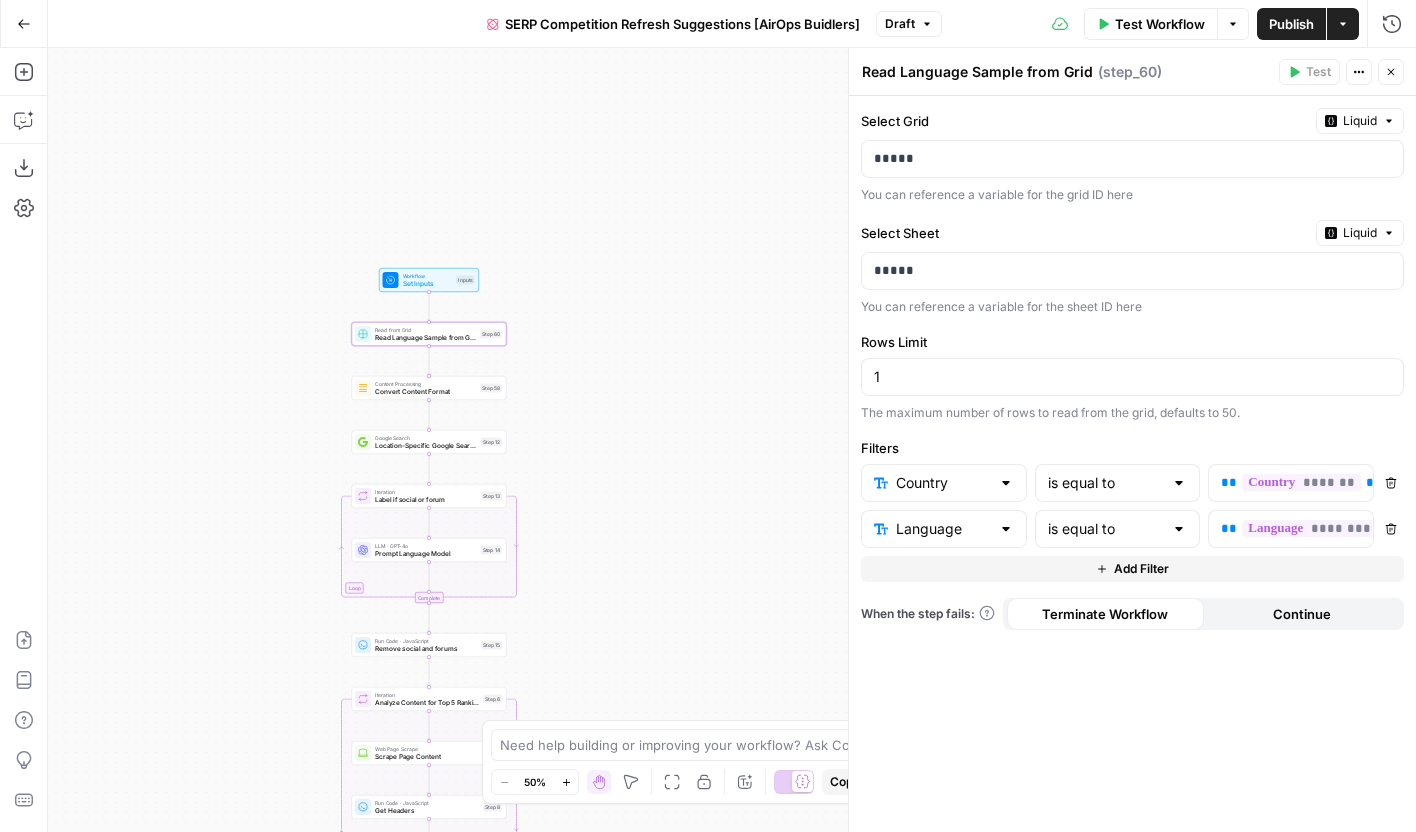 click on "Convert Content Format" at bounding box center (425, 392) 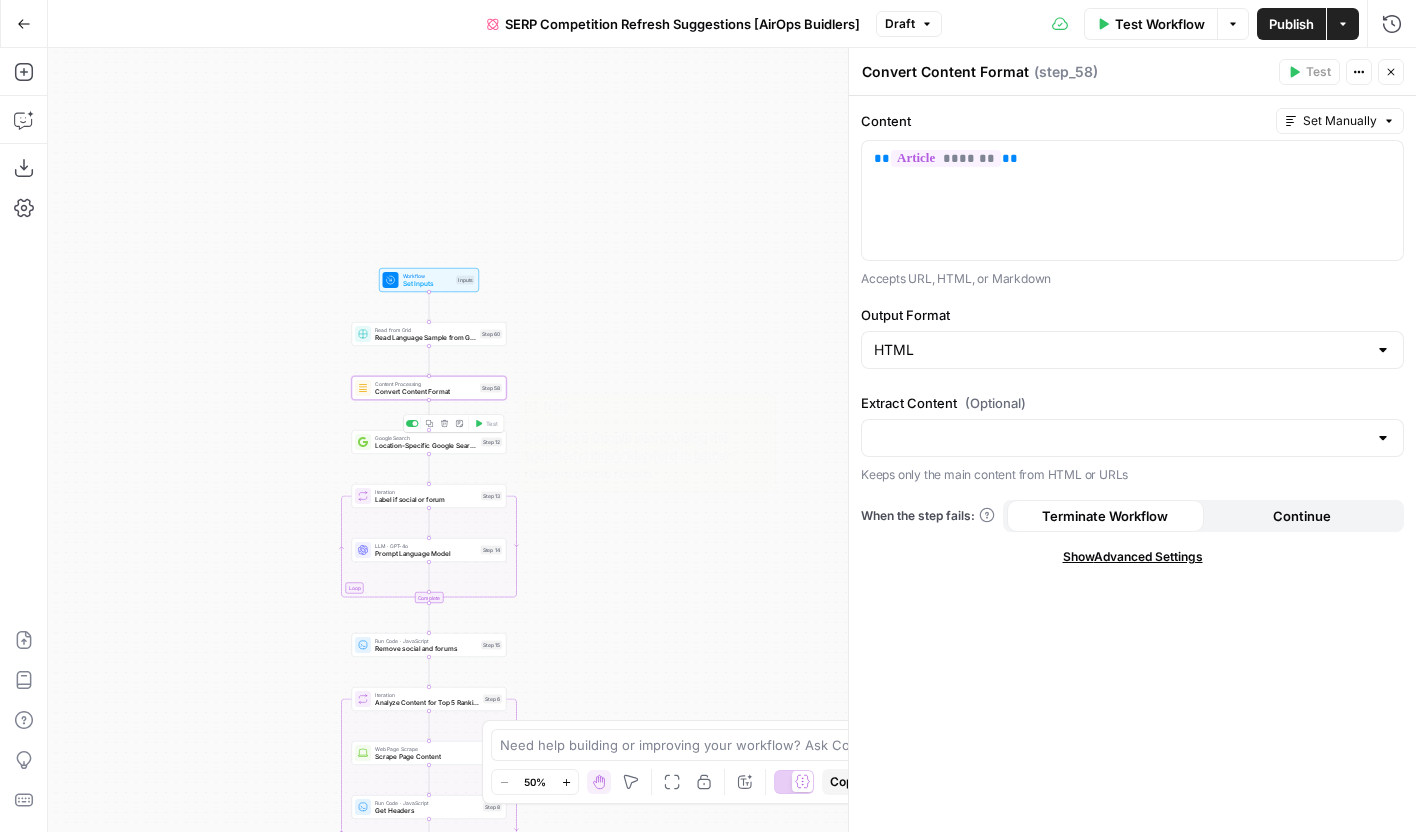 click on "Location-Specific Google Search" at bounding box center [426, 446] 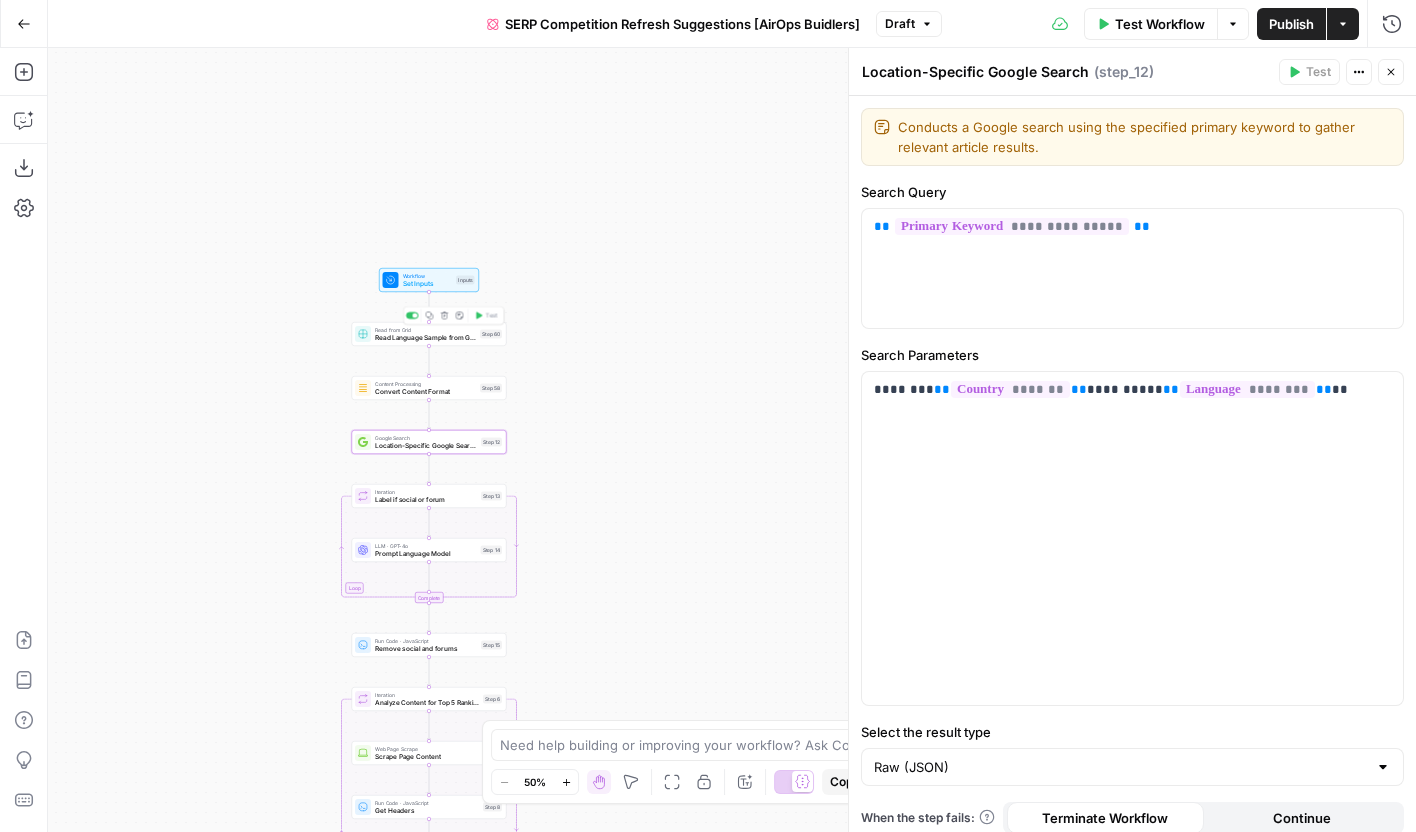 click on "Read Language Sample from Grid" at bounding box center [425, 338] 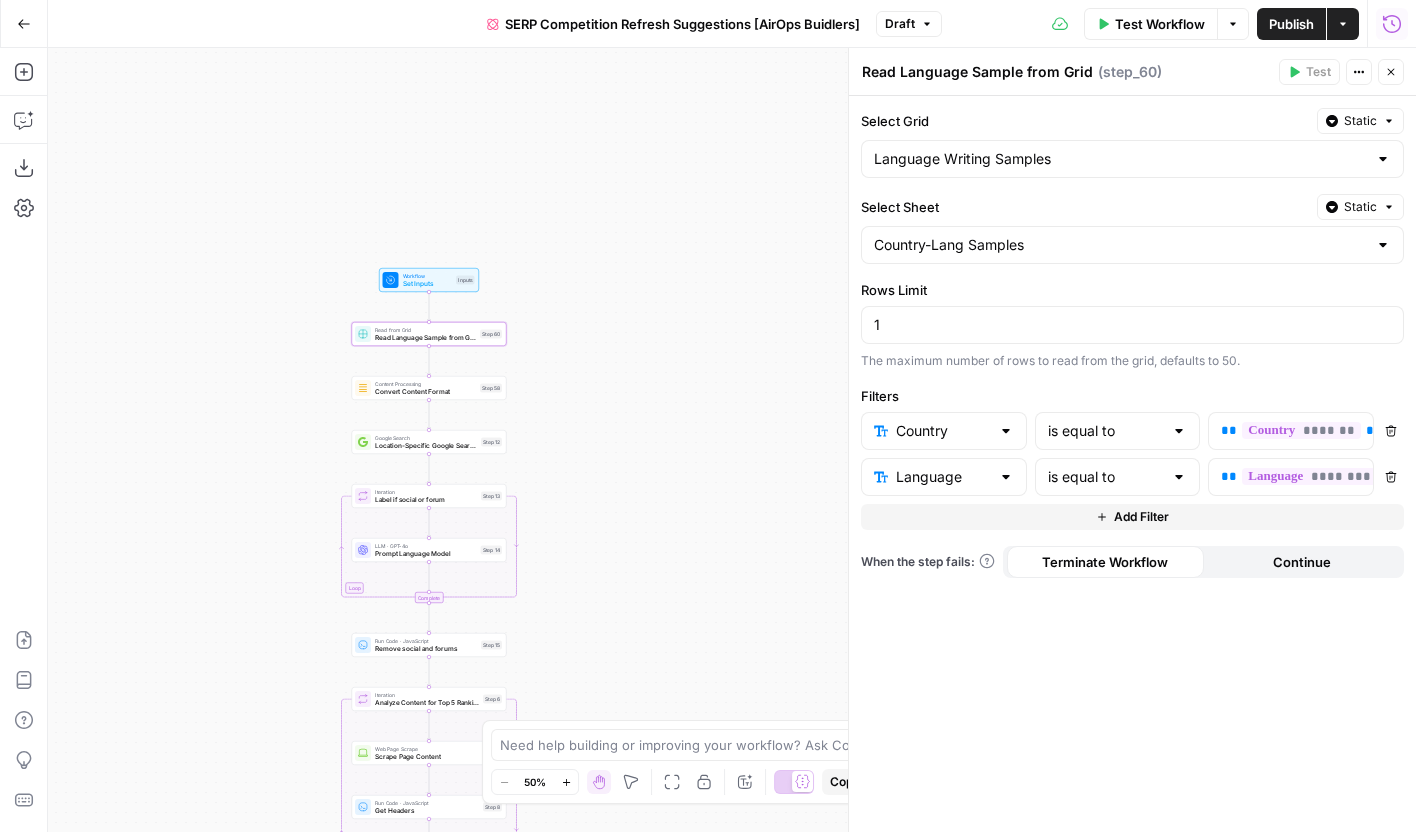 click 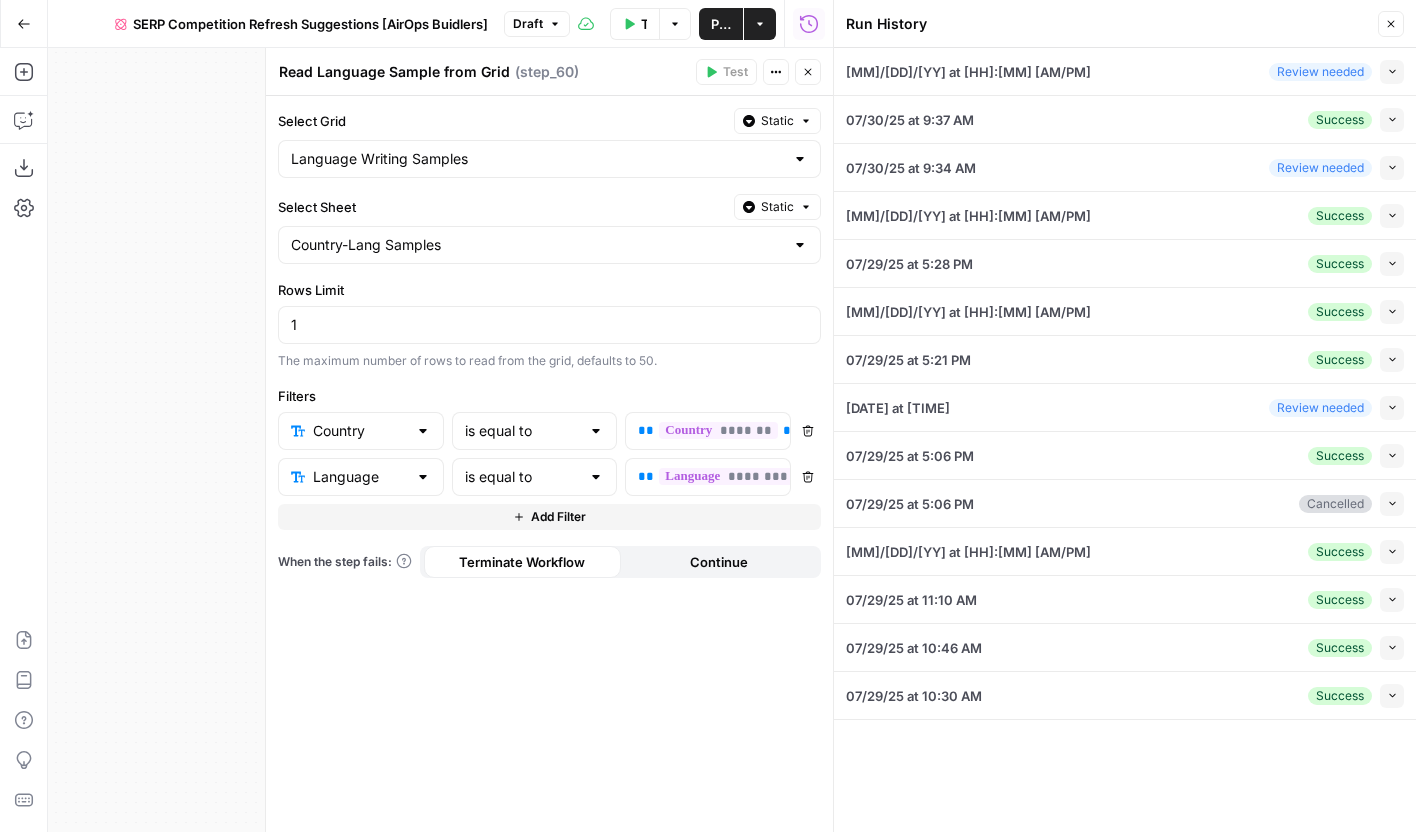 click 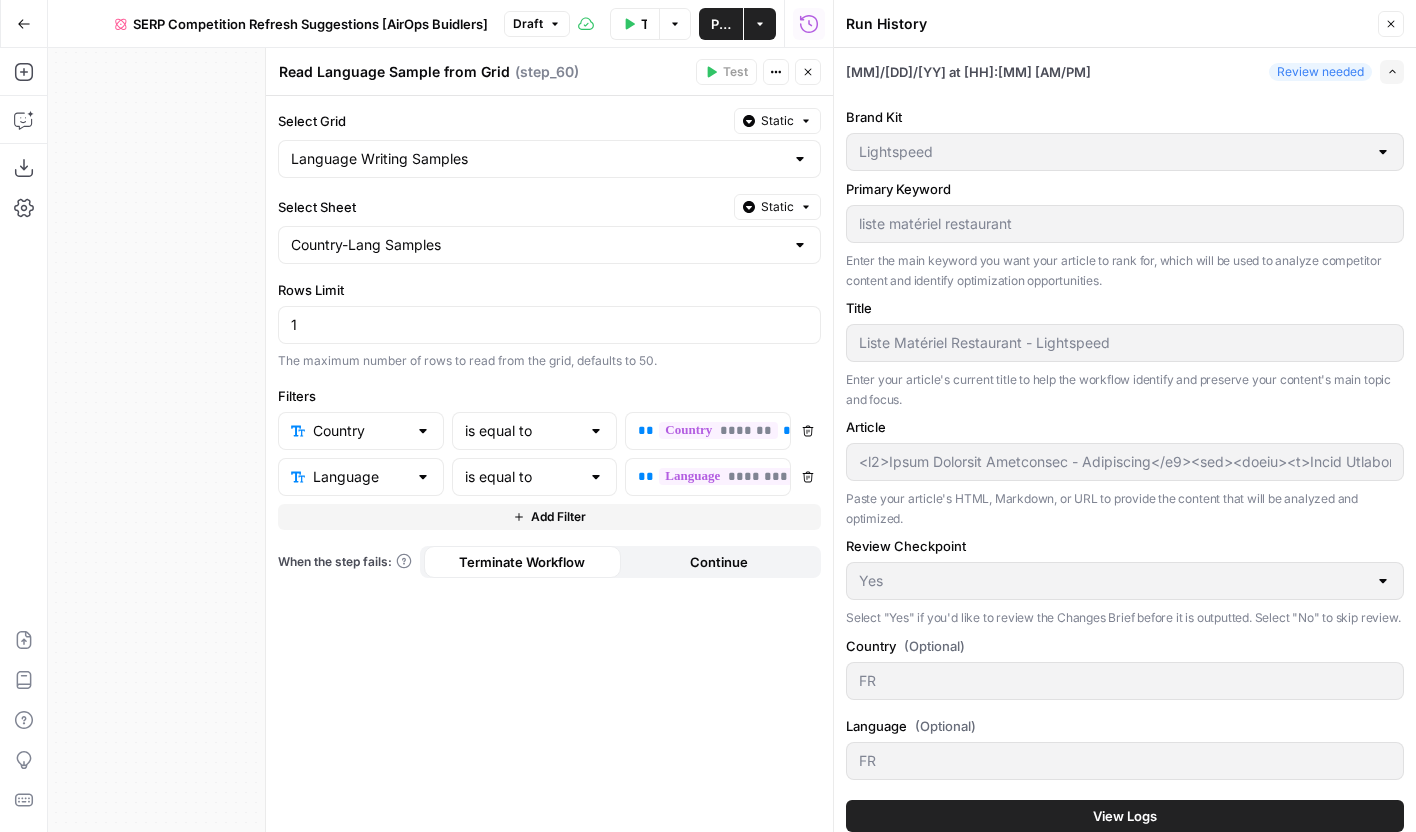click on "View Logs" at bounding box center [1125, 816] 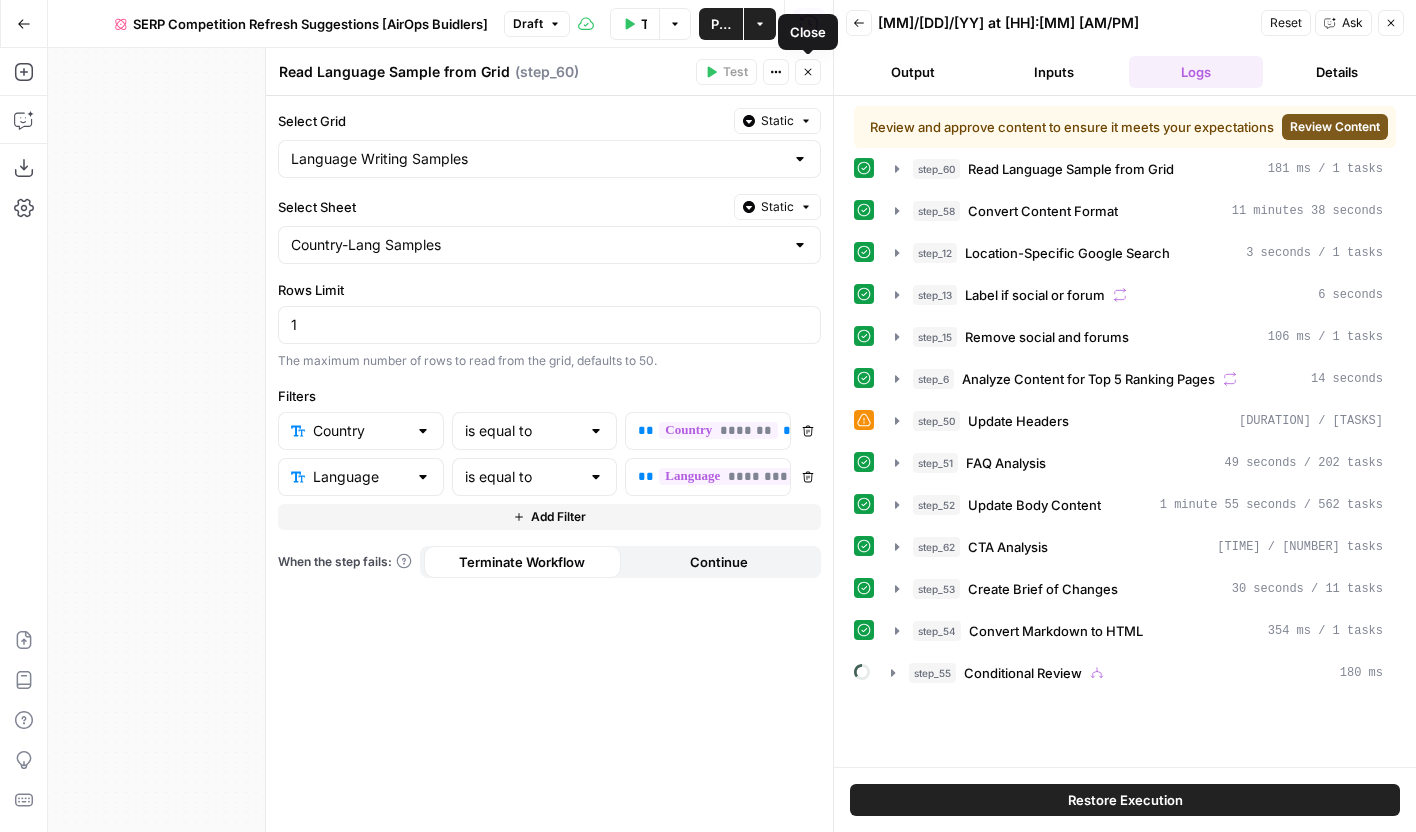 click 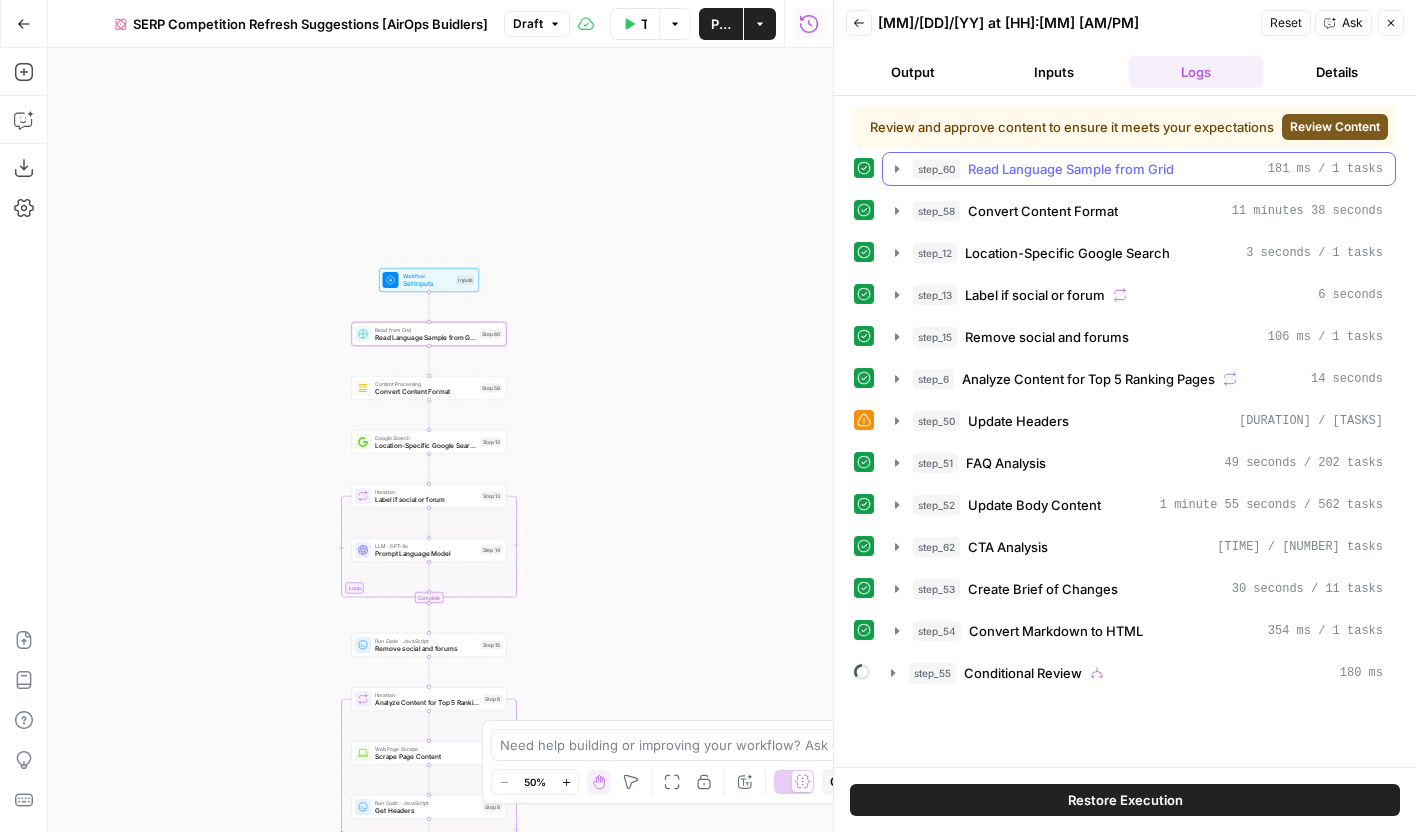 click on "step_60 Read Language Sample from Grid 181 ms / 1 tasks" at bounding box center [1139, 169] 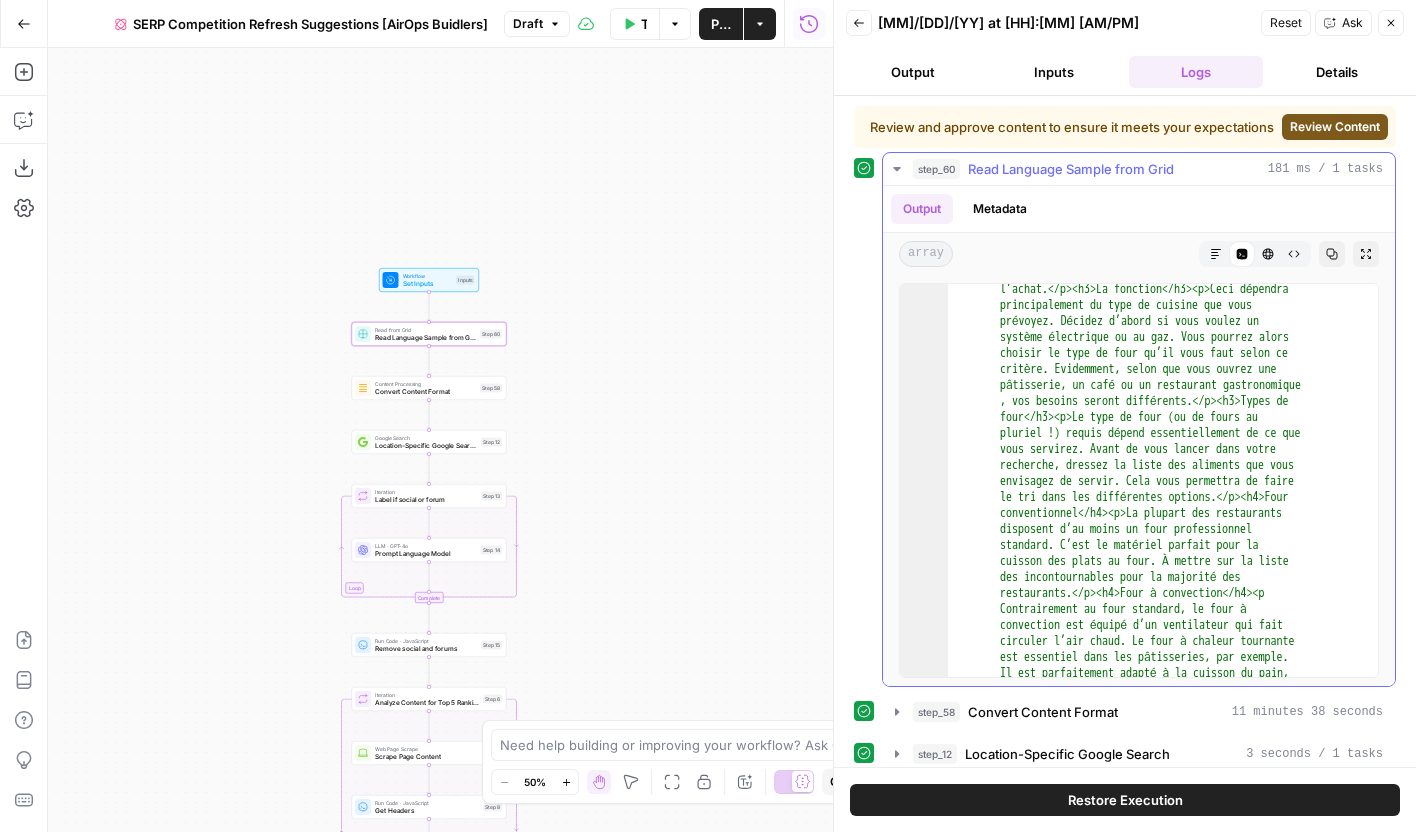 scroll, scrollTop: 2099, scrollLeft: 0, axis: vertical 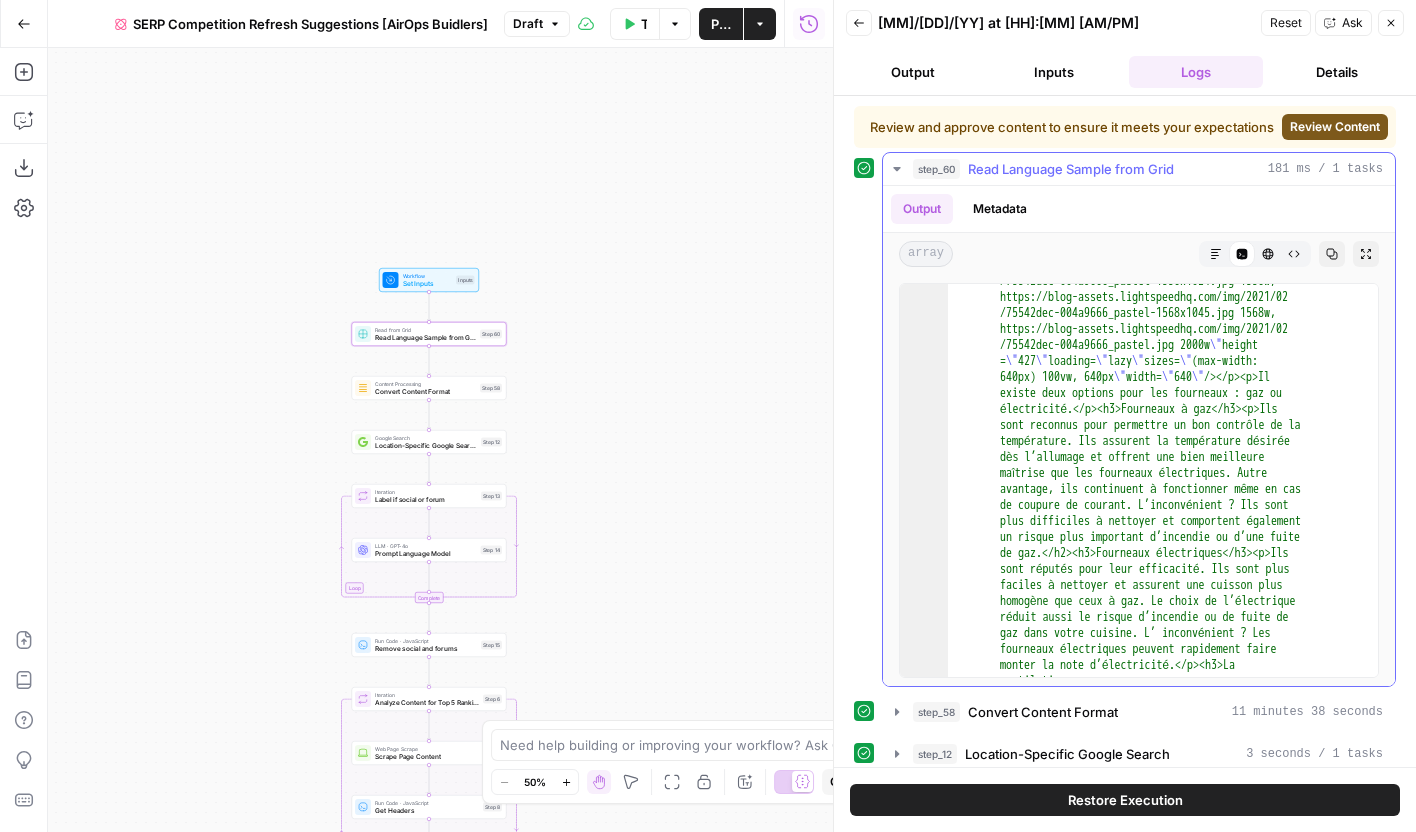click 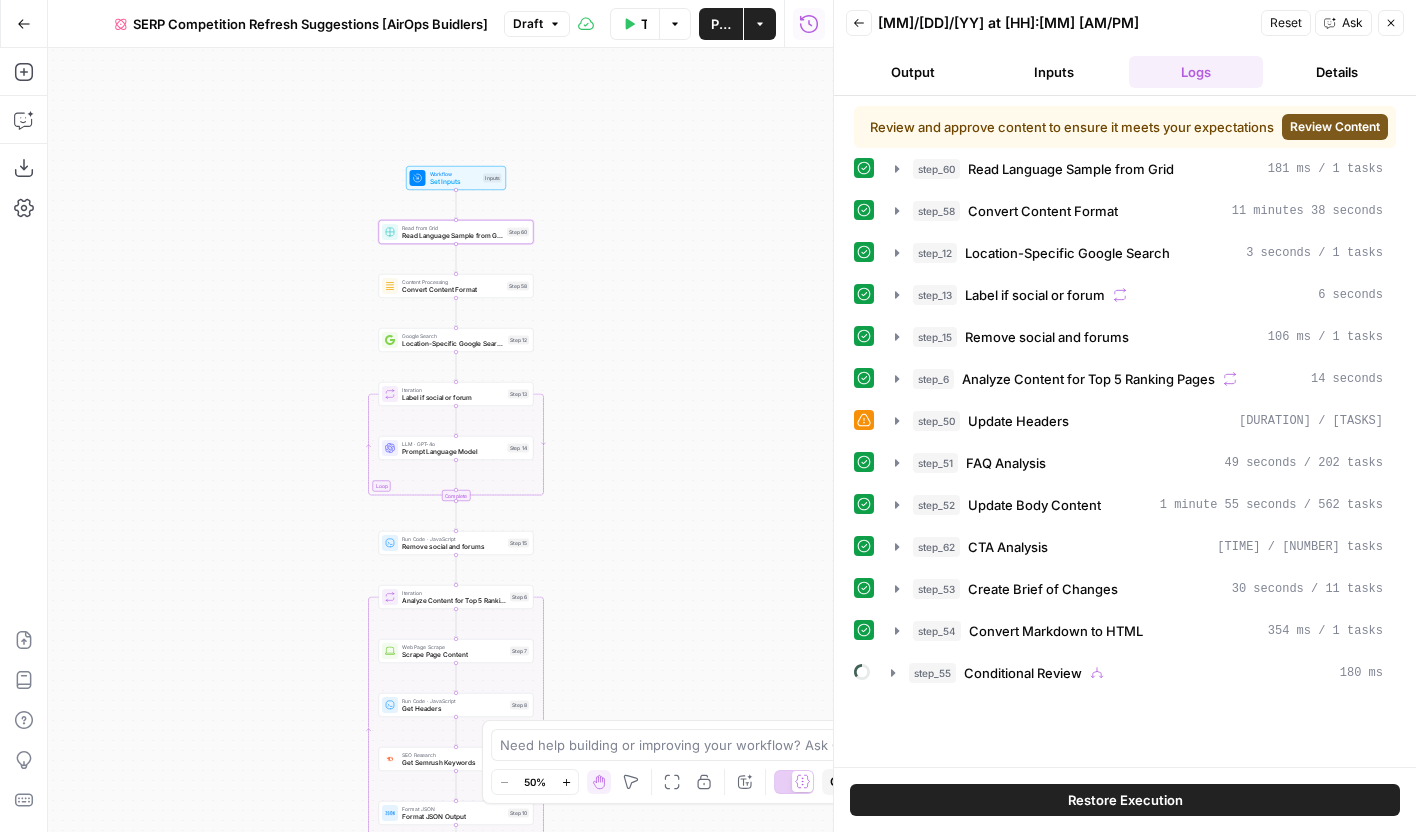 drag, startPoint x: 712, startPoint y: 421, endPoint x: 730, endPoint y: 281, distance: 141.1524 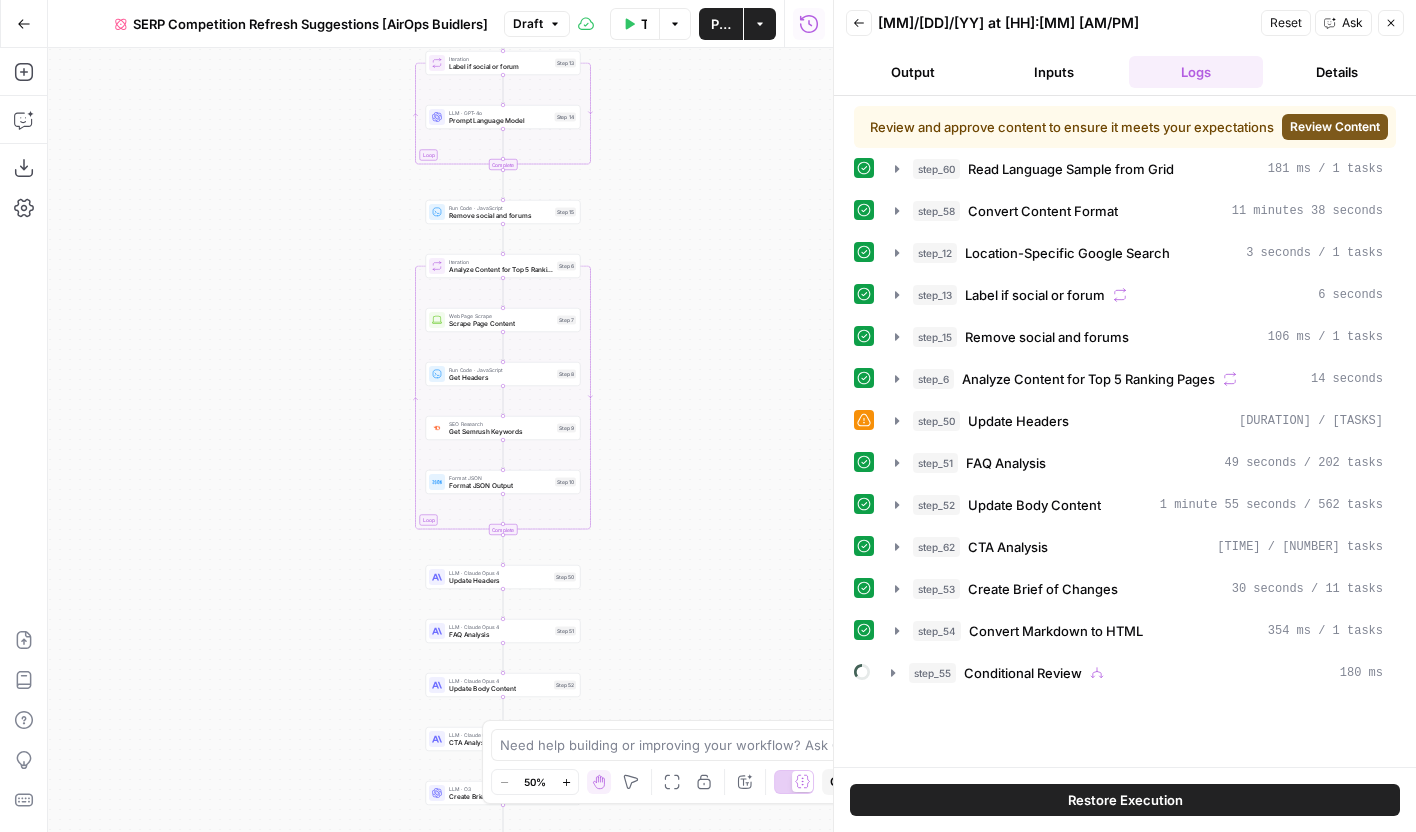 drag, startPoint x: 694, startPoint y: 414, endPoint x: 723, endPoint y: 269, distance: 147.87157 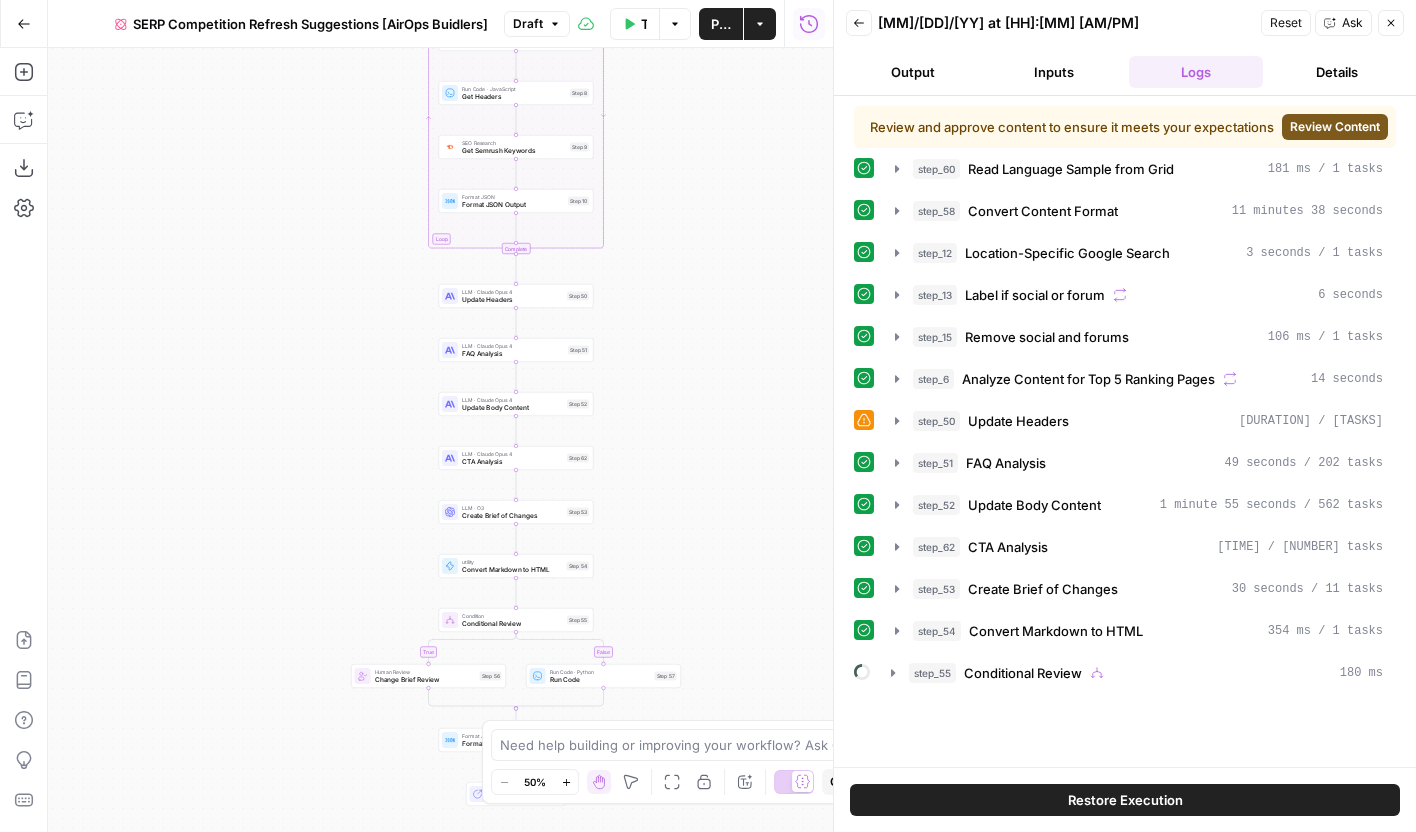 drag, startPoint x: 701, startPoint y: 255, endPoint x: 701, endPoint y: 221, distance: 34 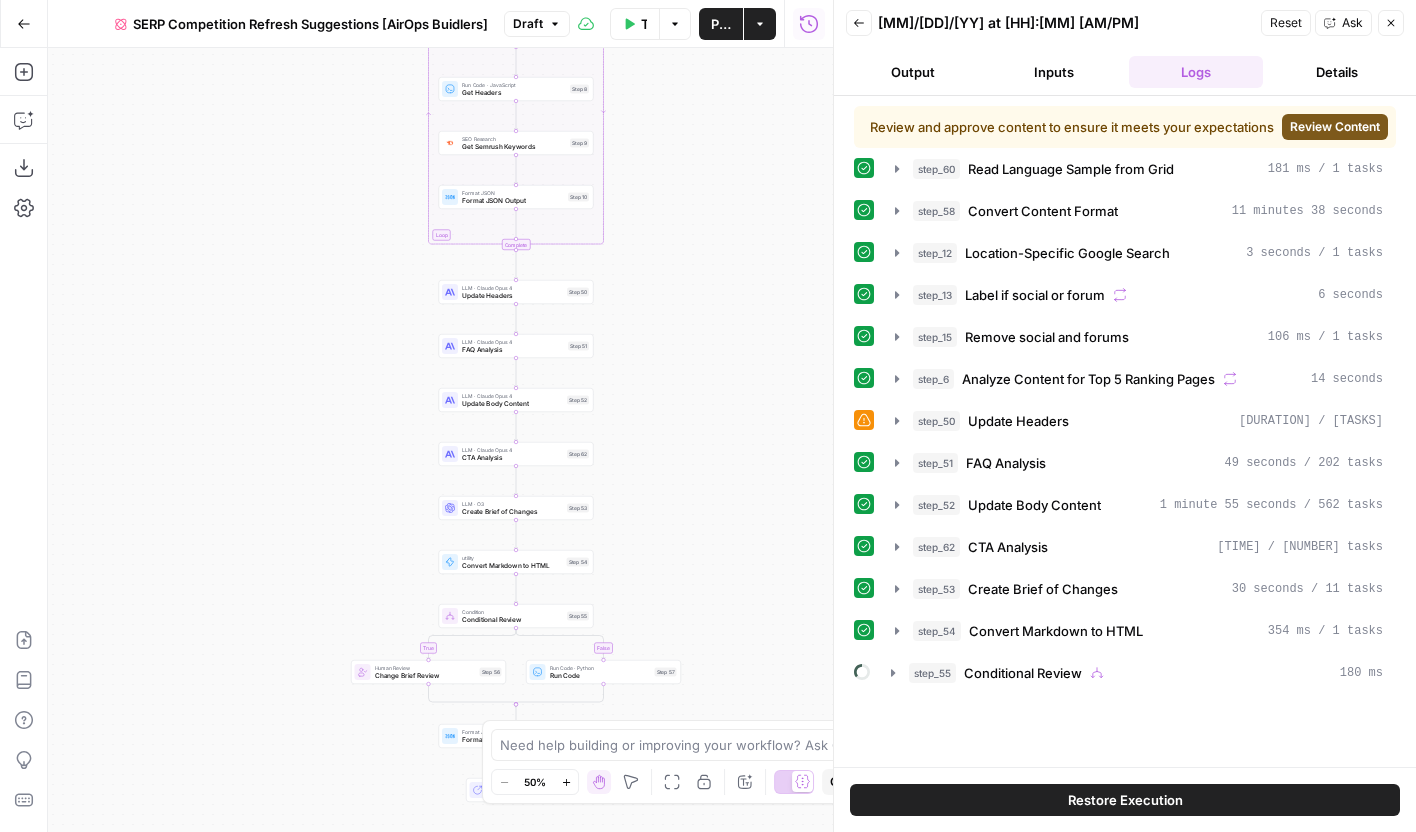 drag, startPoint x: 733, startPoint y: 349, endPoint x: 733, endPoint y: 217, distance: 132 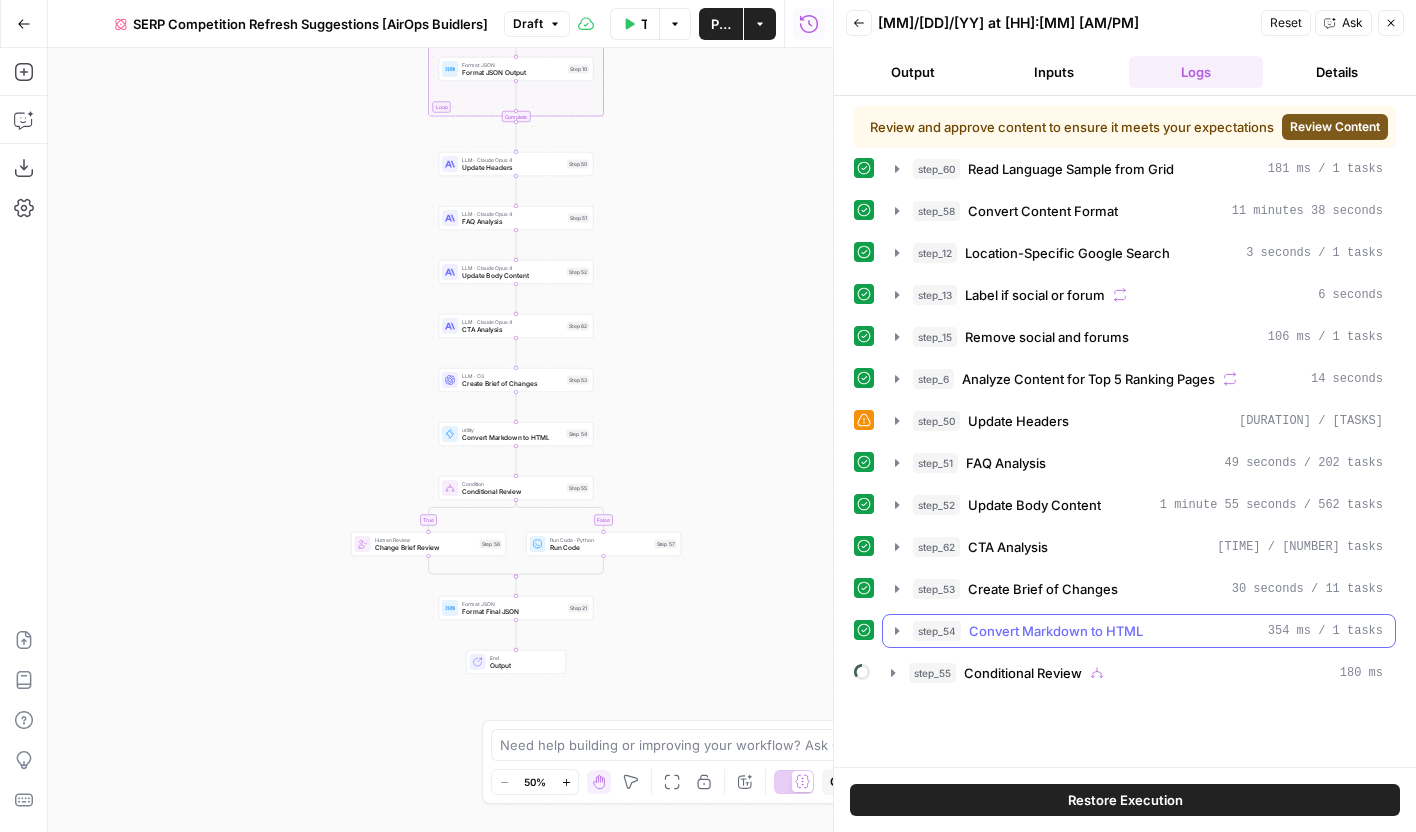click 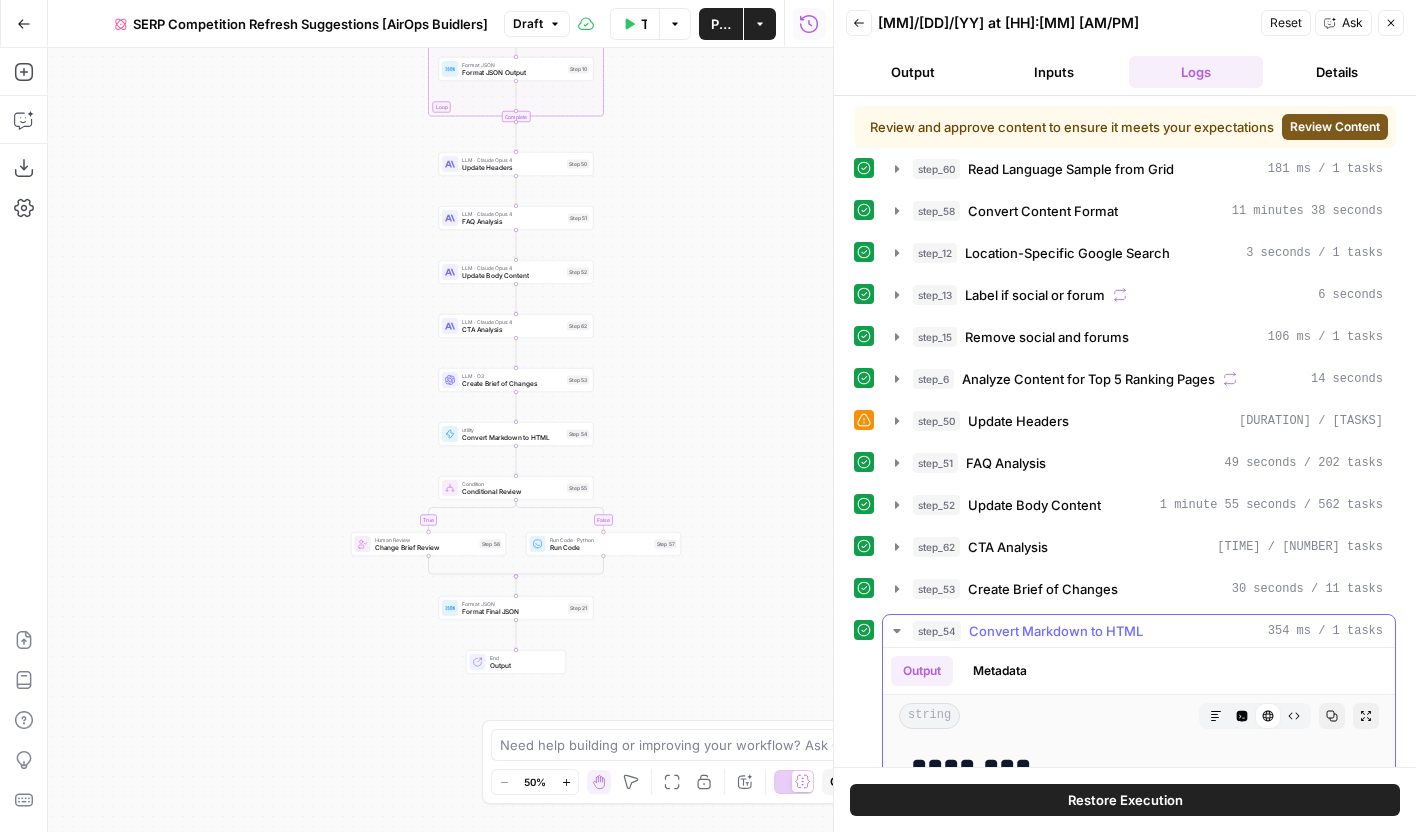 click 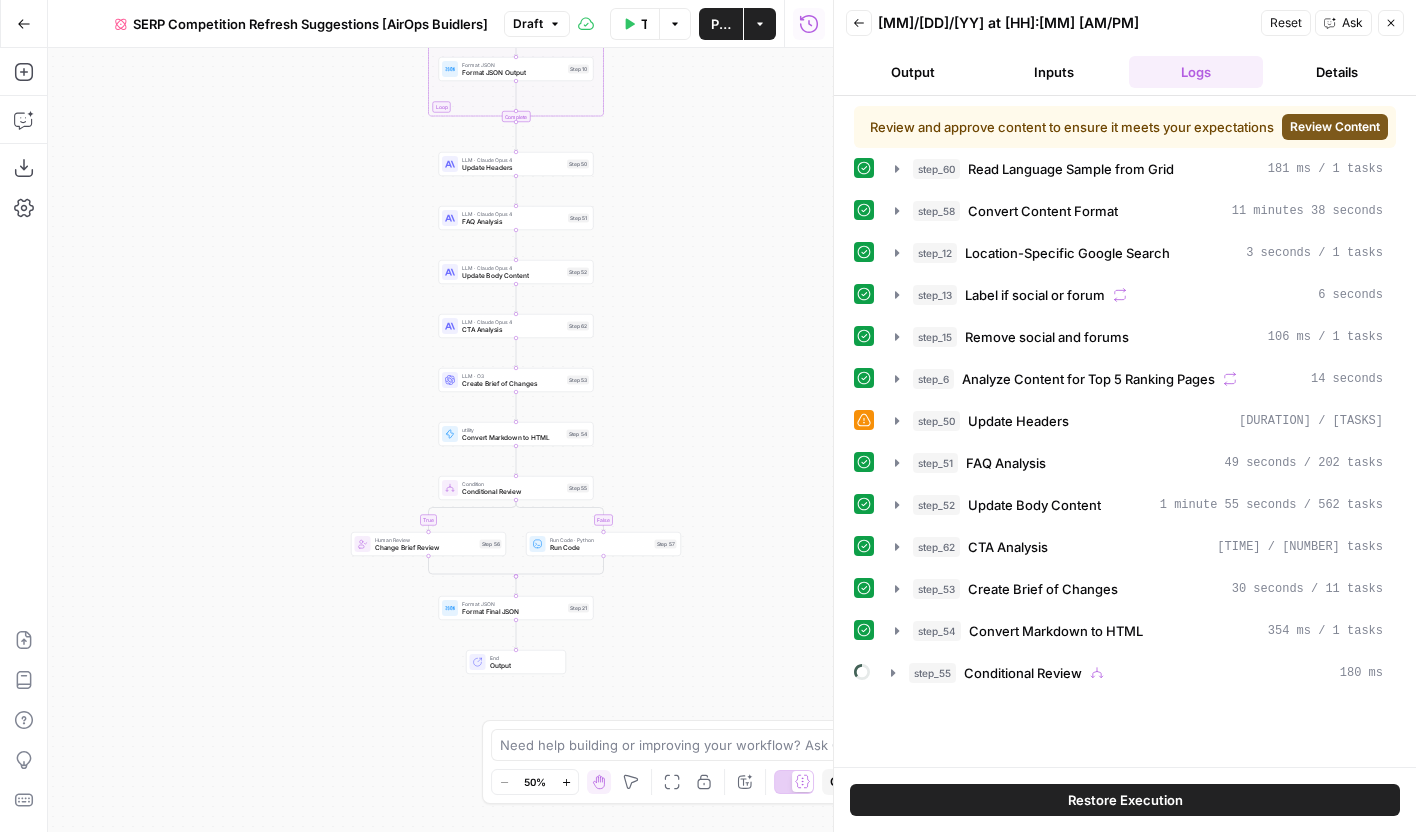 click on "Review Content" at bounding box center (1335, 127) 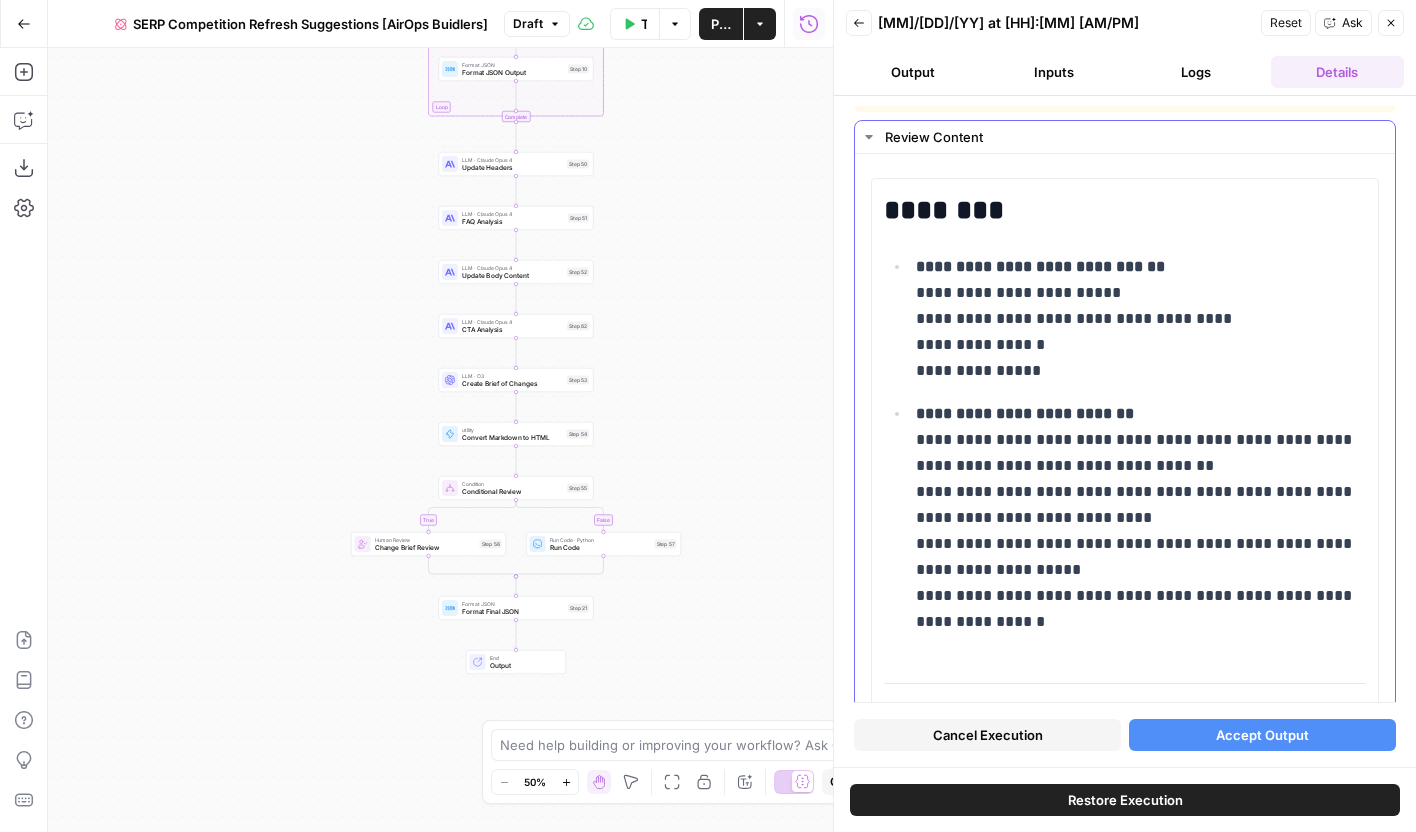 scroll, scrollTop: 0, scrollLeft: 0, axis: both 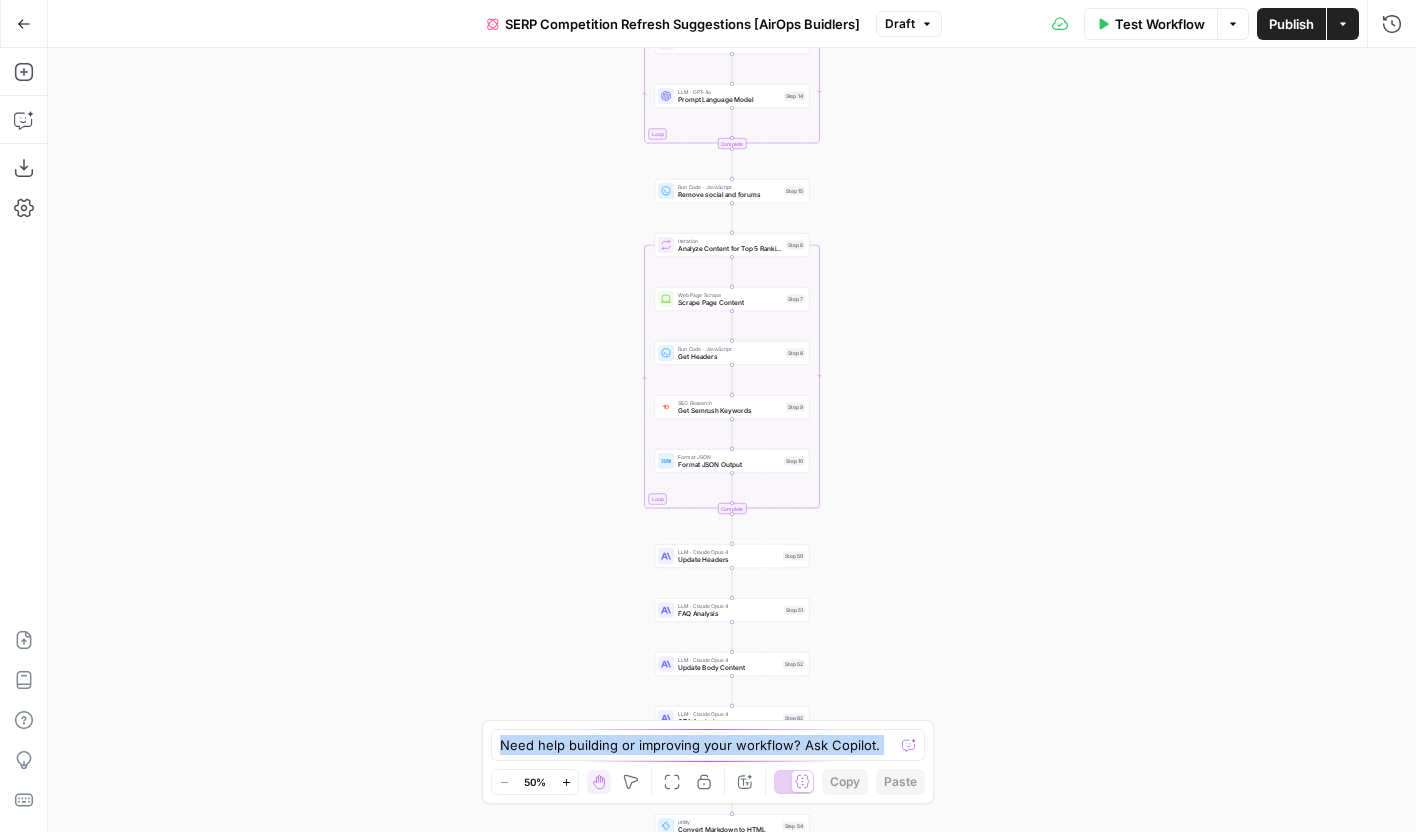 drag, startPoint x: 912, startPoint y: 598, endPoint x: 891, endPoint y: 242, distance: 356.61884 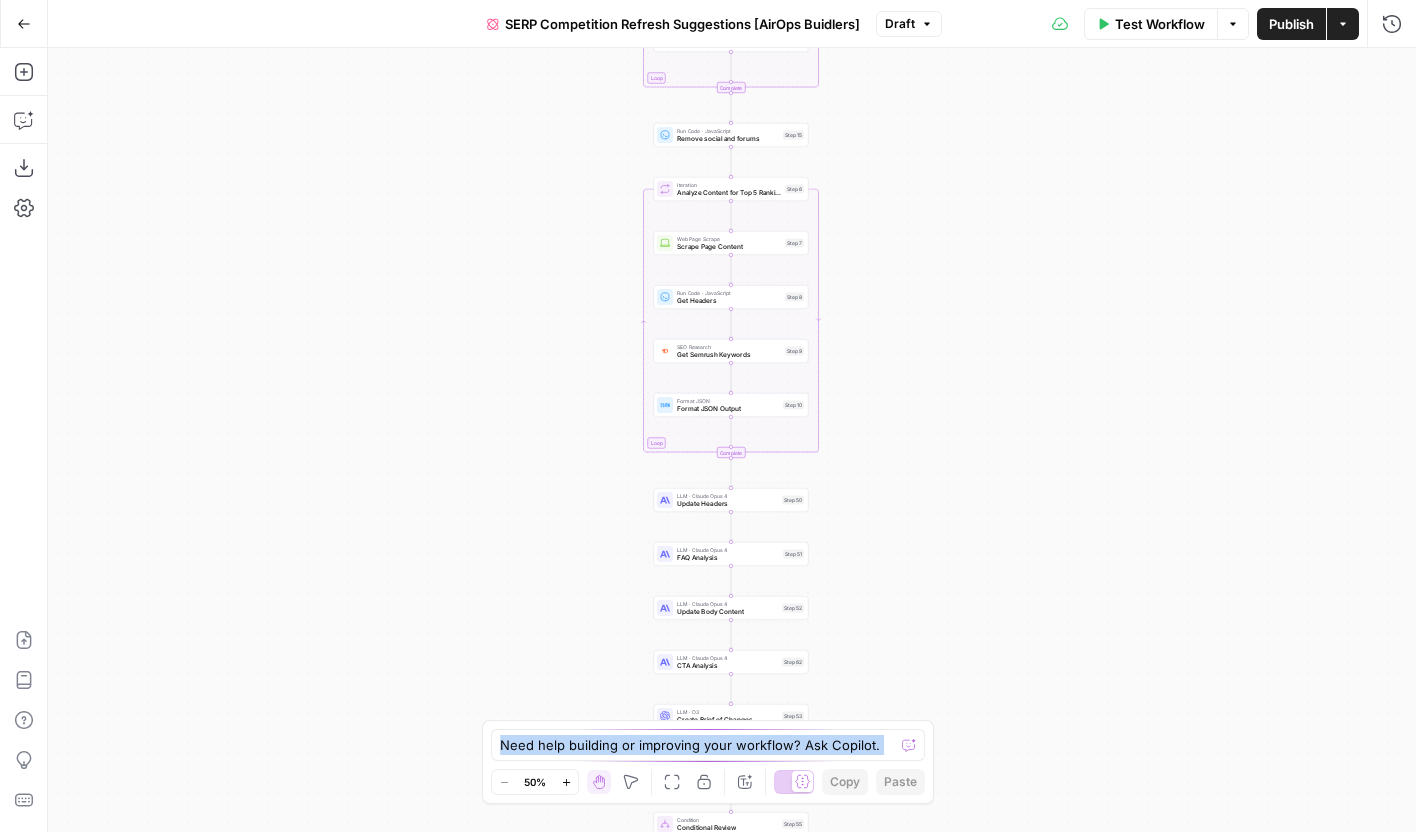drag, startPoint x: 958, startPoint y: 322, endPoint x: 950, endPoint y: 176, distance: 146.21901 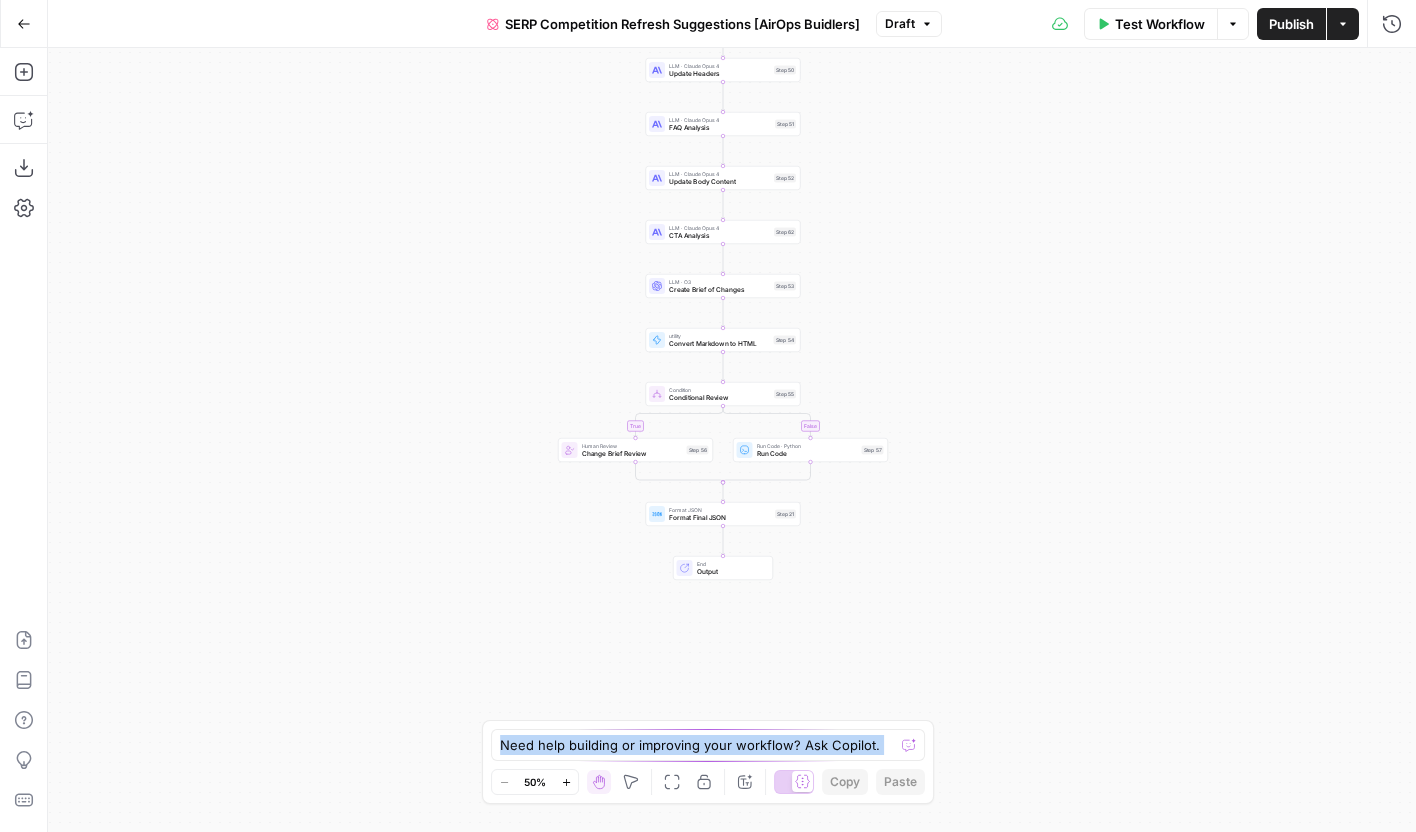 drag, startPoint x: 950, startPoint y: 528, endPoint x: 950, endPoint y: 248, distance: 280 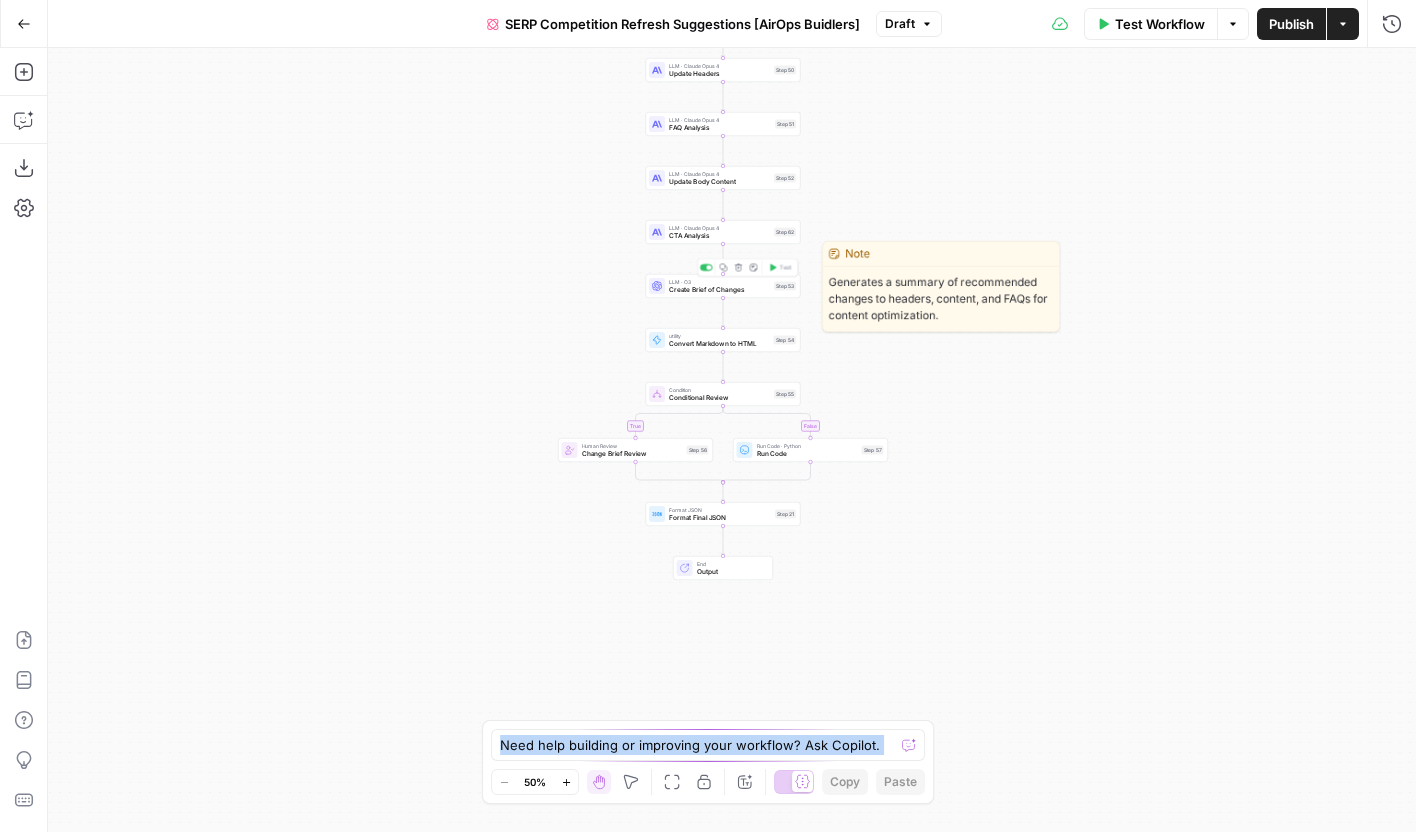click on "LLM · O3 Create Brief of Changes Step 53 Copy step Delete step Edit Note Test" at bounding box center [723, 286] 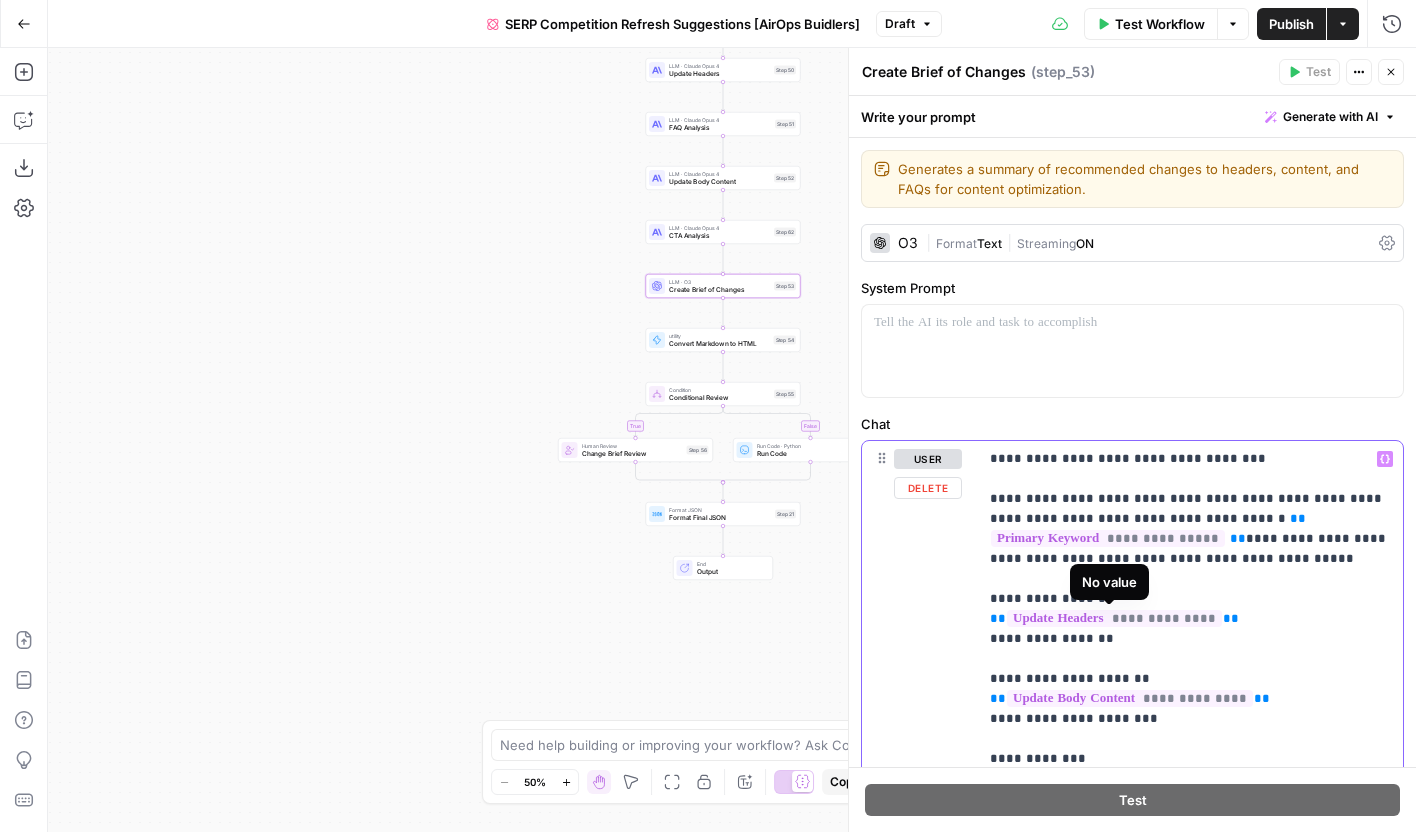 click on "**********" at bounding box center (1114, 618) 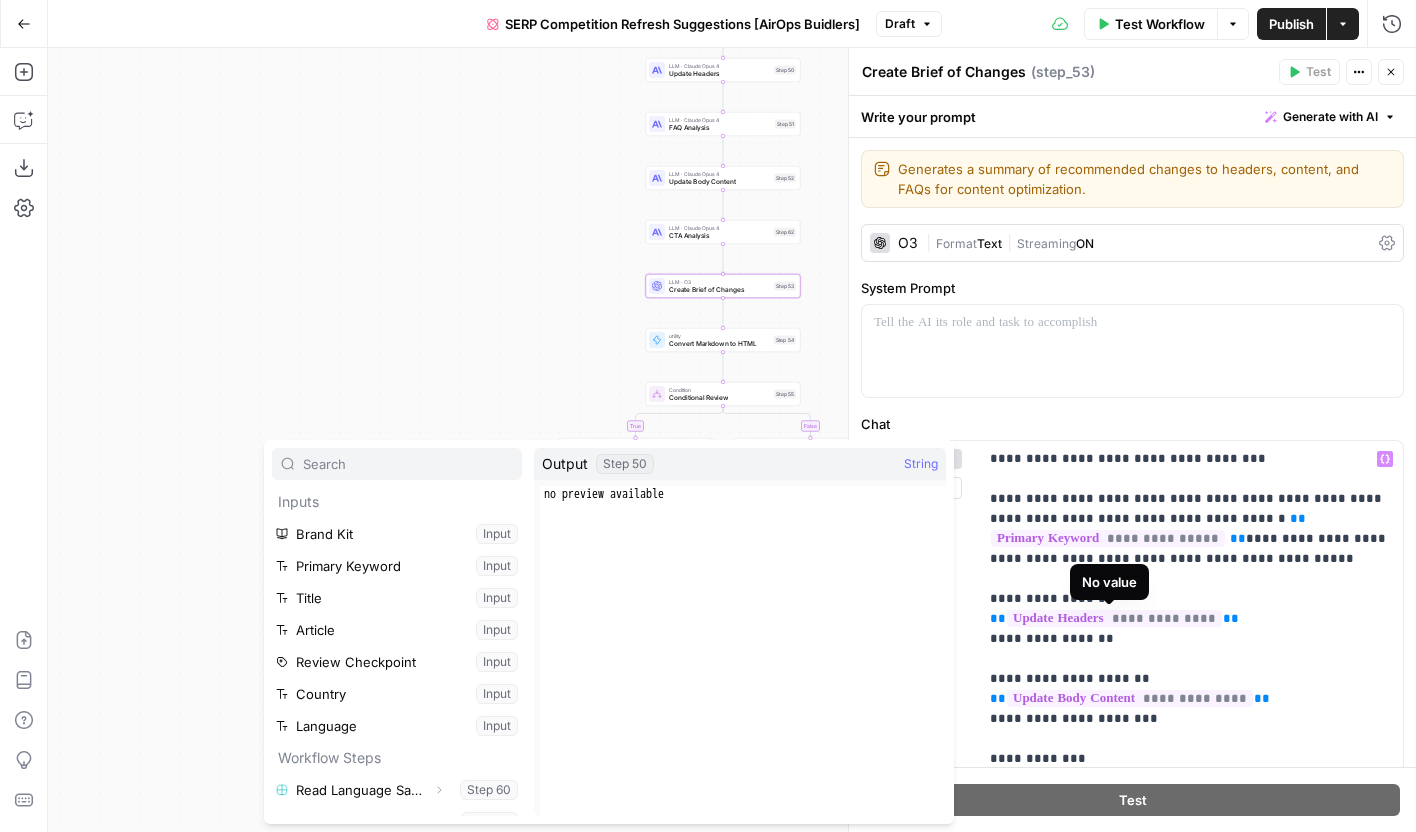 scroll, scrollTop: 310, scrollLeft: 0, axis: vertical 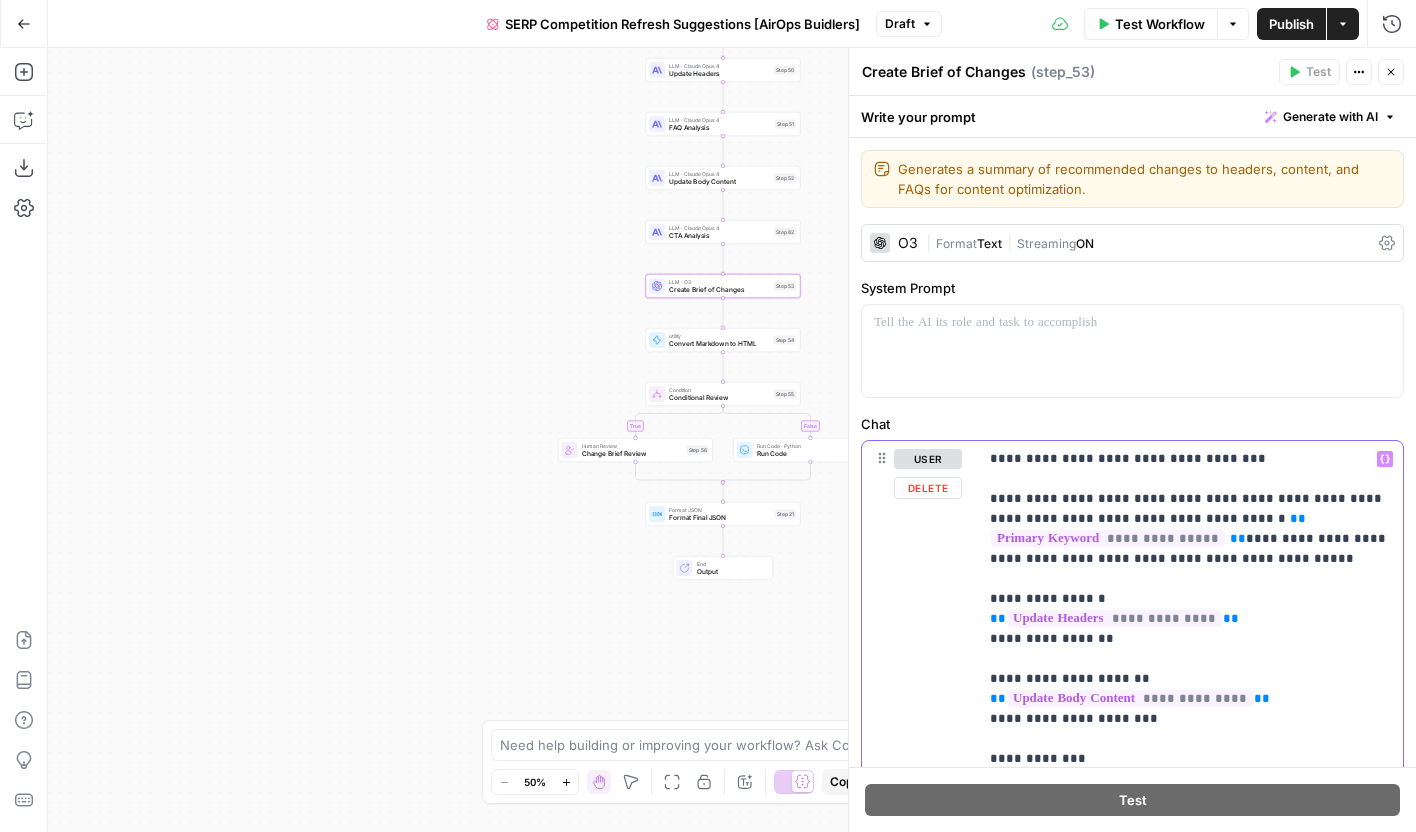 click on "**********" at bounding box center [1190, 1279] 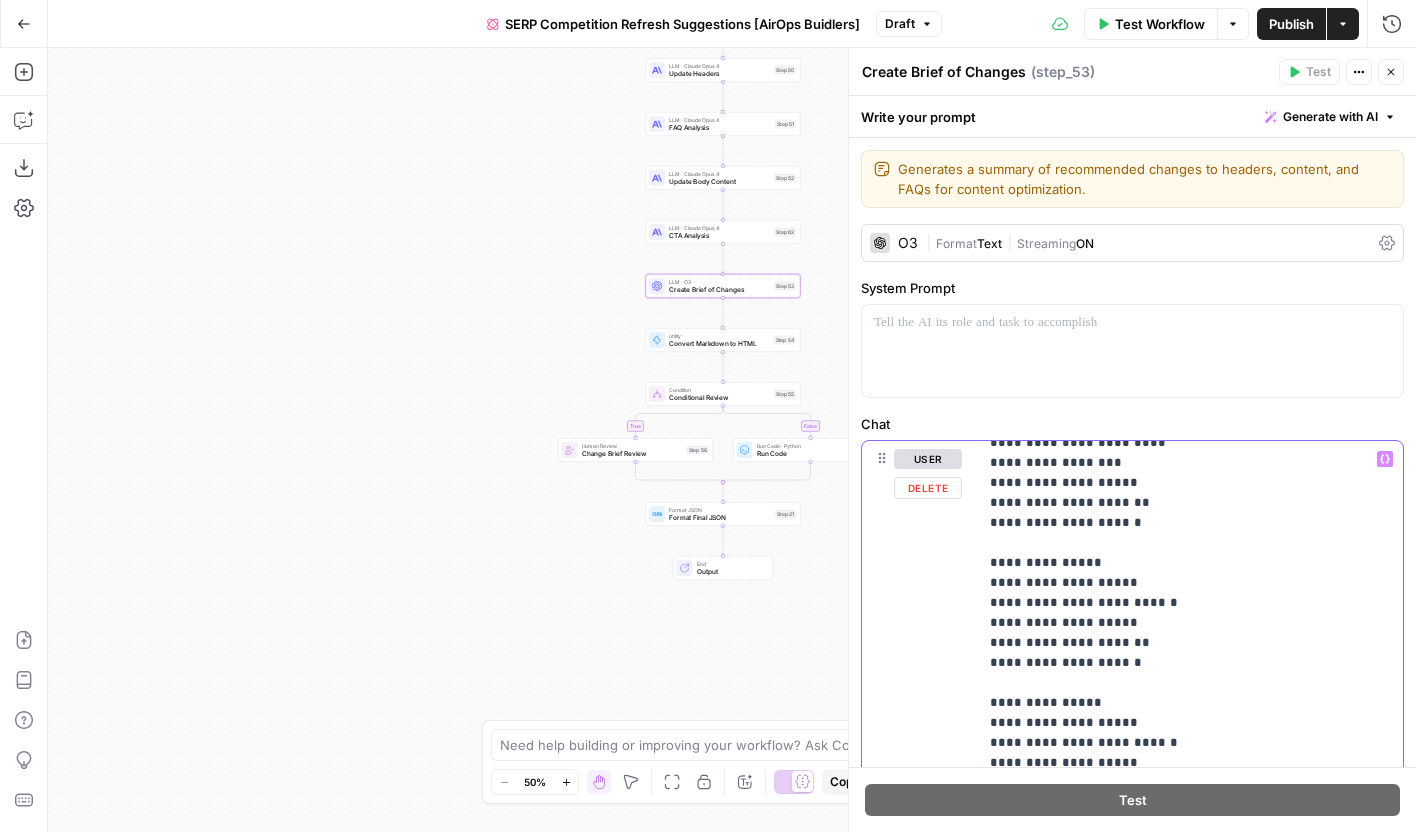 scroll, scrollTop: 861, scrollLeft: 0, axis: vertical 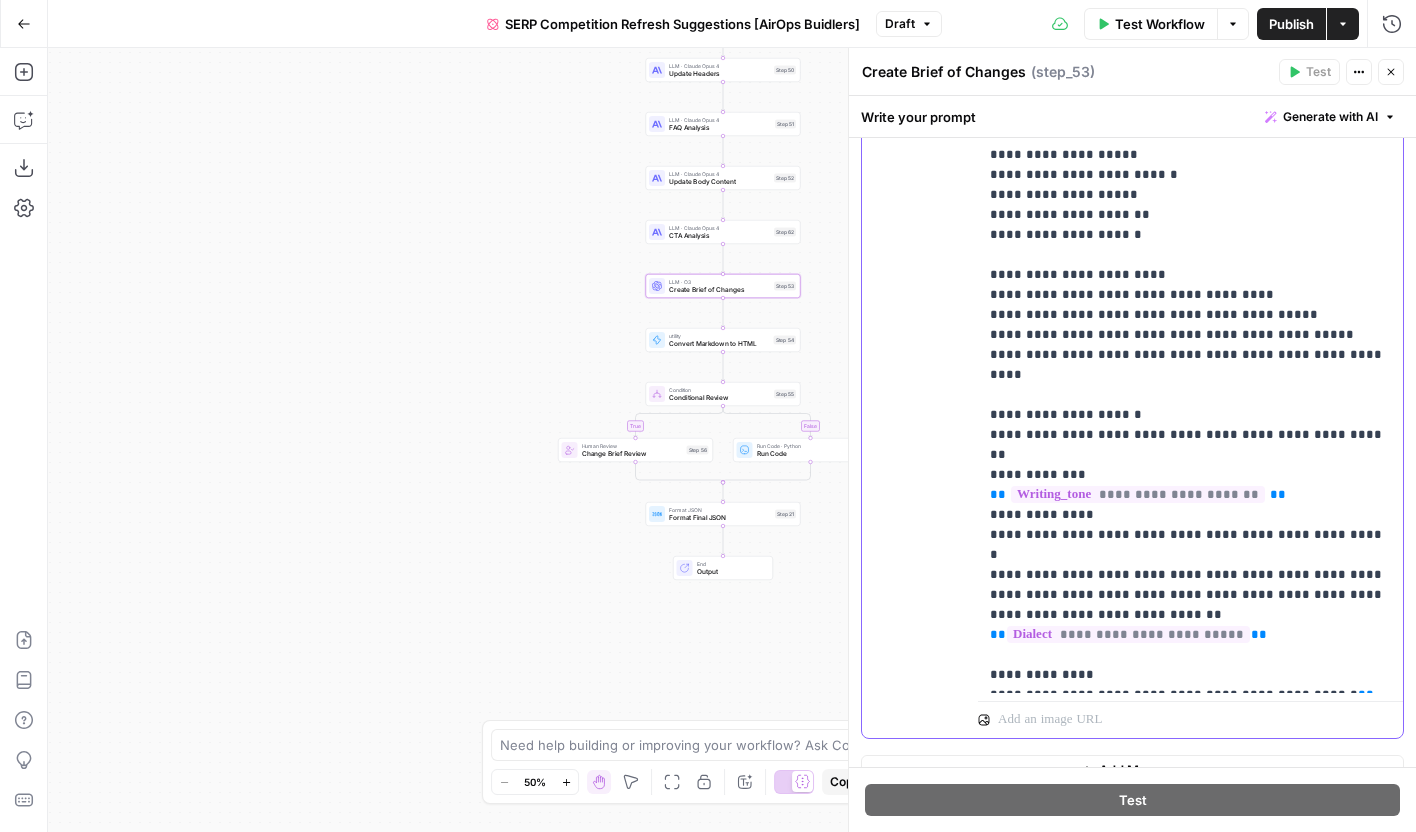 click on "**********" at bounding box center [1190, -145] 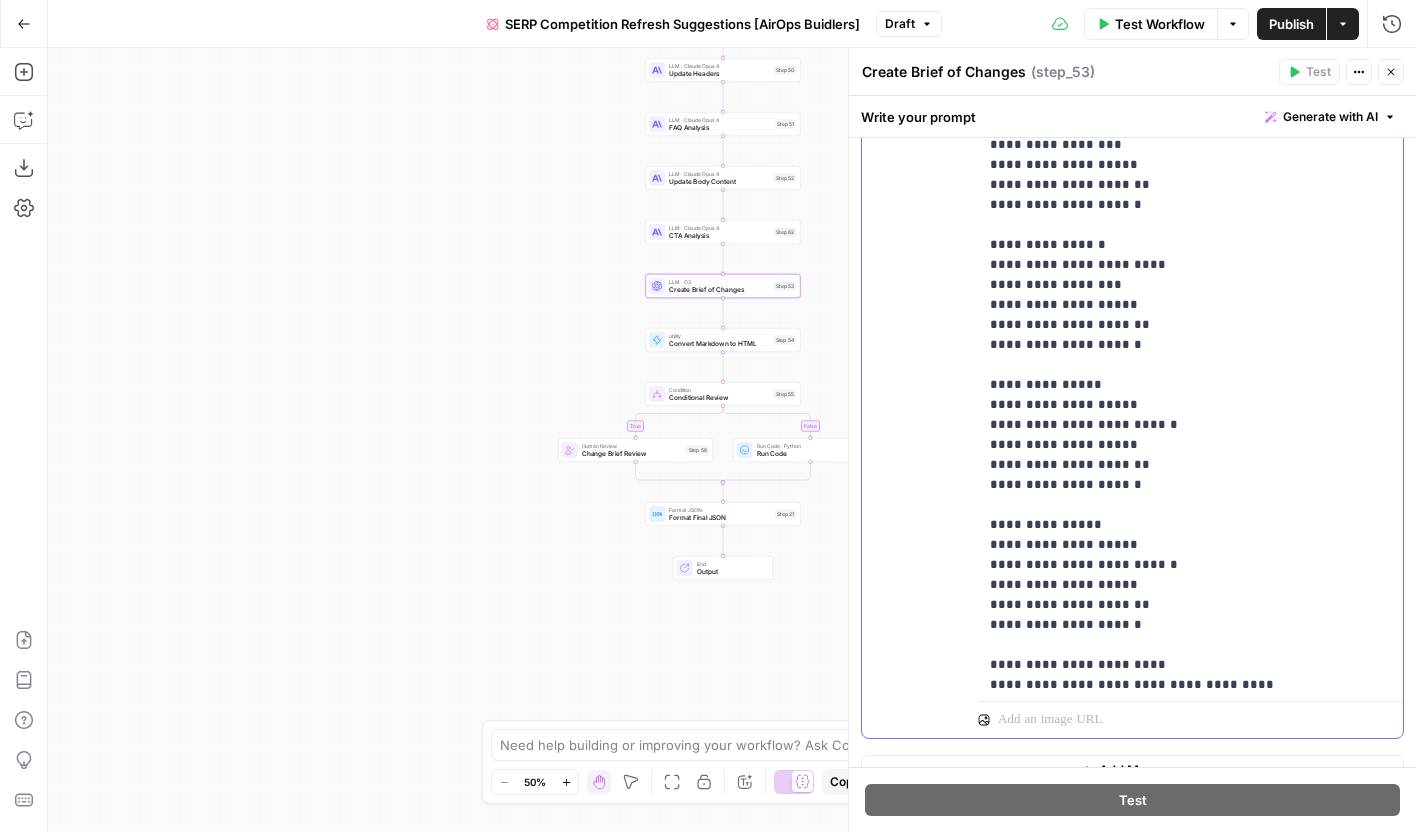 scroll, scrollTop: 0, scrollLeft: 0, axis: both 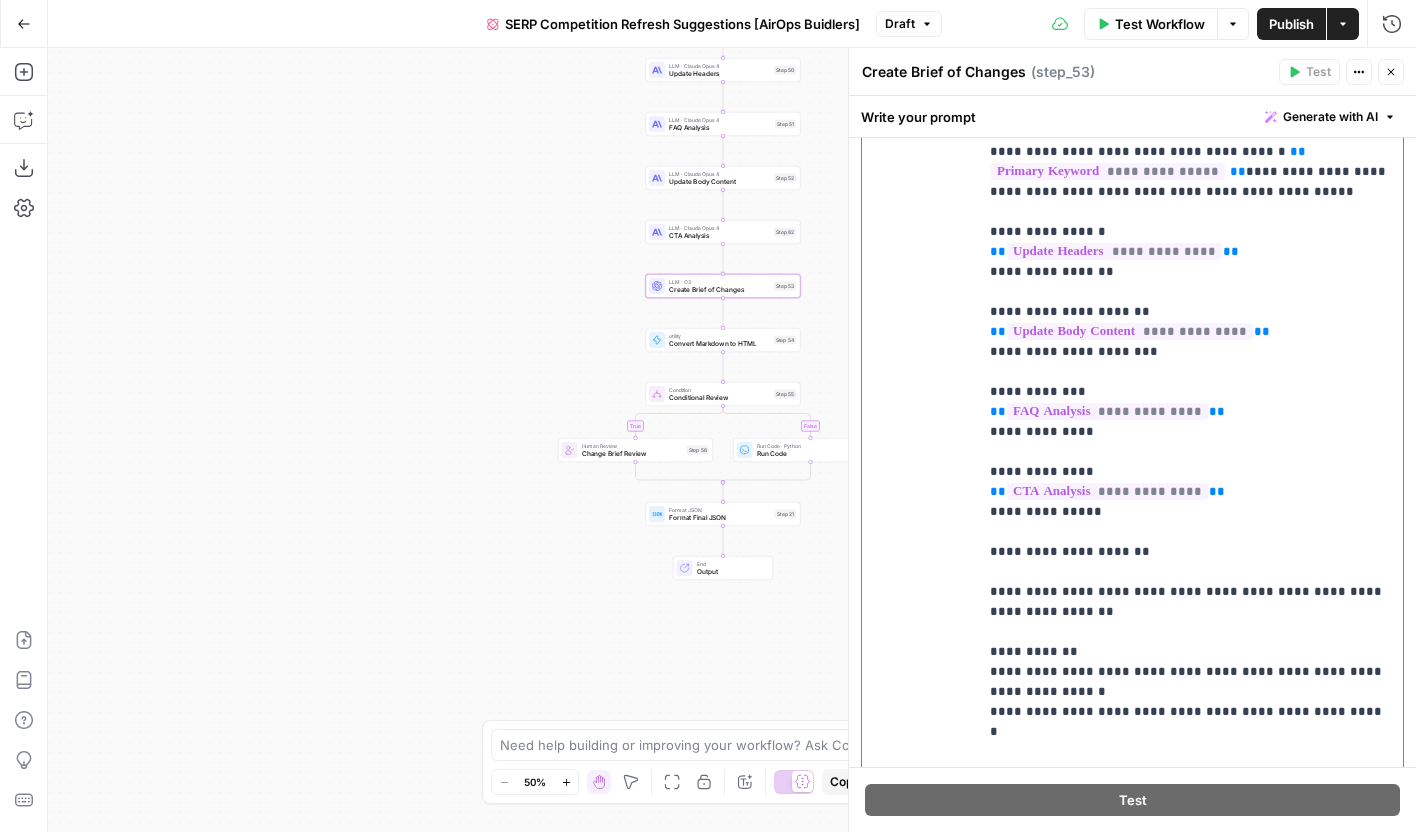 click on "**********" at bounding box center [1190, 912] 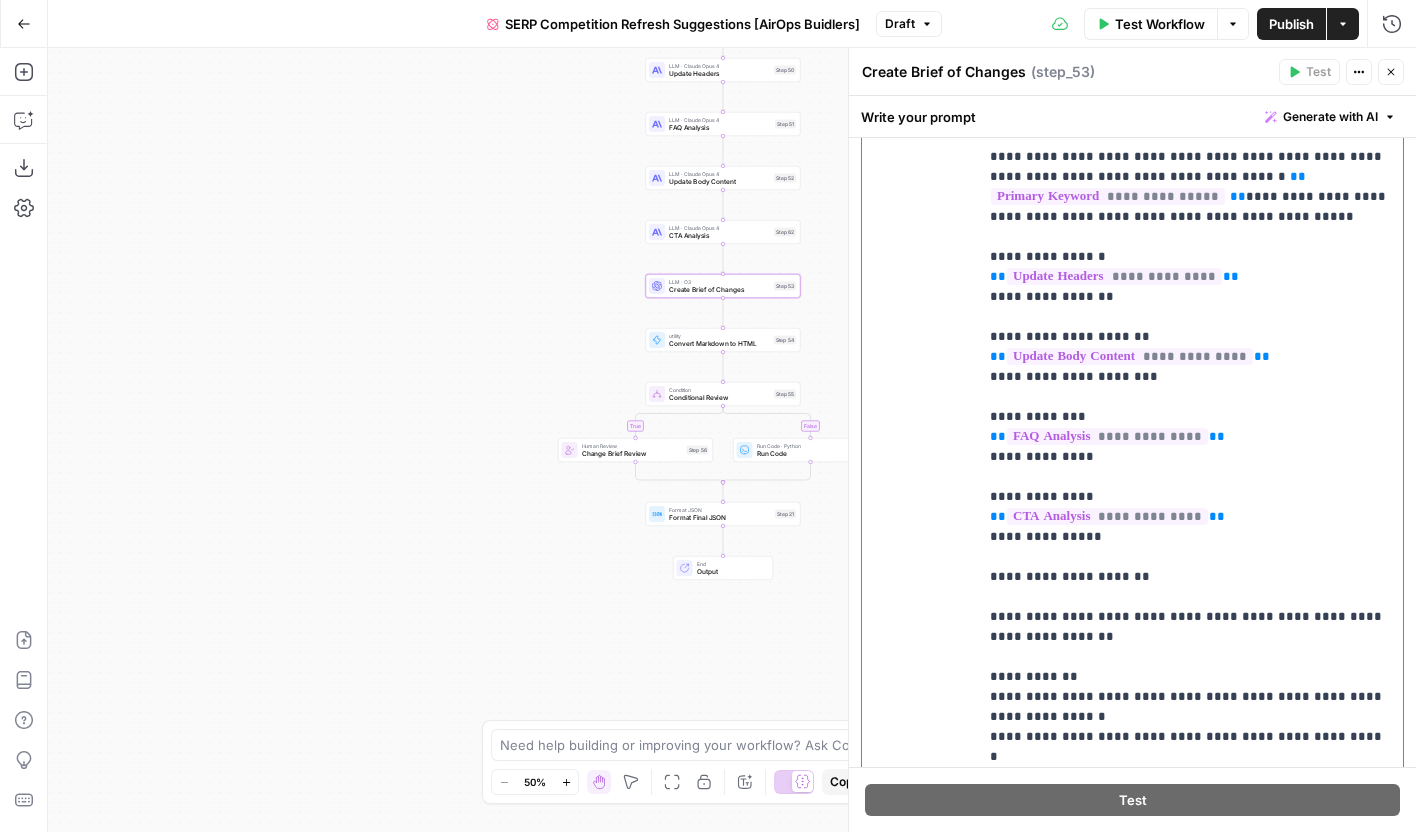 scroll, scrollTop: 557, scrollLeft: 0, axis: vertical 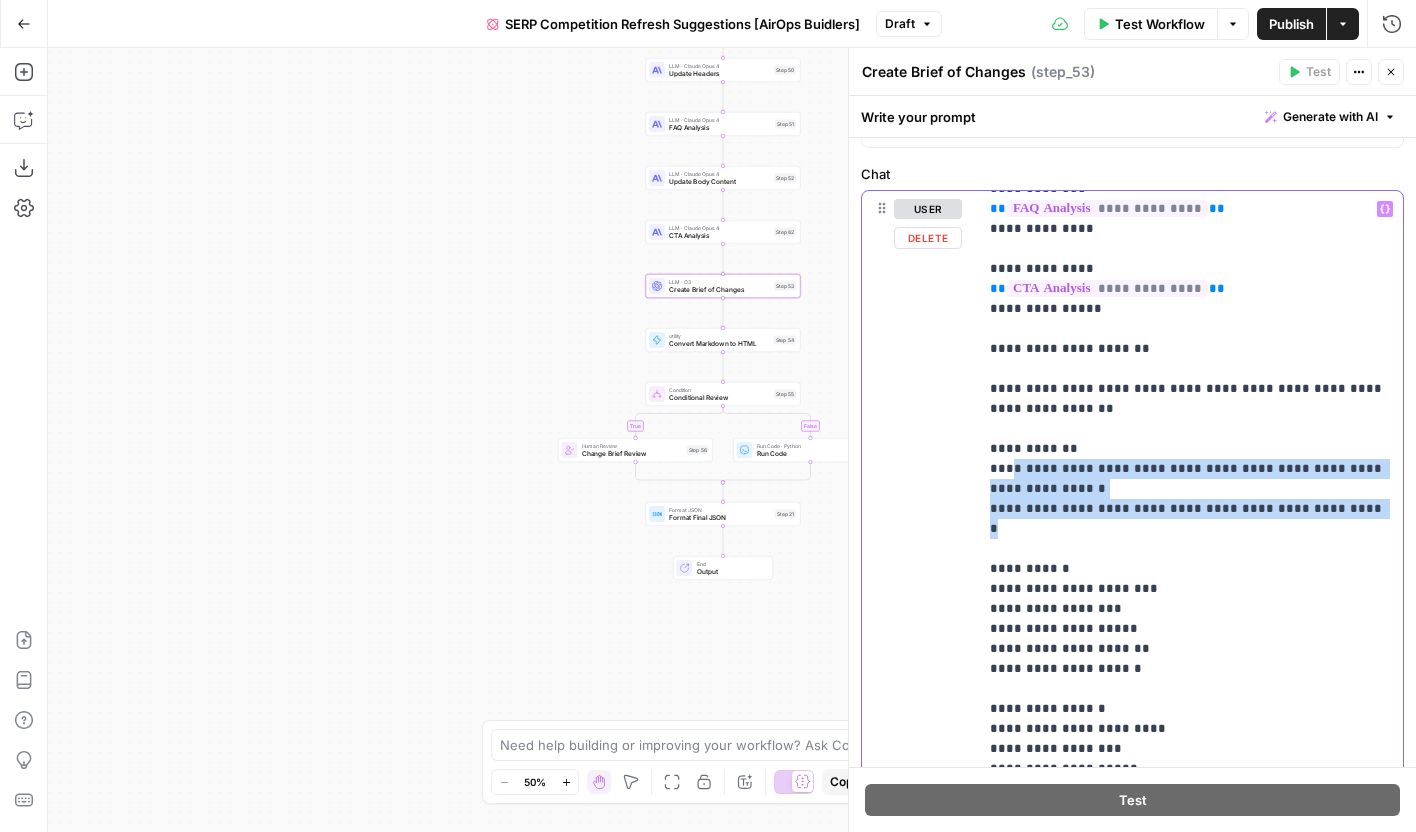 drag, startPoint x: 1364, startPoint y: 503, endPoint x: 1004, endPoint y: 470, distance: 361.50934 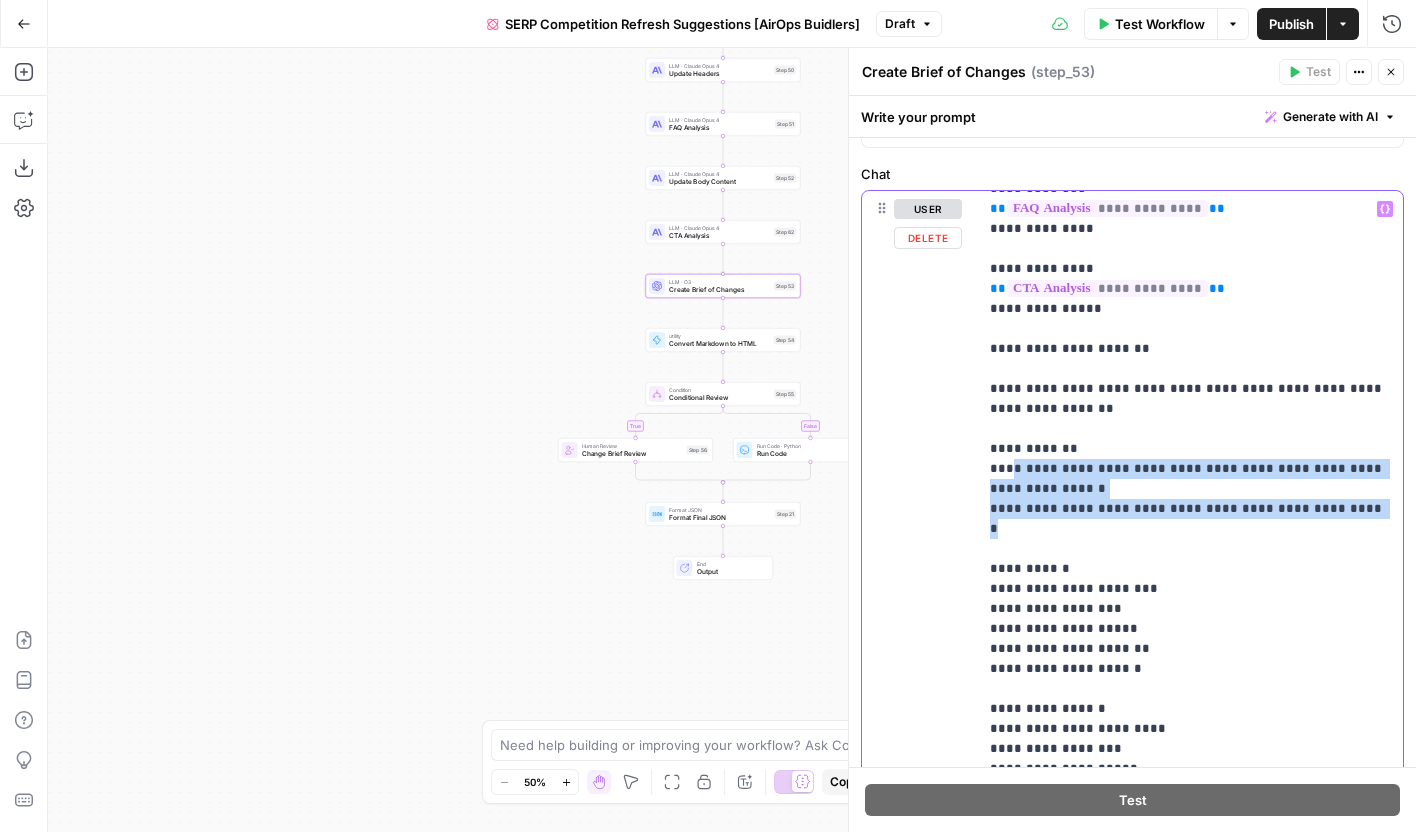 click on "**********" at bounding box center (1190, 709) 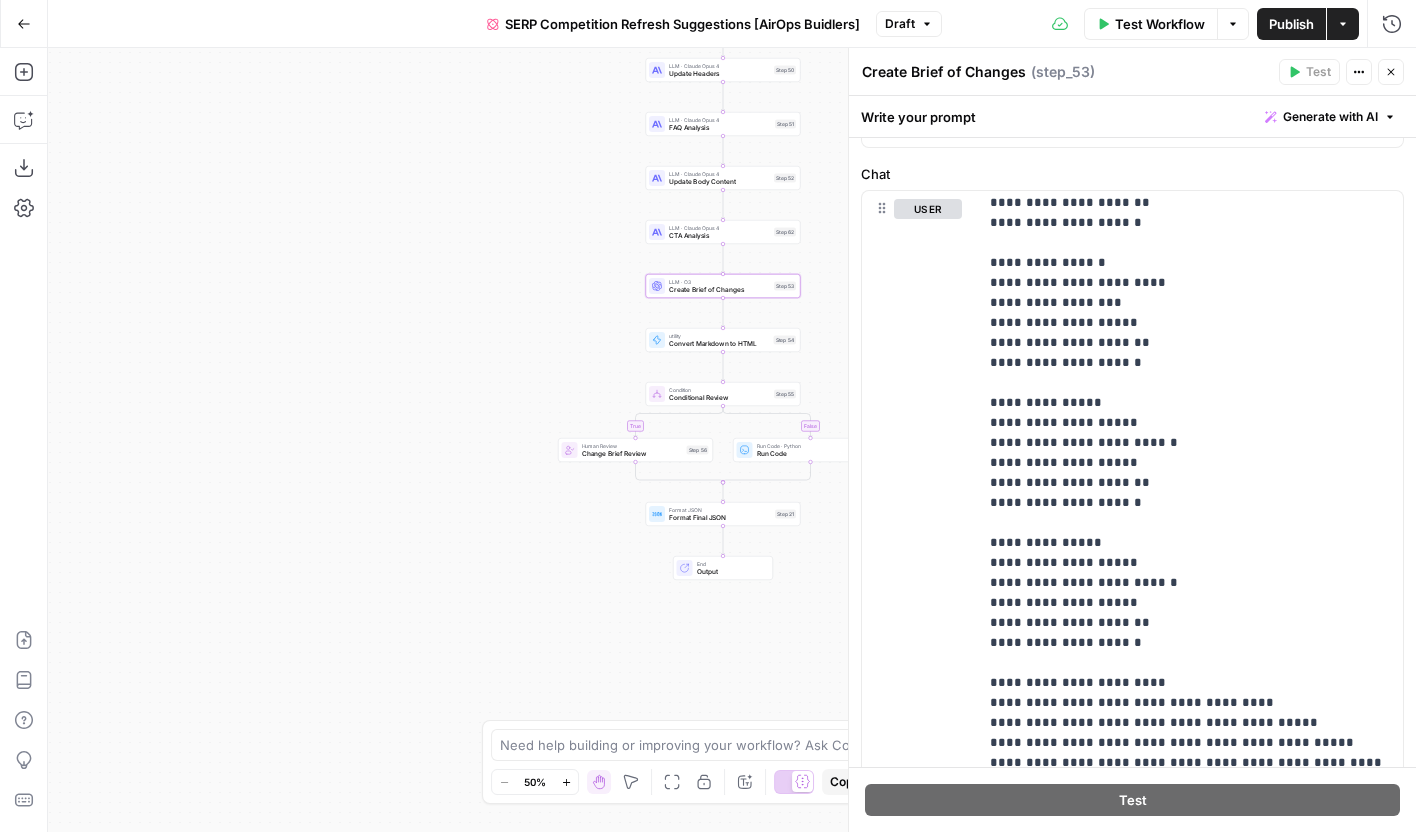 scroll, scrollTop: 861, scrollLeft: 0, axis: vertical 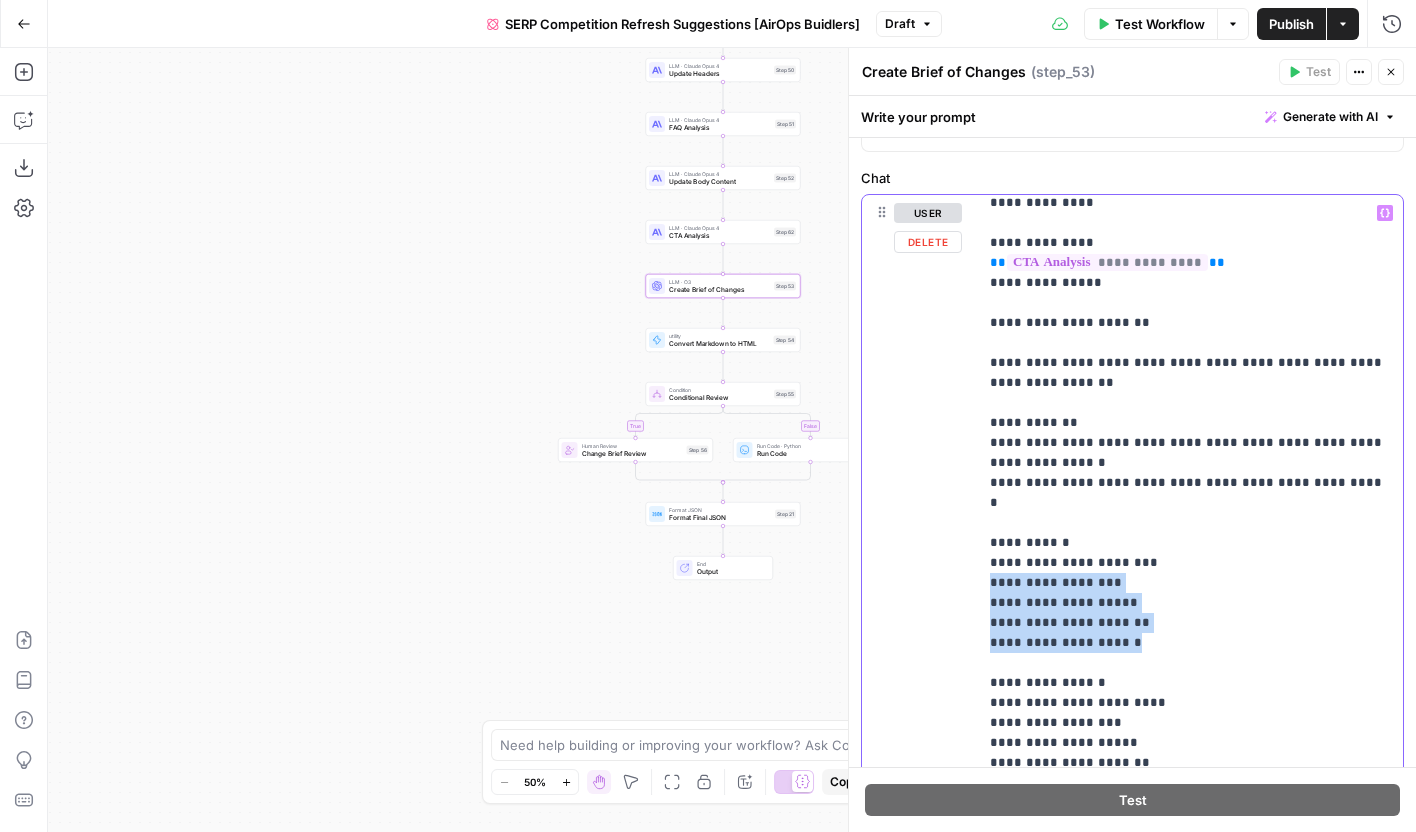 drag, startPoint x: 1138, startPoint y: 620, endPoint x: 984, endPoint y: 564, distance: 163.8658 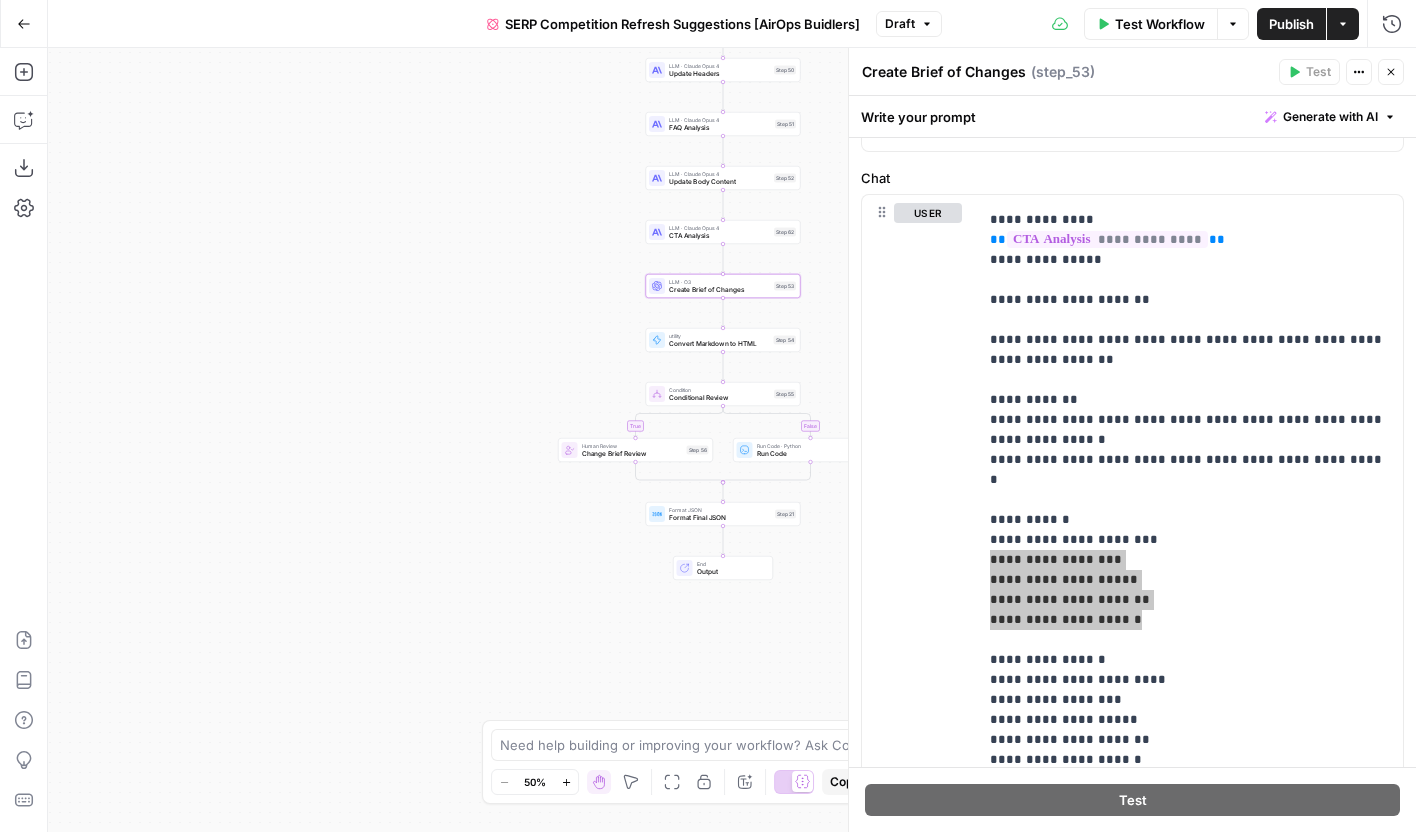scroll, scrollTop: 374, scrollLeft: 0, axis: vertical 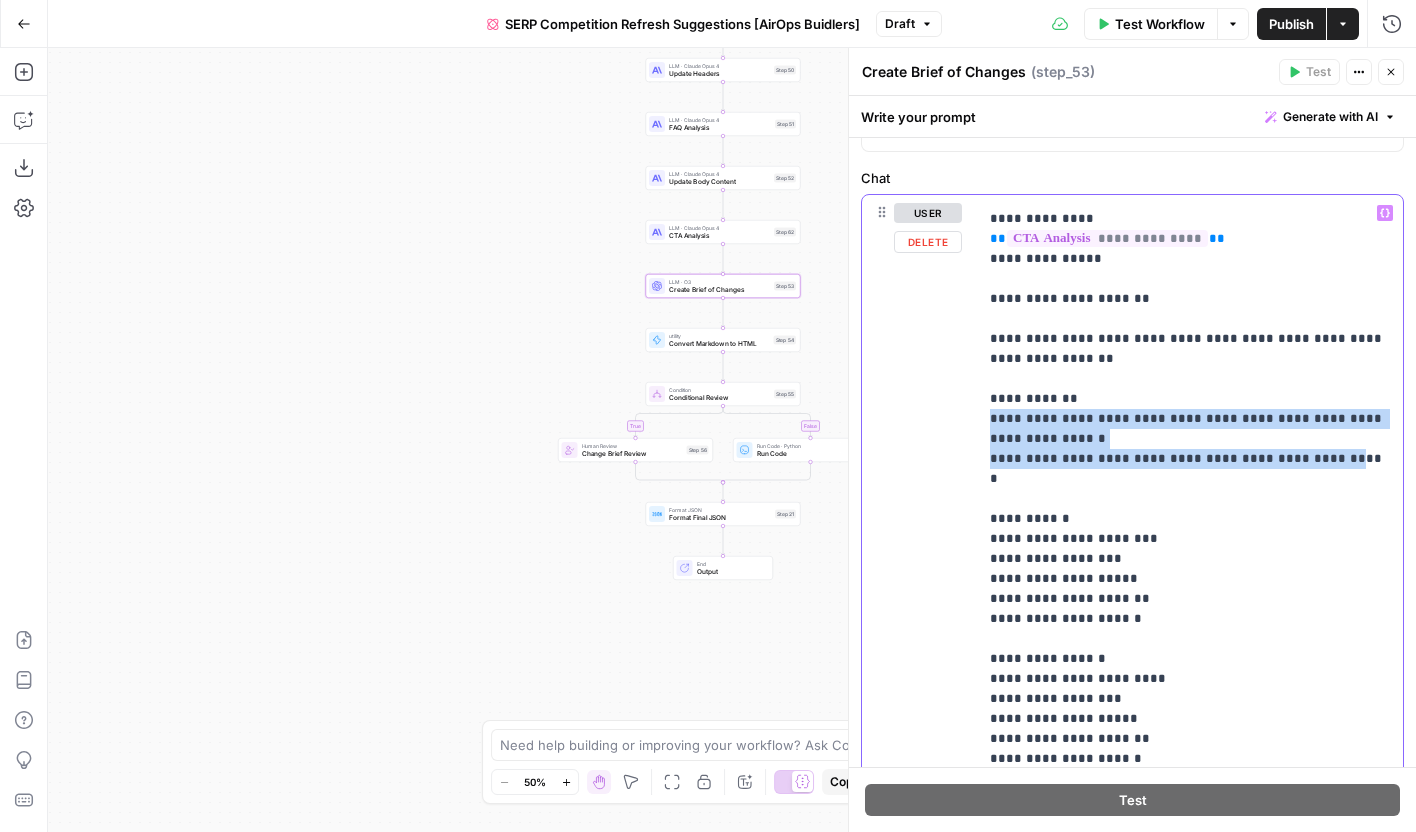 drag, startPoint x: 1078, startPoint y: 439, endPoint x: 1318, endPoint y: 464, distance: 241.29857 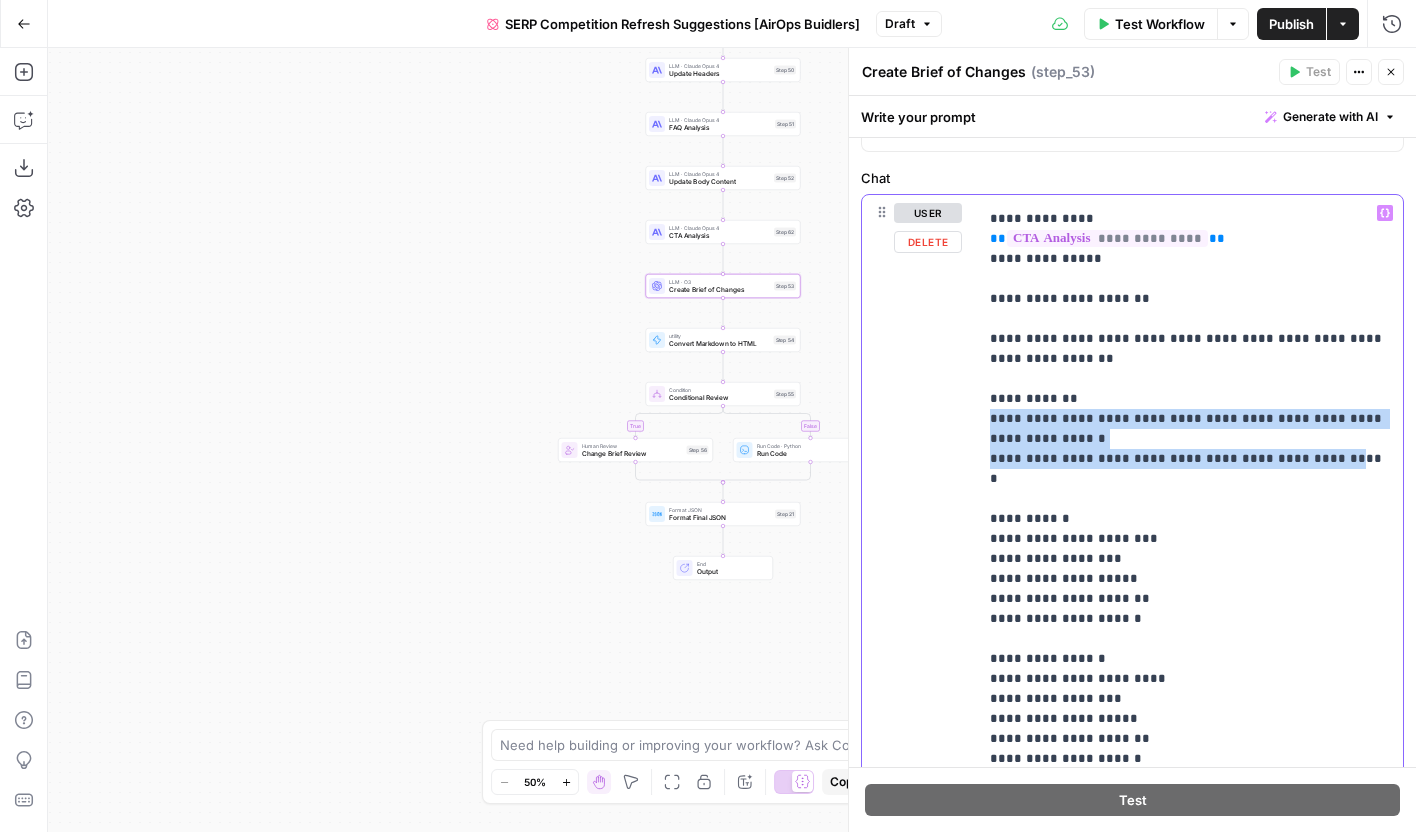 click on "**********" at bounding box center (1190, 659) 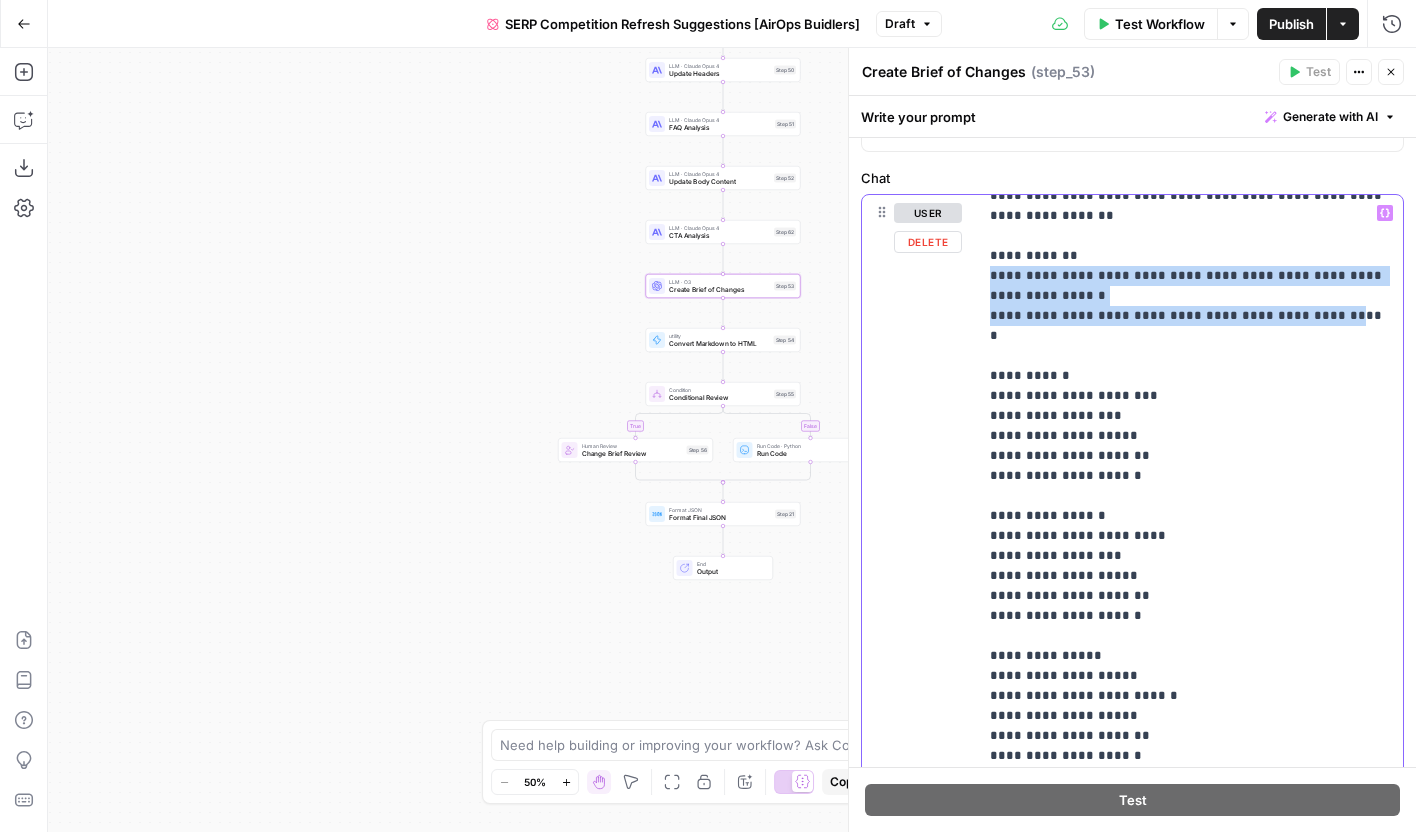 scroll, scrollTop: 519, scrollLeft: 0, axis: vertical 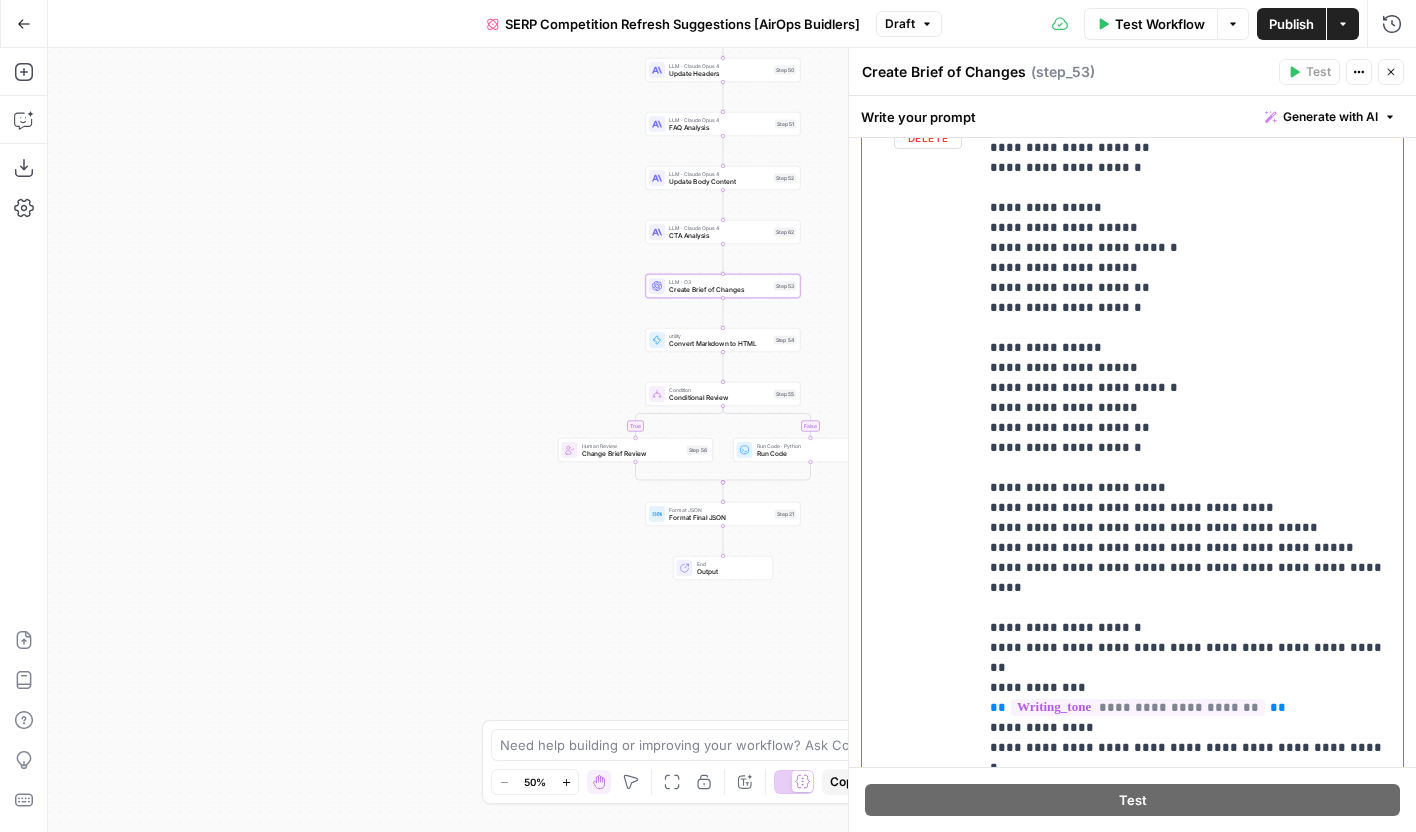 drag, startPoint x: 1350, startPoint y: 546, endPoint x: 972, endPoint y: 460, distance: 387.65964 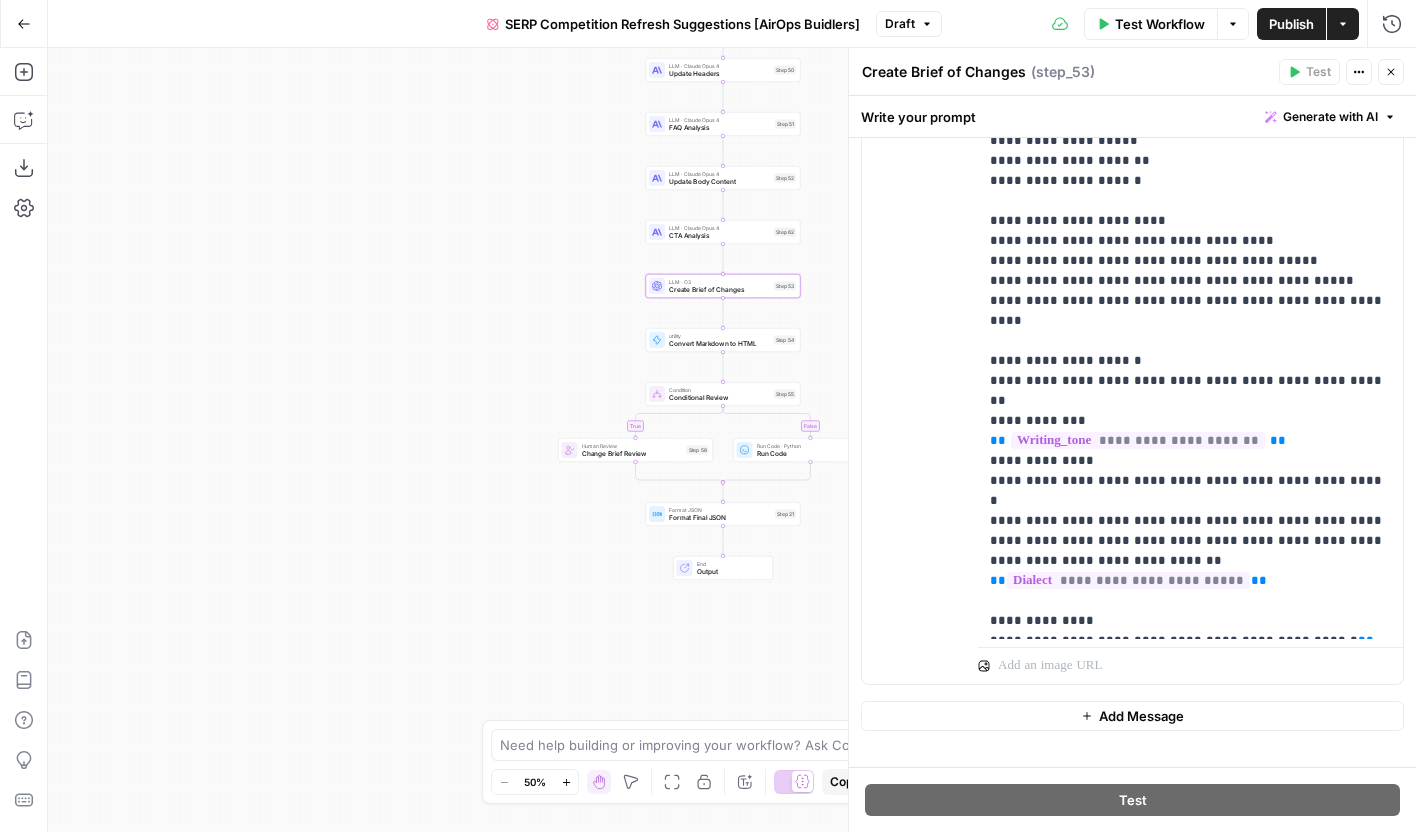 scroll, scrollTop: 641, scrollLeft: 0, axis: vertical 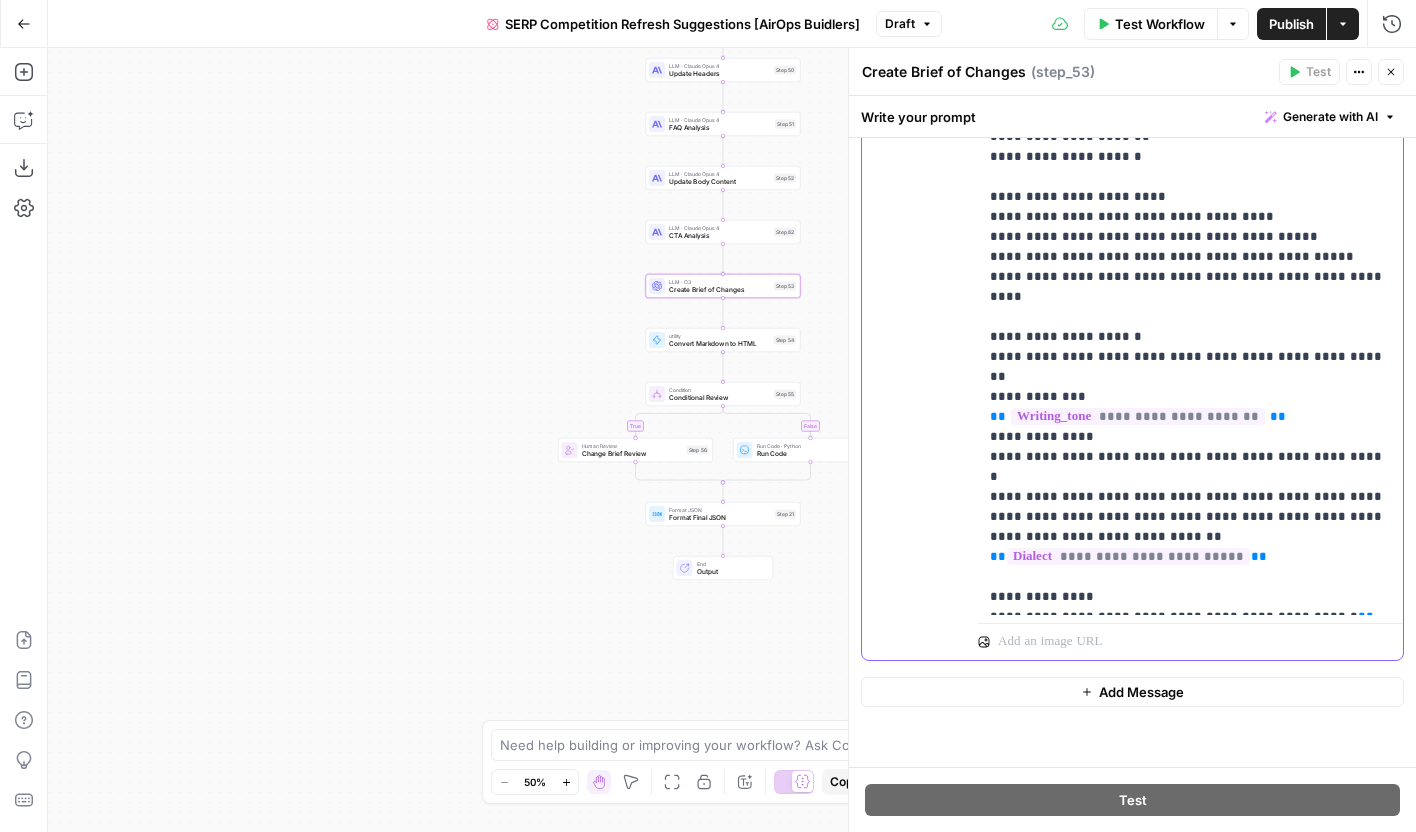 drag, startPoint x: 1388, startPoint y: 458, endPoint x: 978, endPoint y: 297, distance: 440.47815 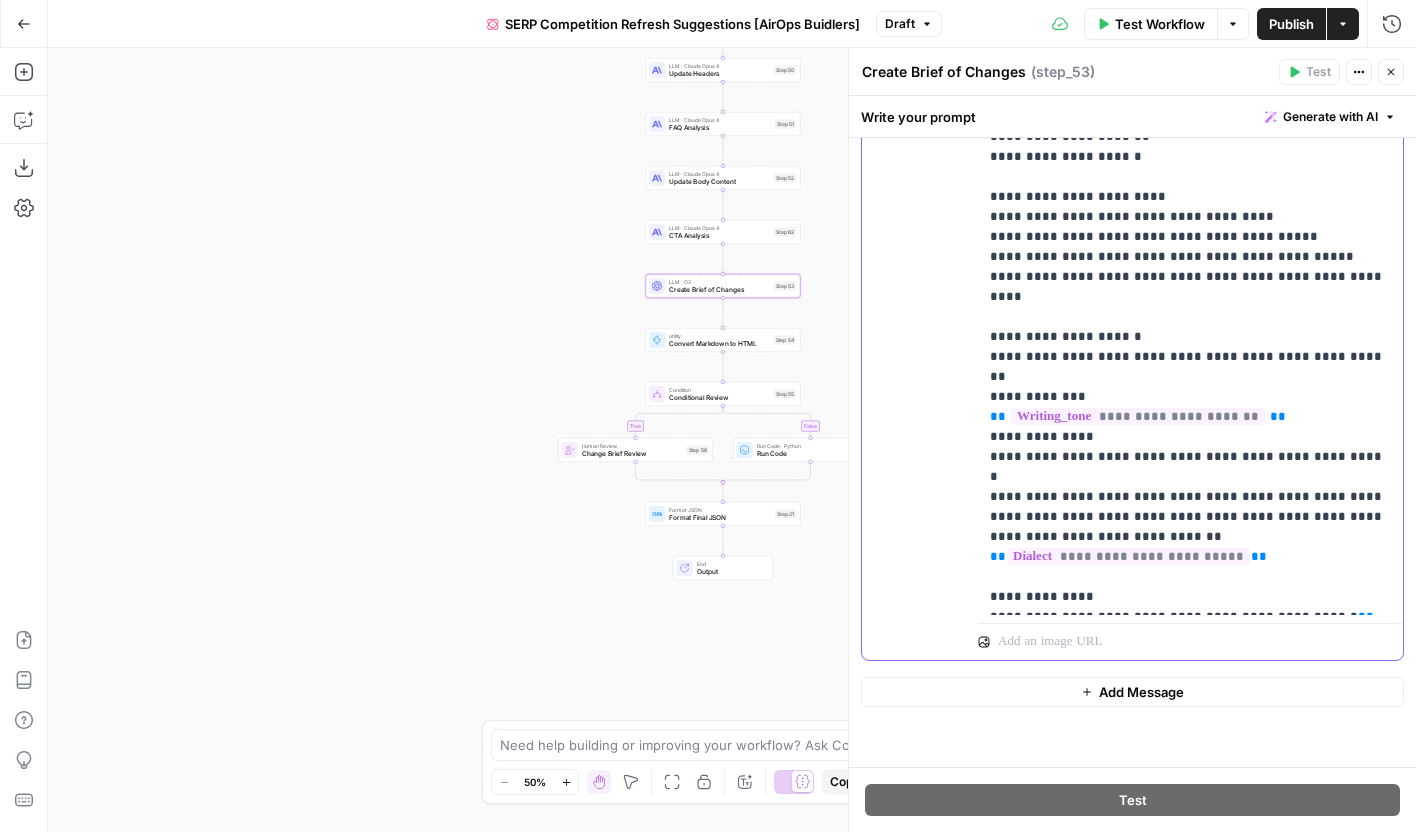 click on "**********" at bounding box center (1190, -223) 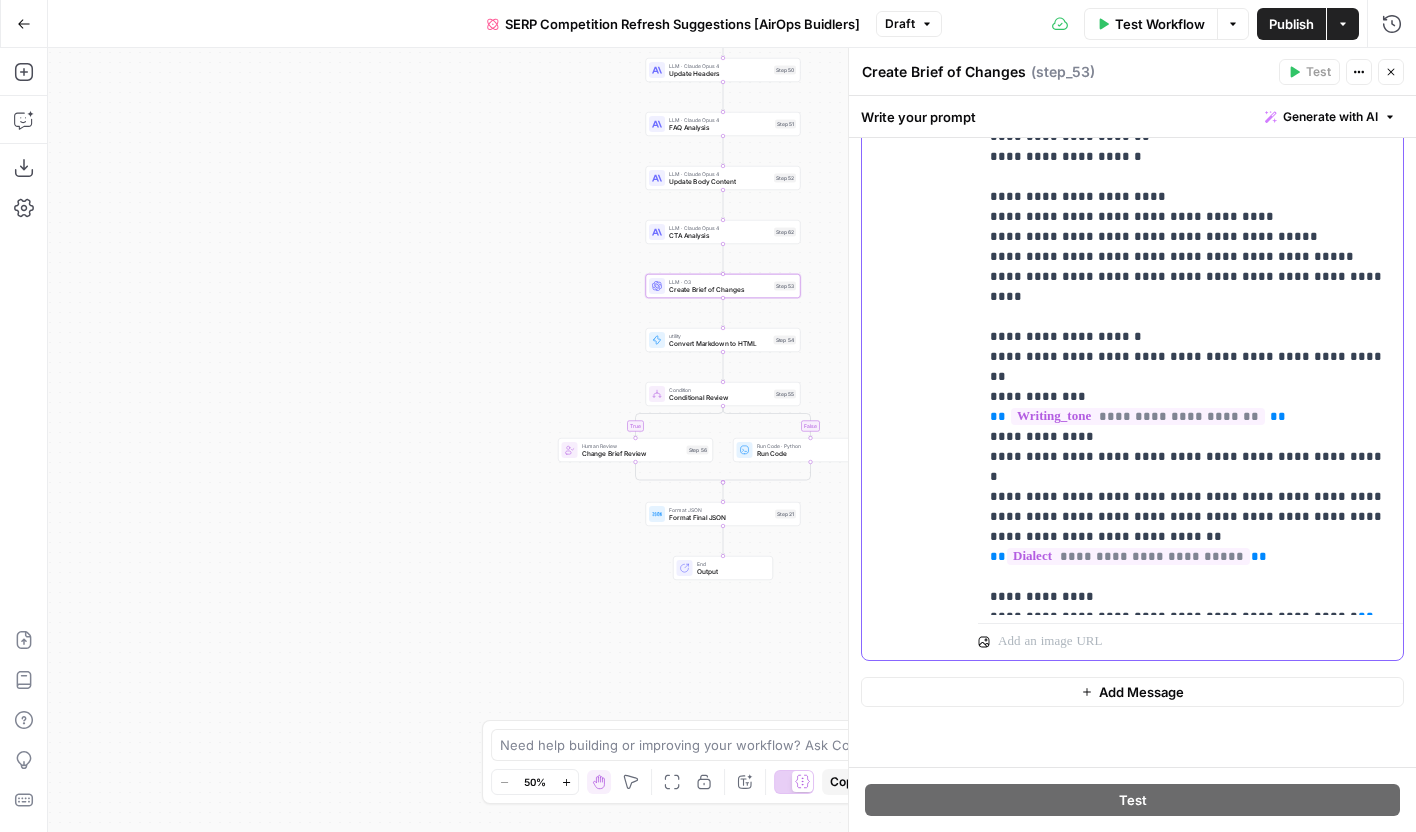 drag, startPoint x: 1137, startPoint y: 603, endPoint x: 1011, endPoint y: 498, distance: 164.01524 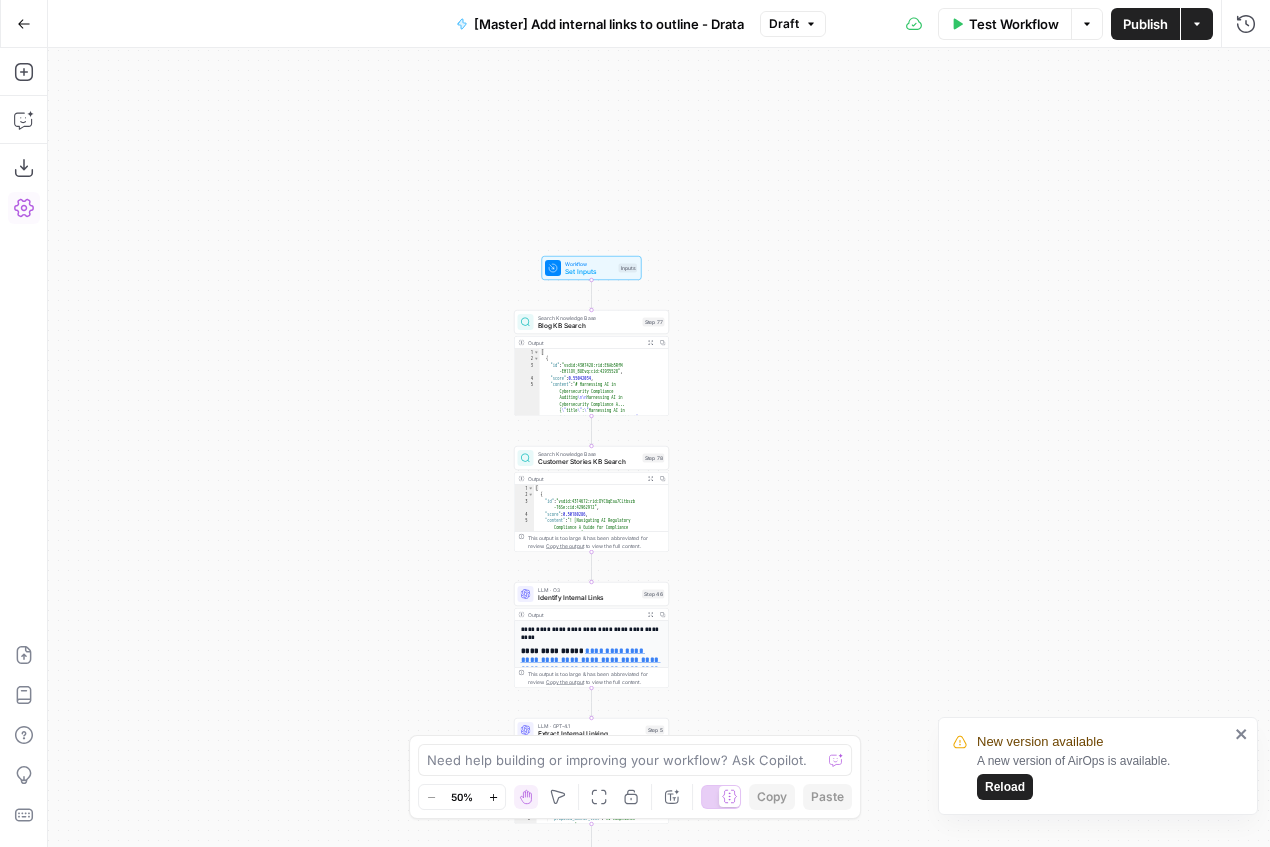 scroll, scrollTop: 0, scrollLeft: 0, axis: both 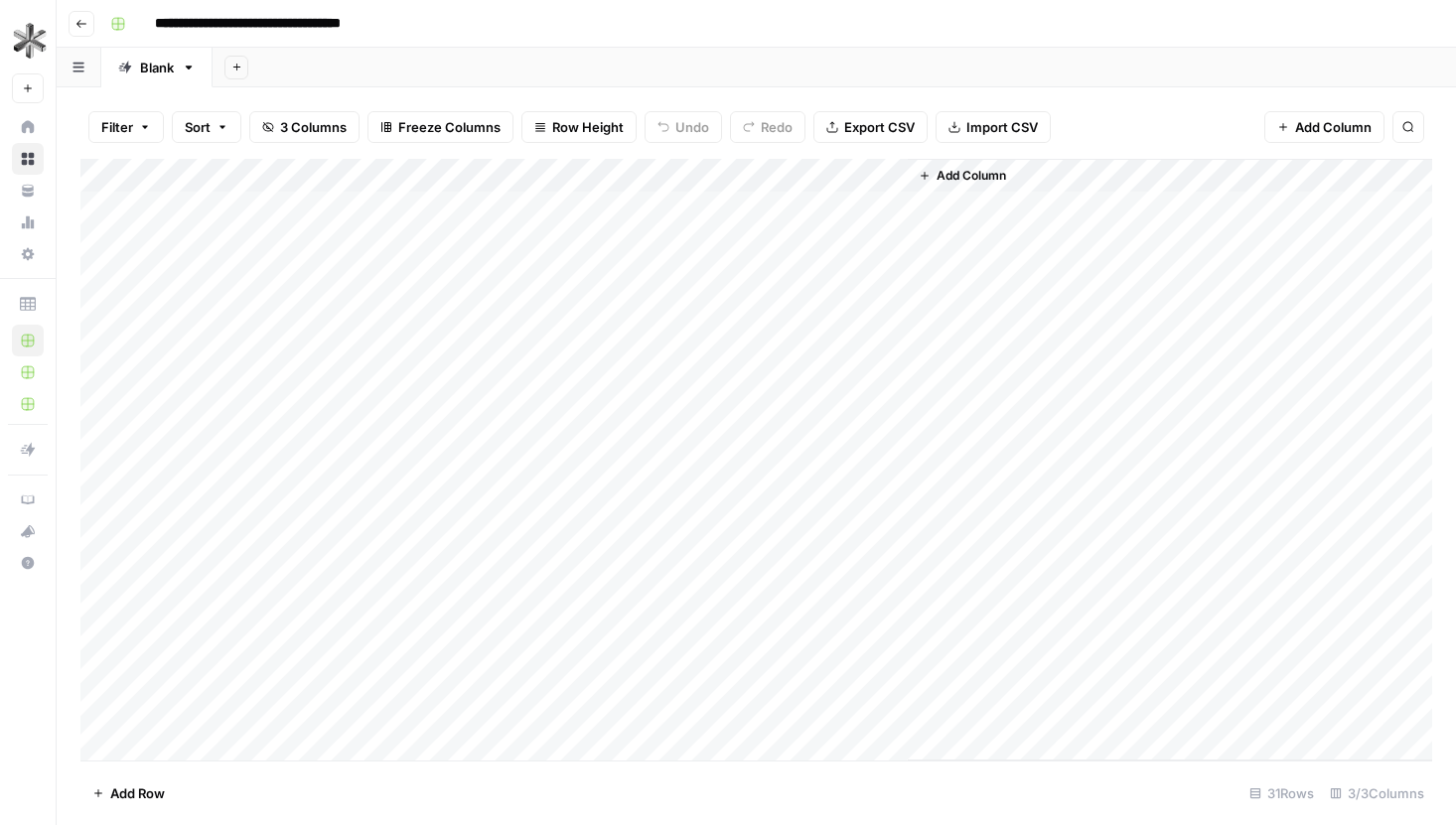 click on "Add Column" at bounding box center (756, 460) 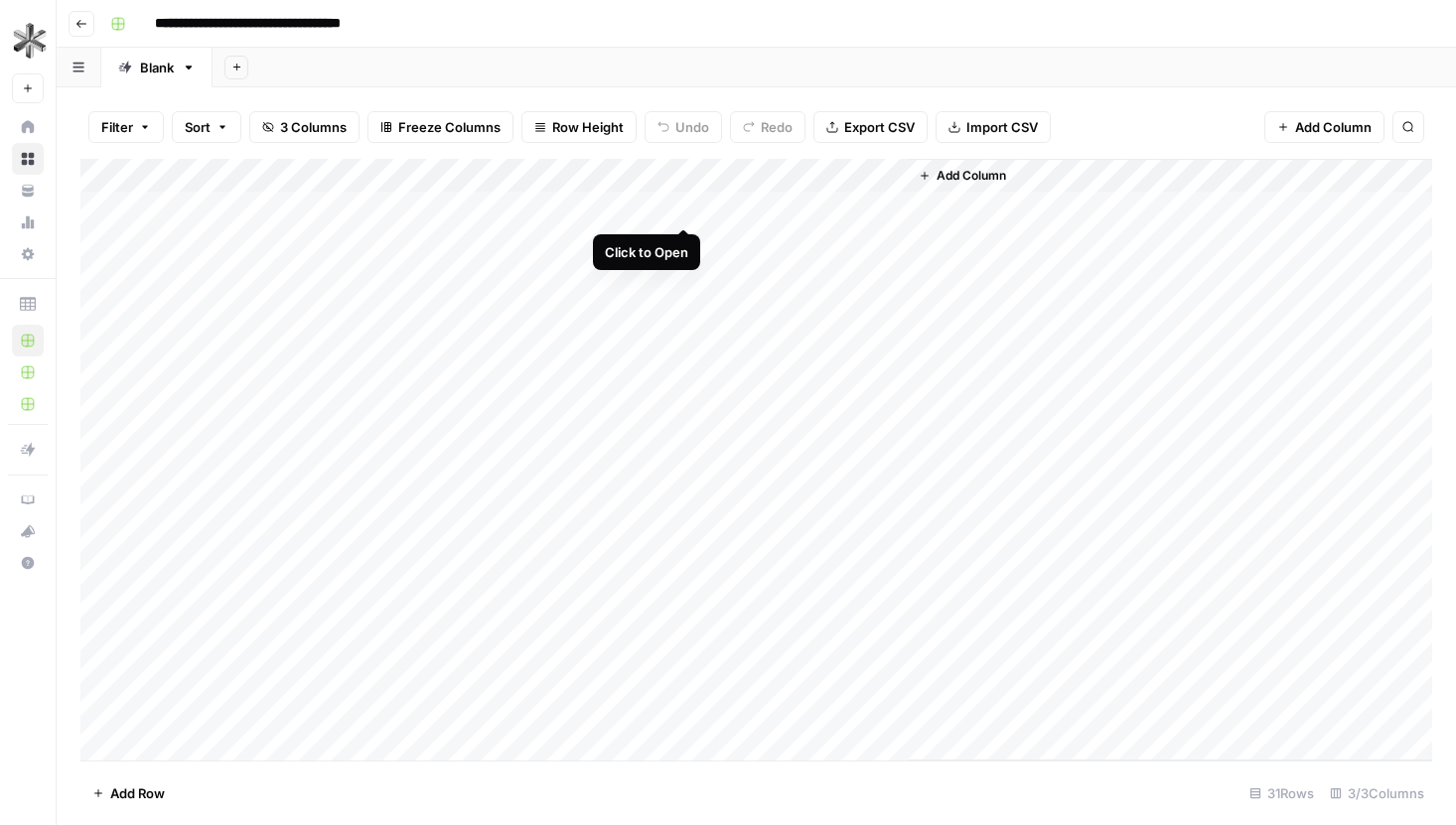 click on "Add Column" at bounding box center (756, 460) 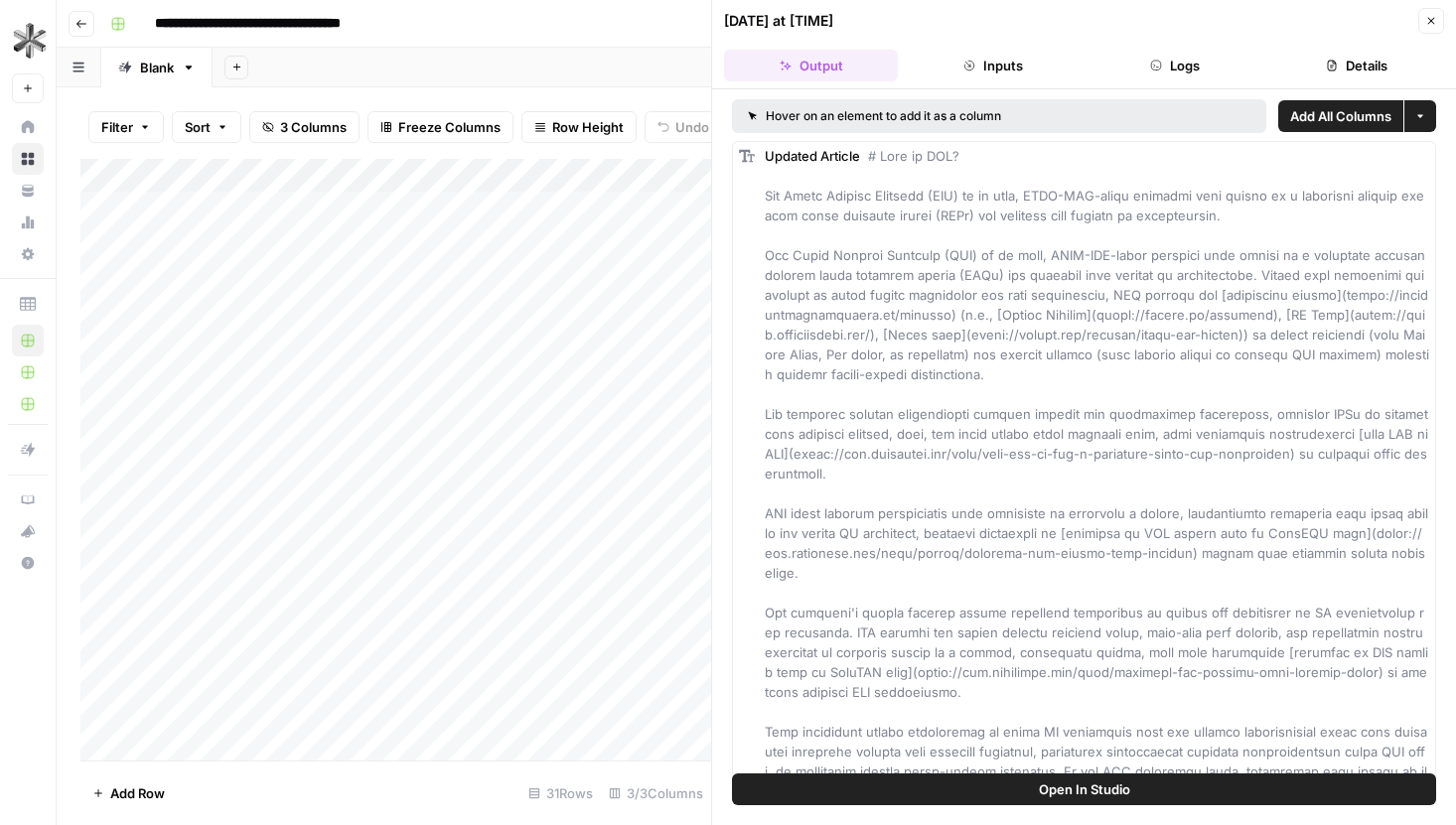 click on "Add Column" at bounding box center (395, 460) 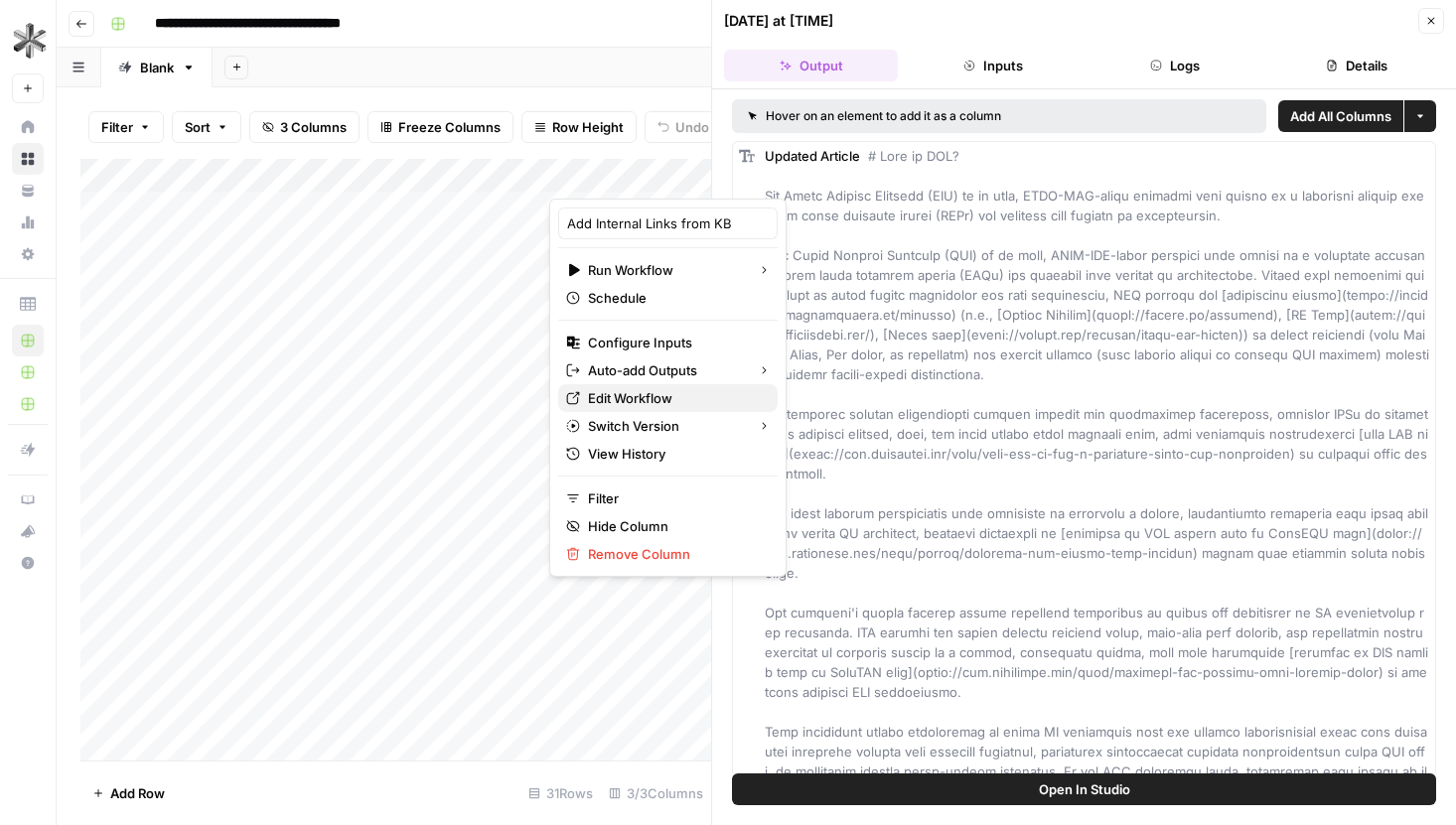 click on "Edit Workflow" at bounding box center [674, 398] 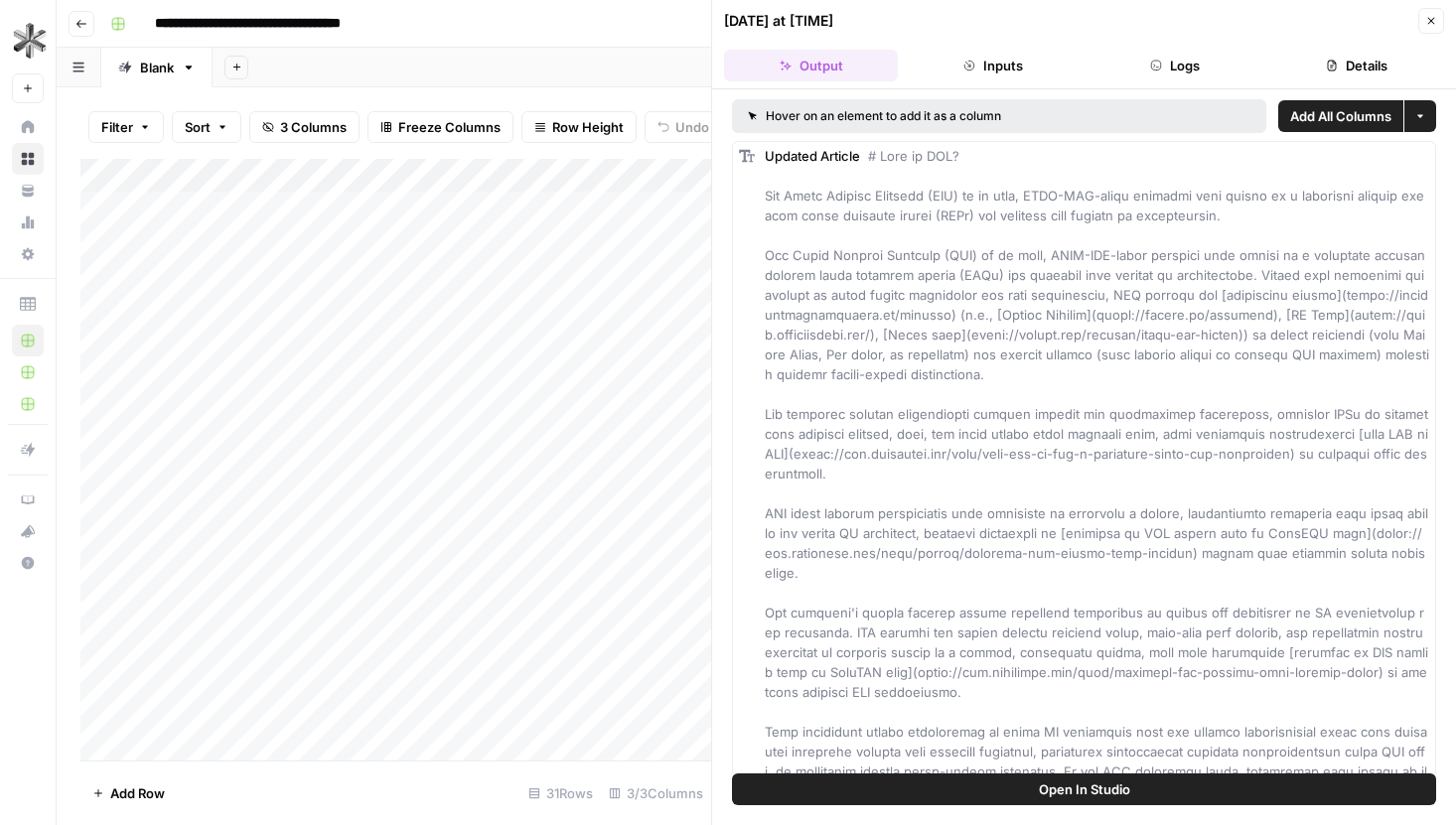 click on "Logs" at bounding box center (1175, 66) 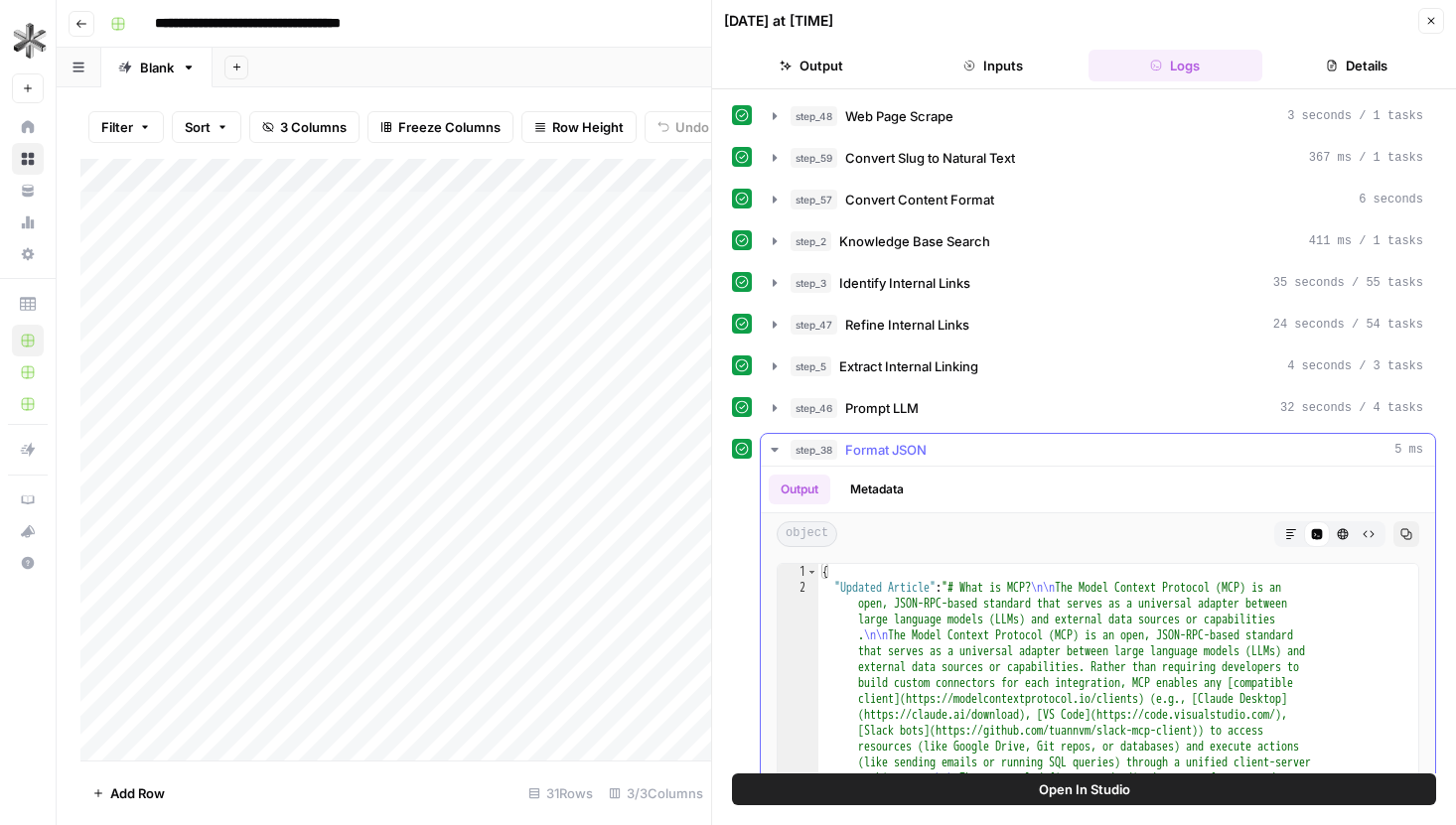 click 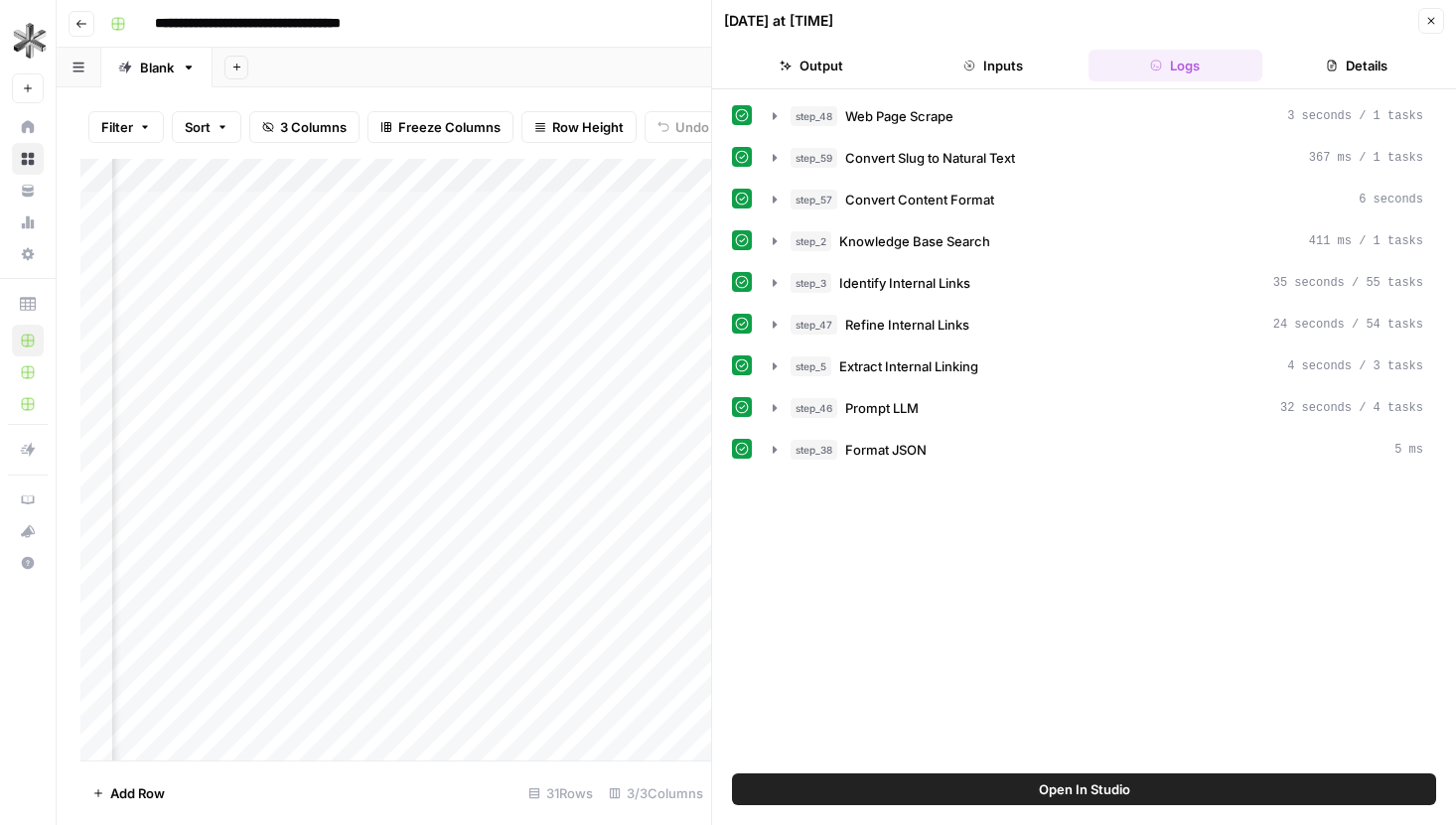 scroll, scrollTop: 0, scrollLeft: 197, axis: horizontal 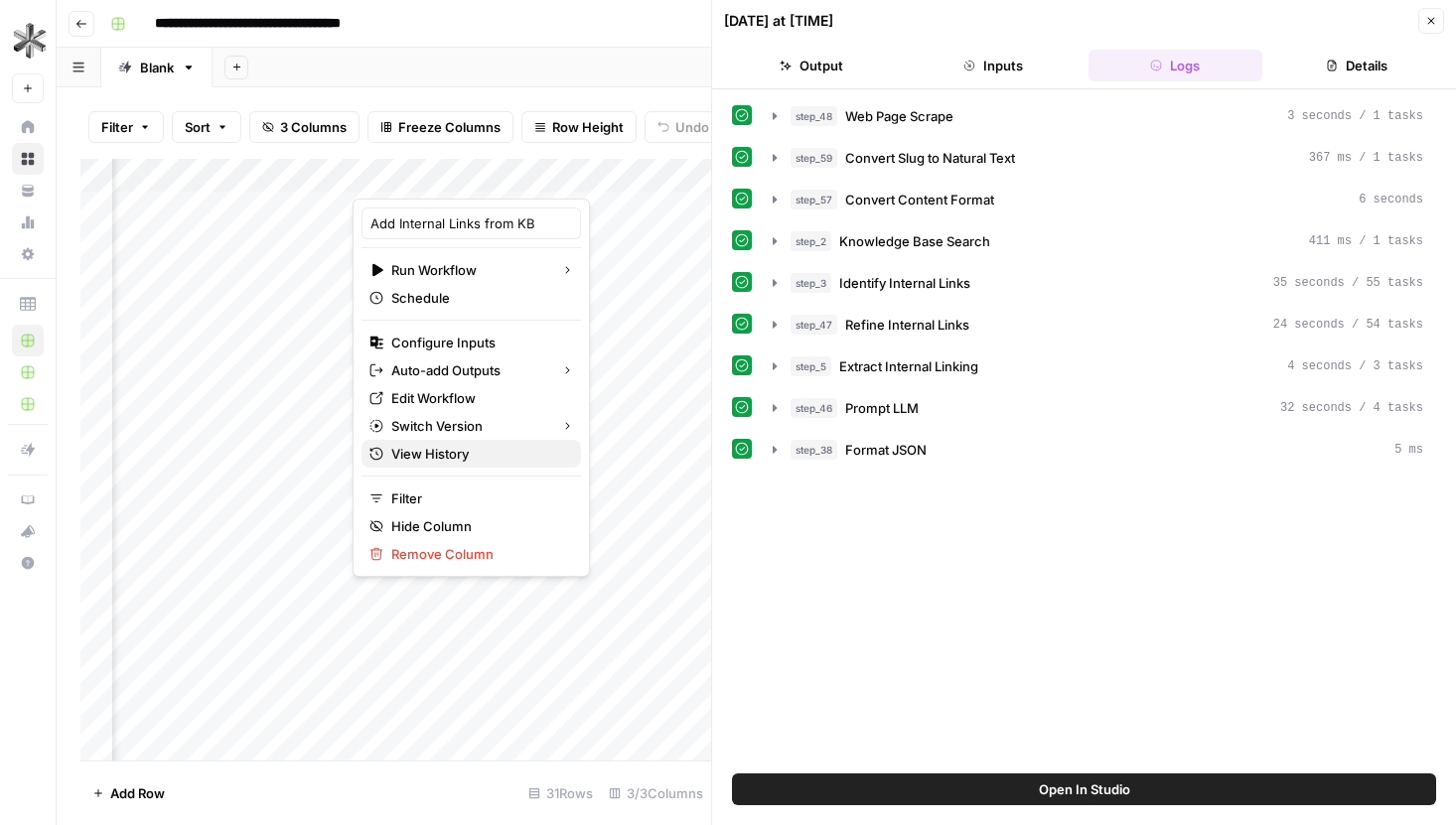 click on "View History" at bounding box center (478, 454) 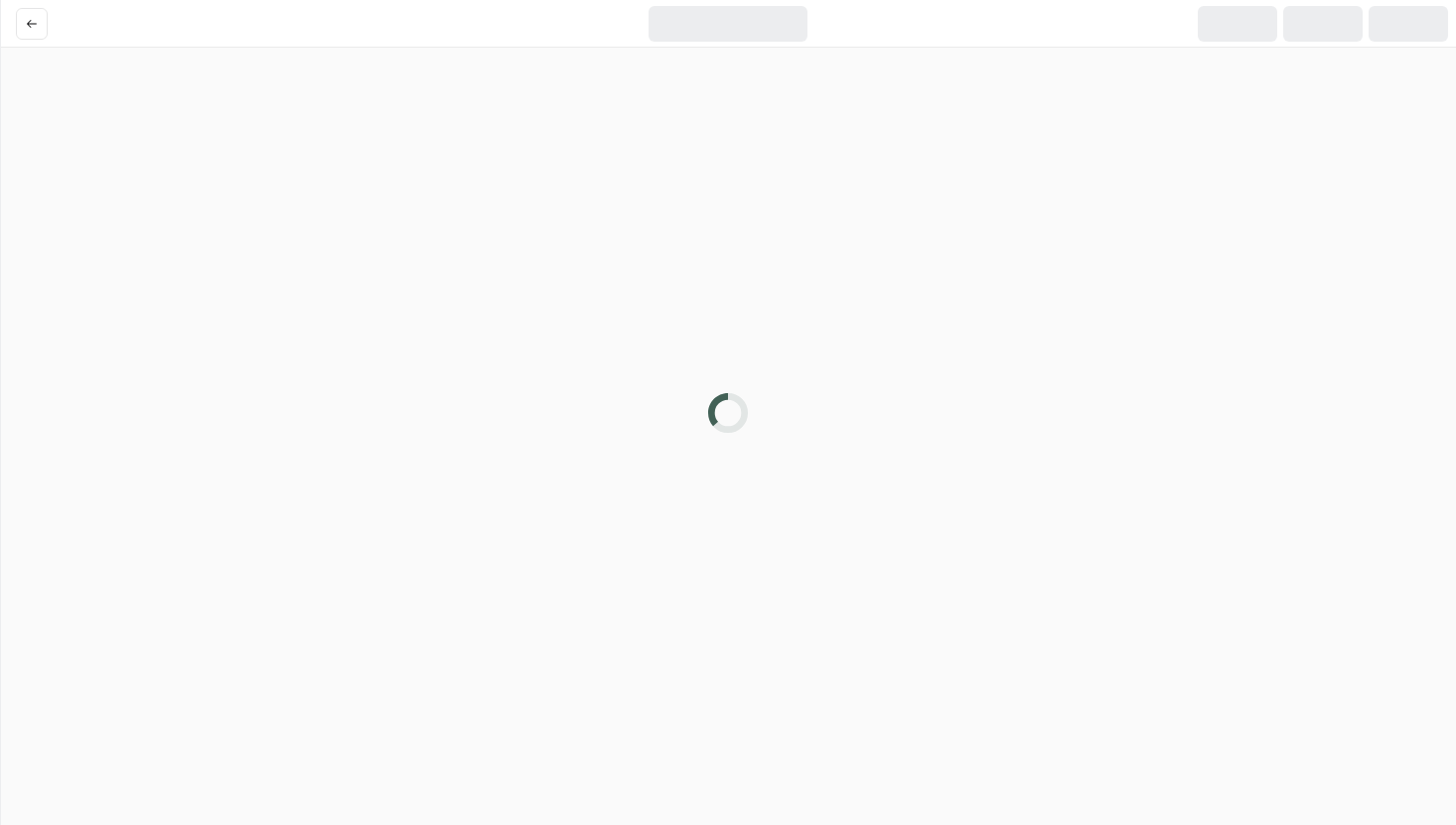 scroll, scrollTop: 0, scrollLeft: 0, axis: both 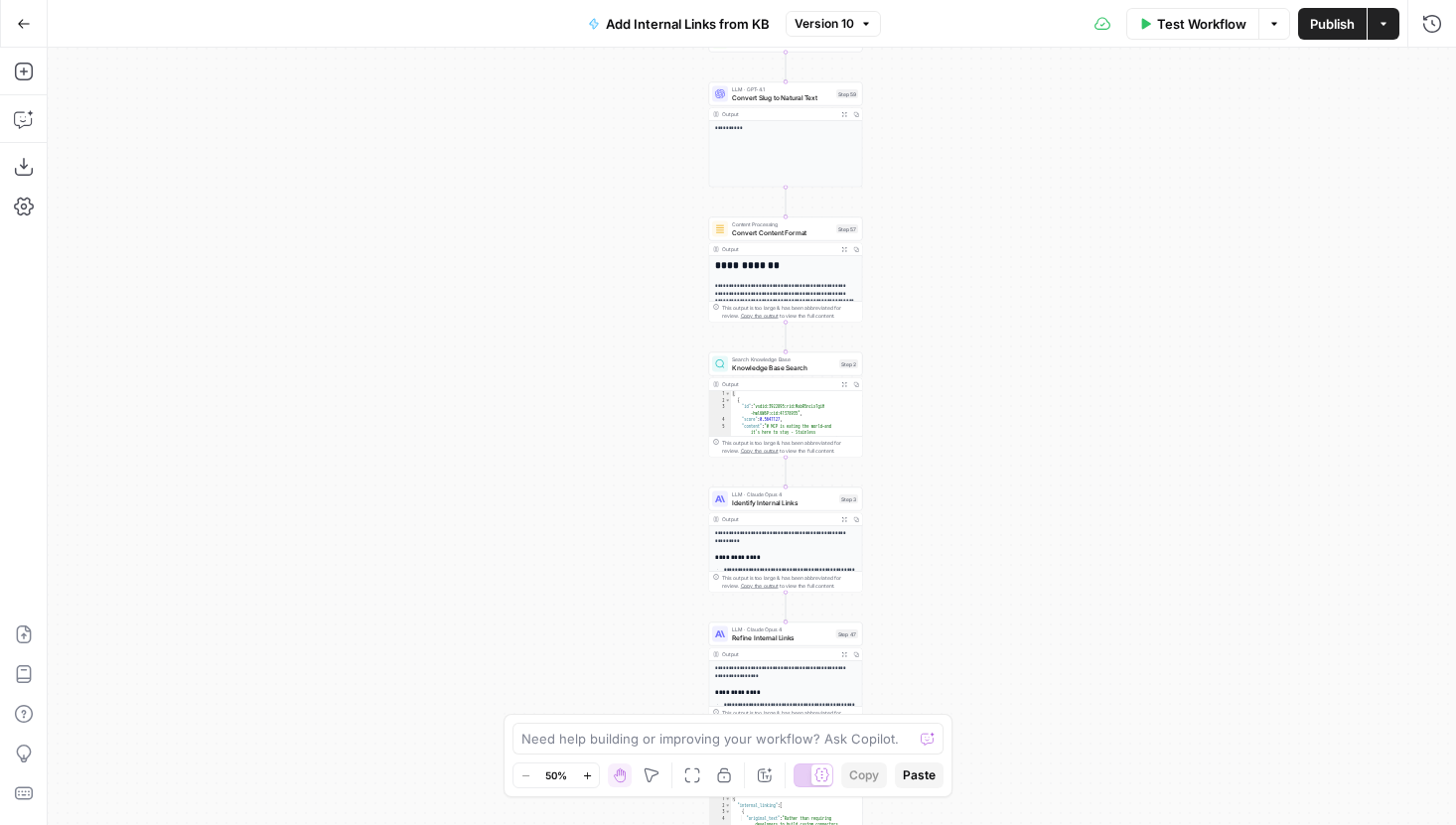 drag, startPoint x: 1032, startPoint y: 391, endPoint x: 1033, endPoint y: 429, distance: 38.013156 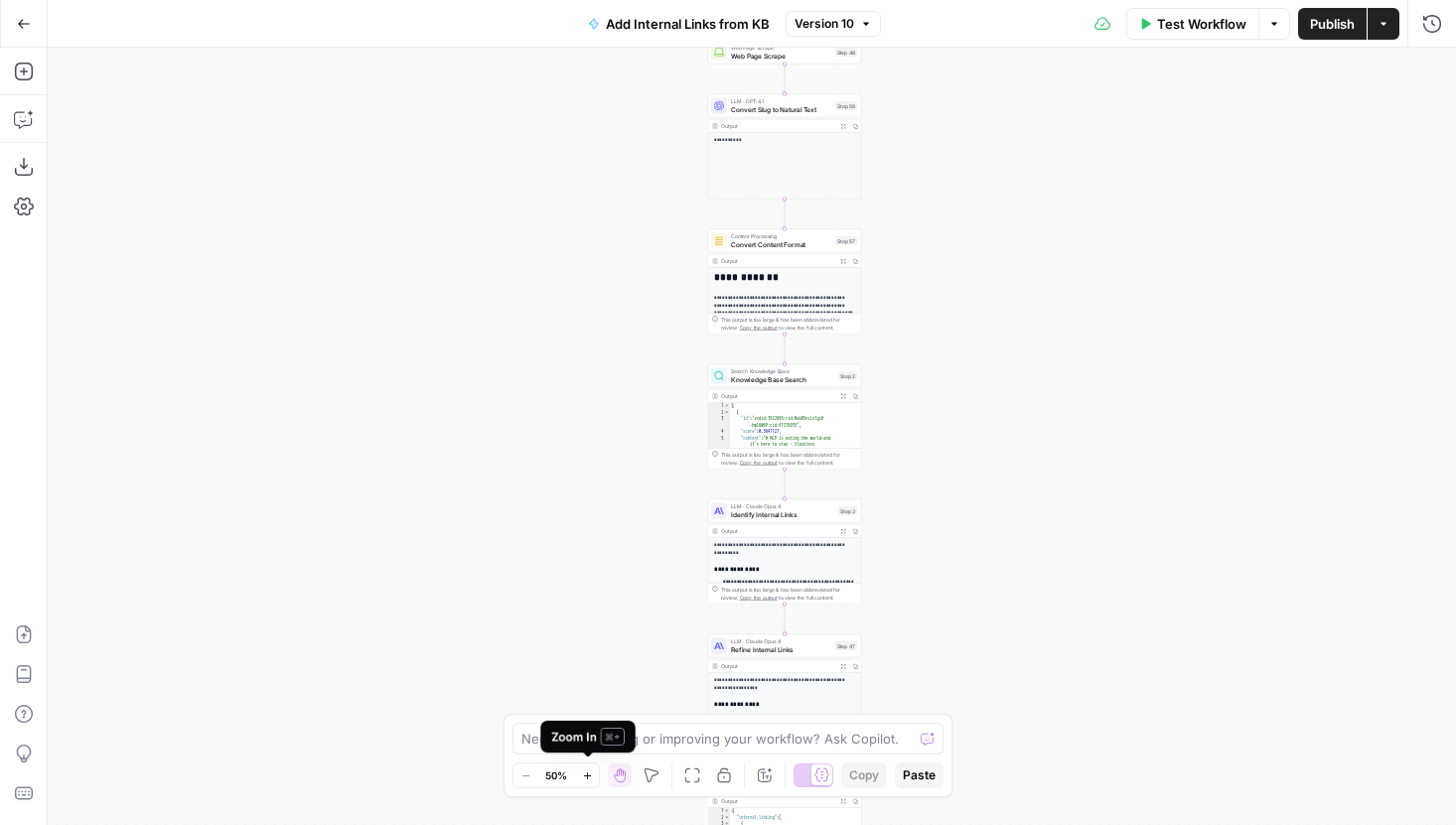 click 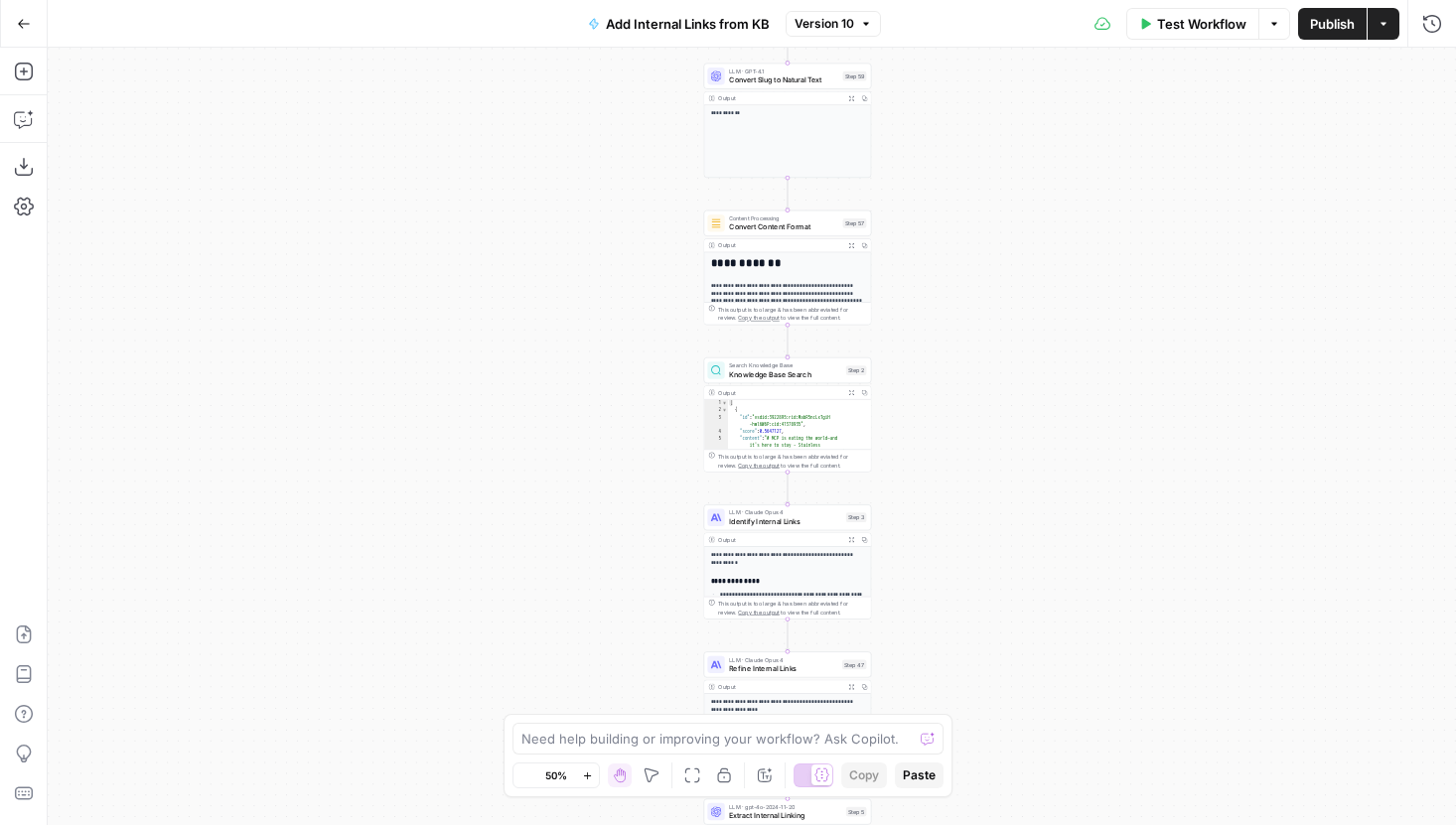 click 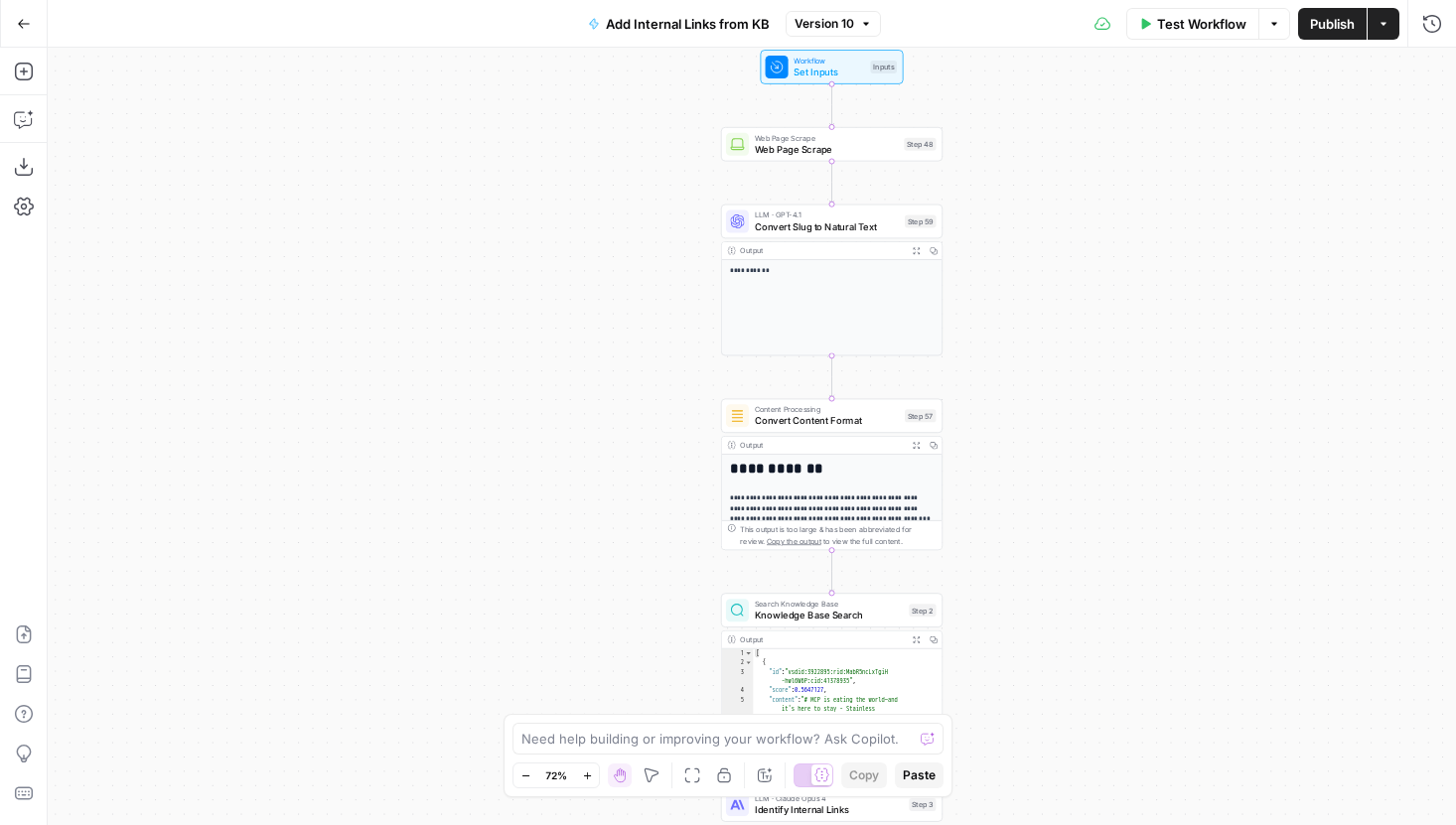 drag, startPoint x: 972, startPoint y: 382, endPoint x: 941, endPoint y: 715, distance: 334.4398 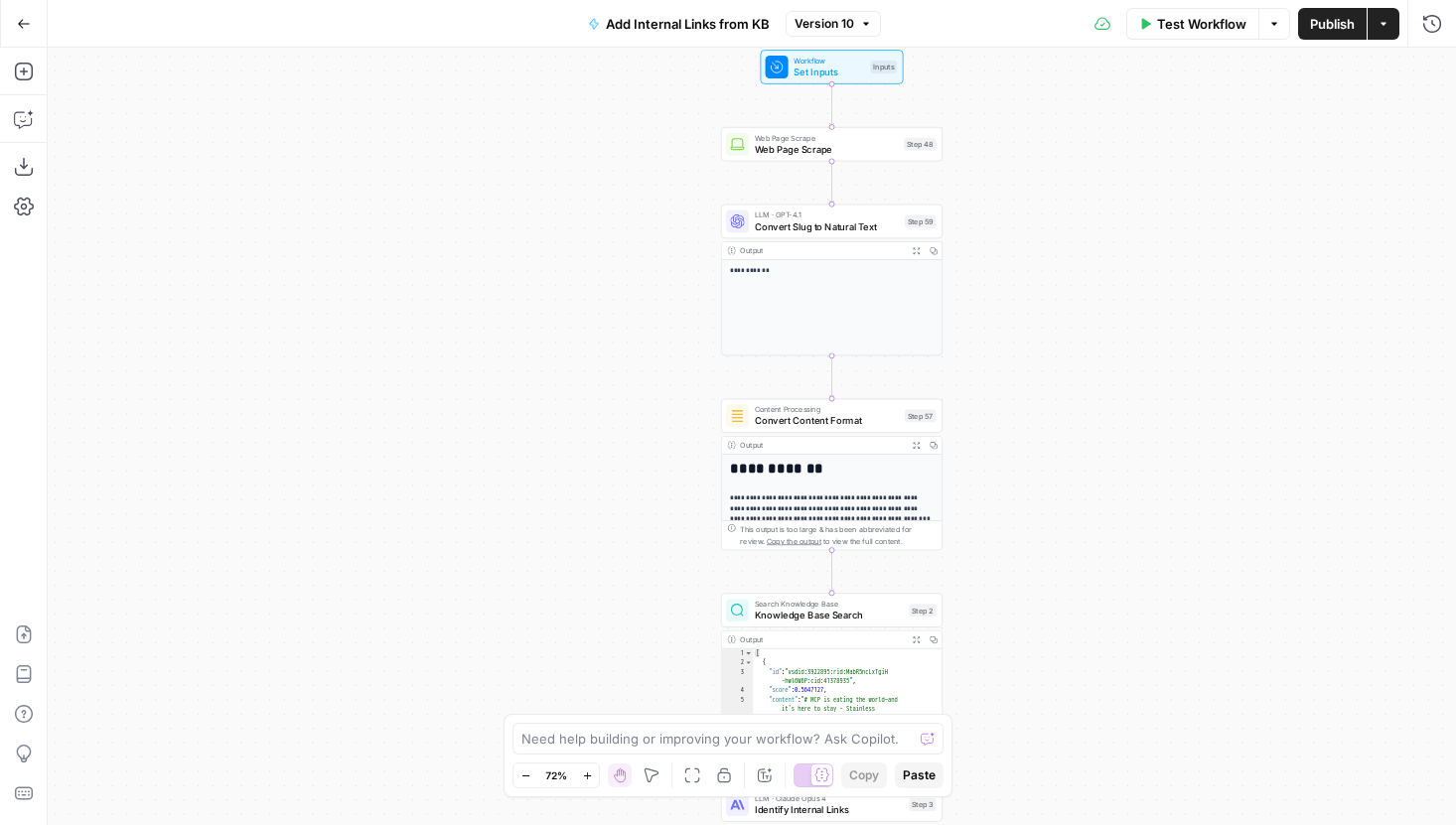 click on "Servers can expose complex business logic, real-time" at bounding box center [728, 412] 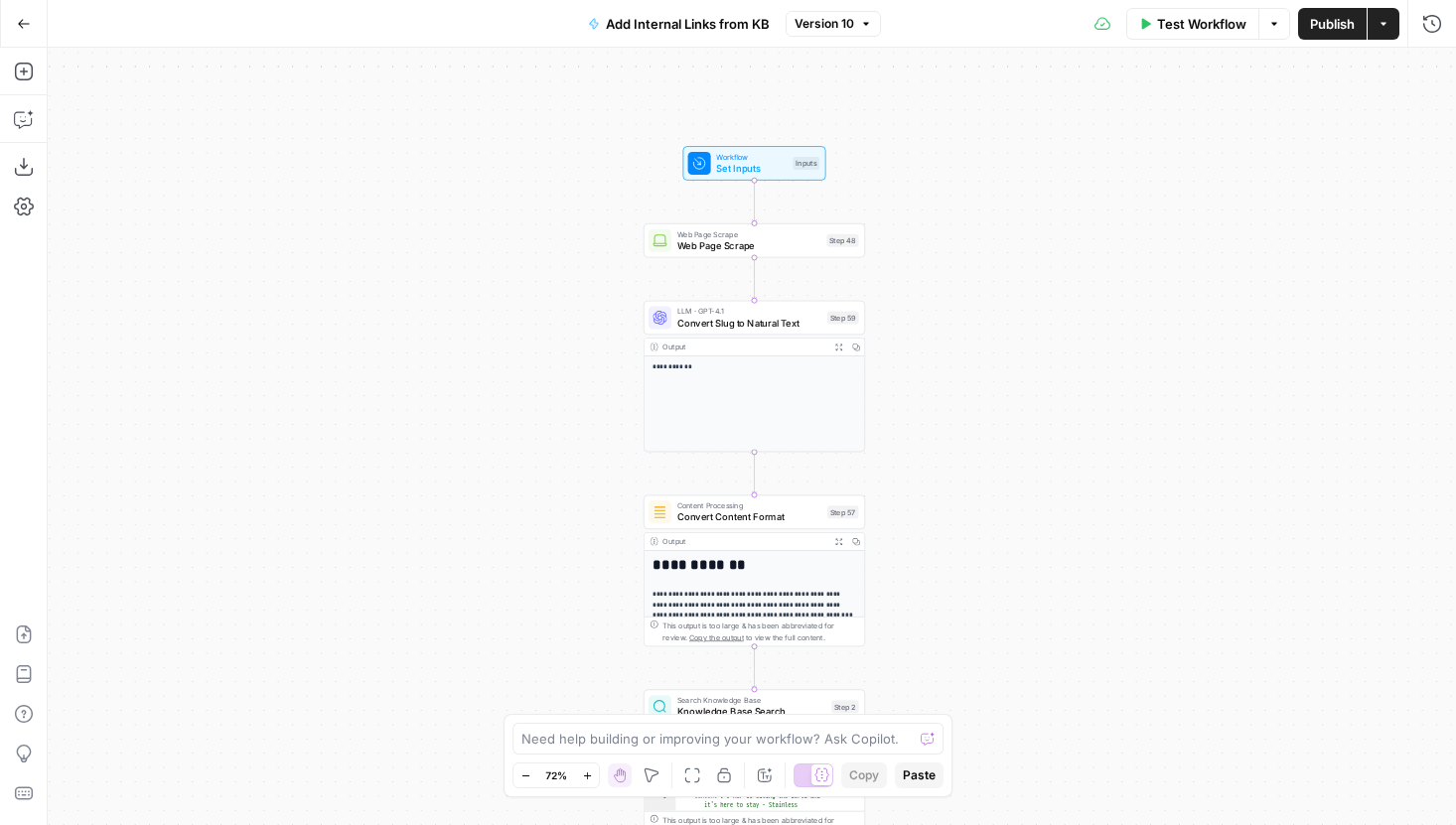 drag, startPoint x: 1004, startPoint y: 326, endPoint x: 994, endPoint y: 364, distance: 39.293765 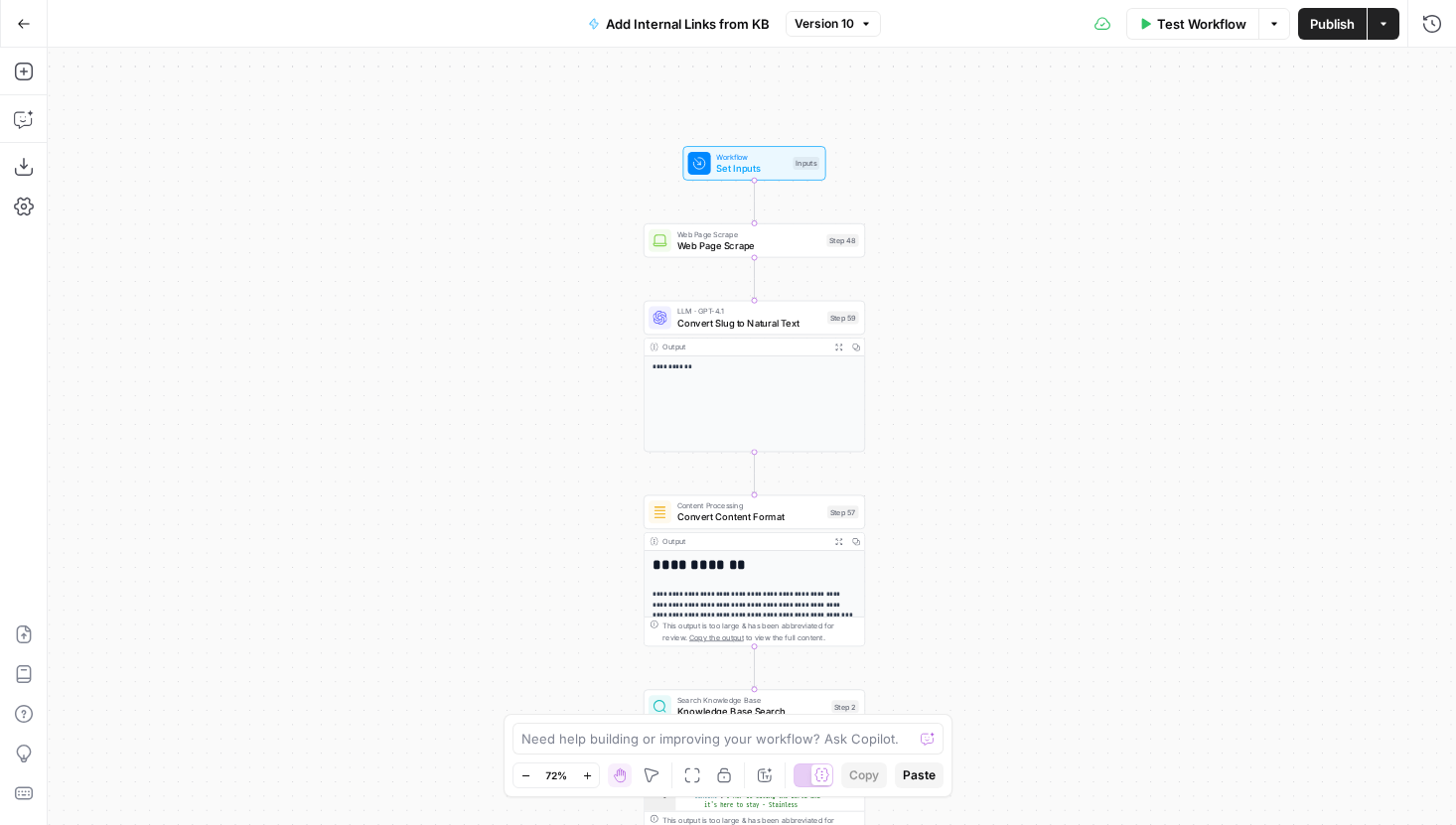 click on "**********" at bounding box center (752, 436) 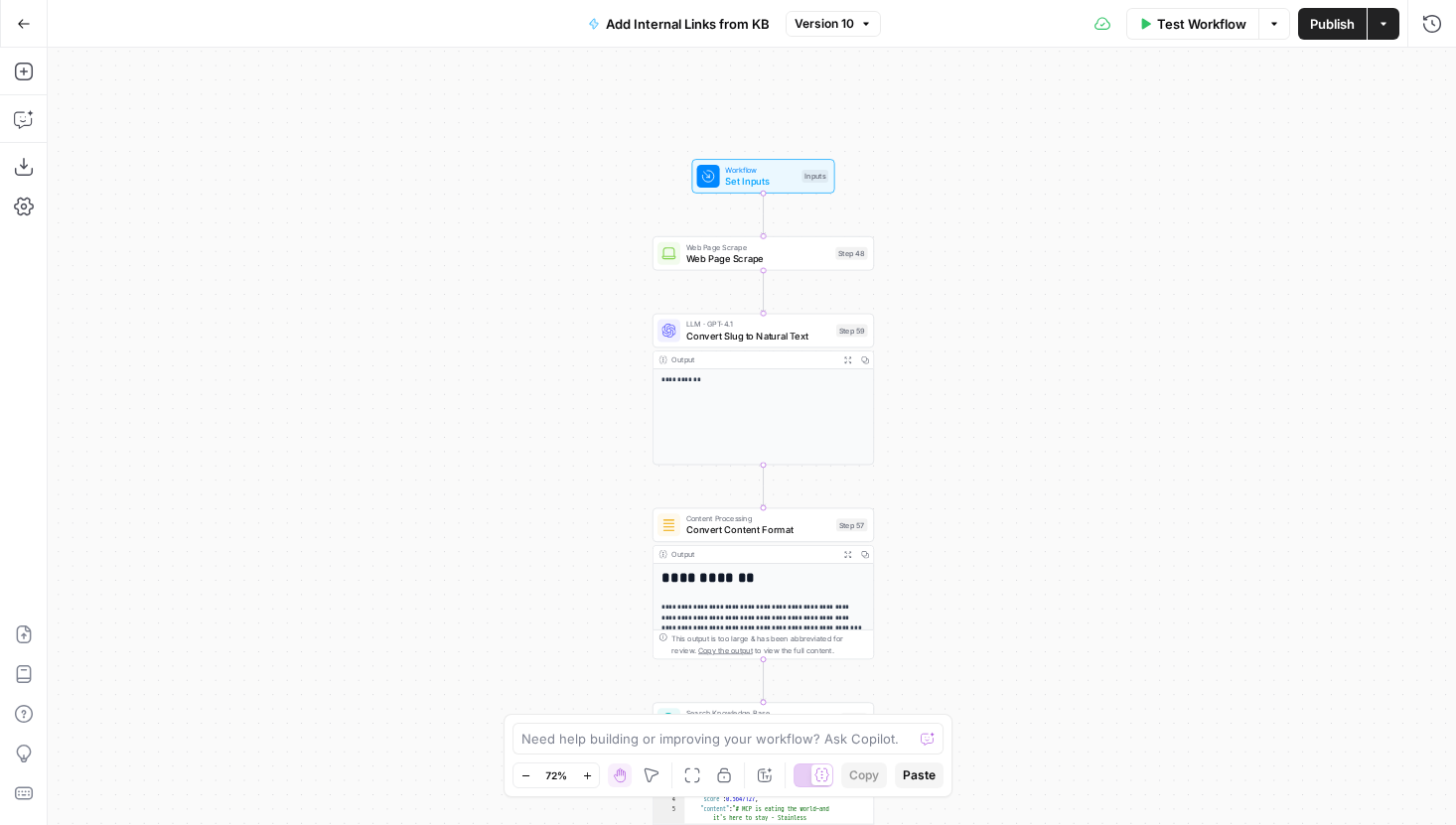 click on "Web Page Scrape" at bounding box center (758, 258) 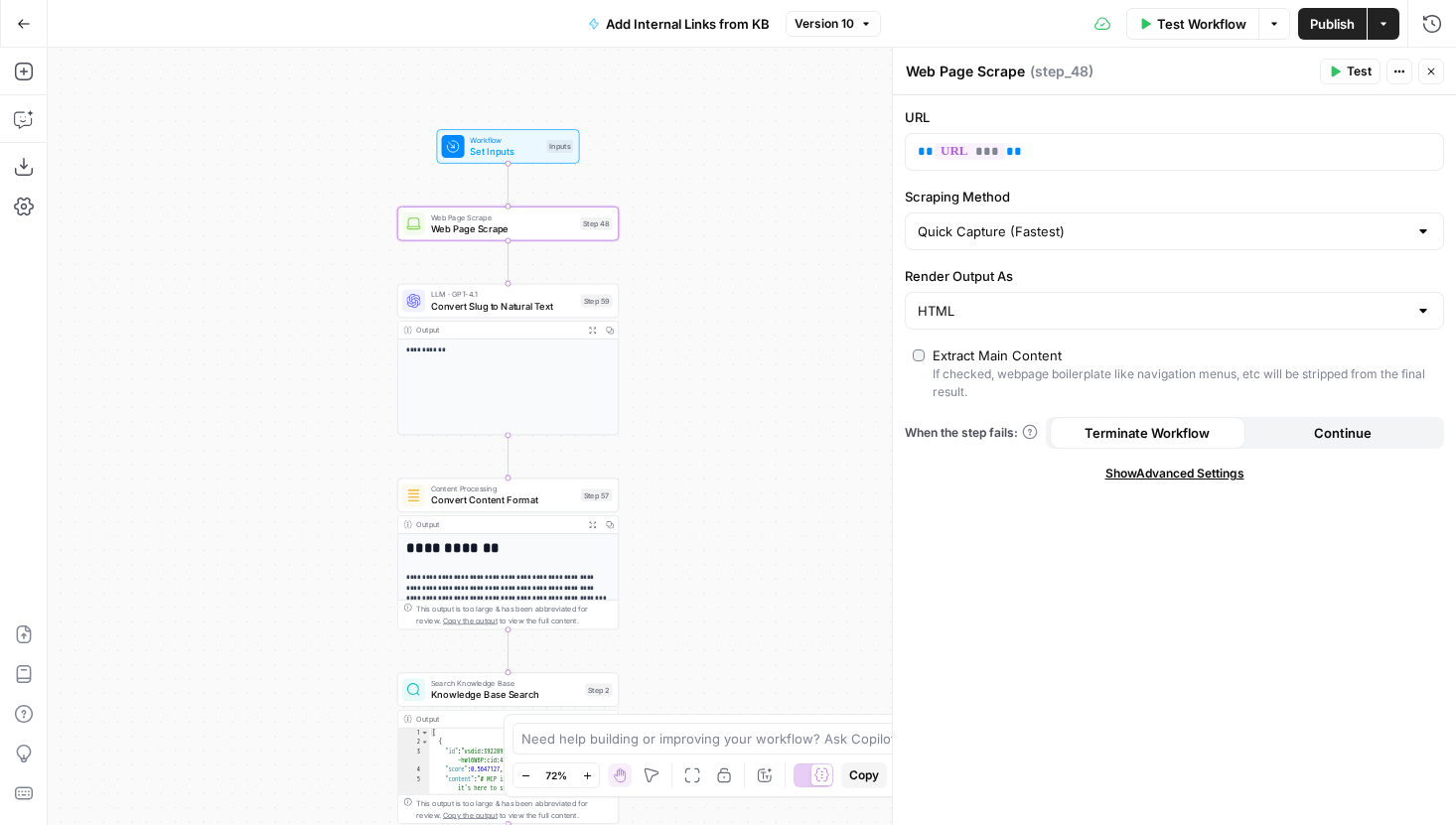 drag, startPoint x: 579, startPoint y: 374, endPoint x: 323, endPoint y: 344, distance: 257.75182 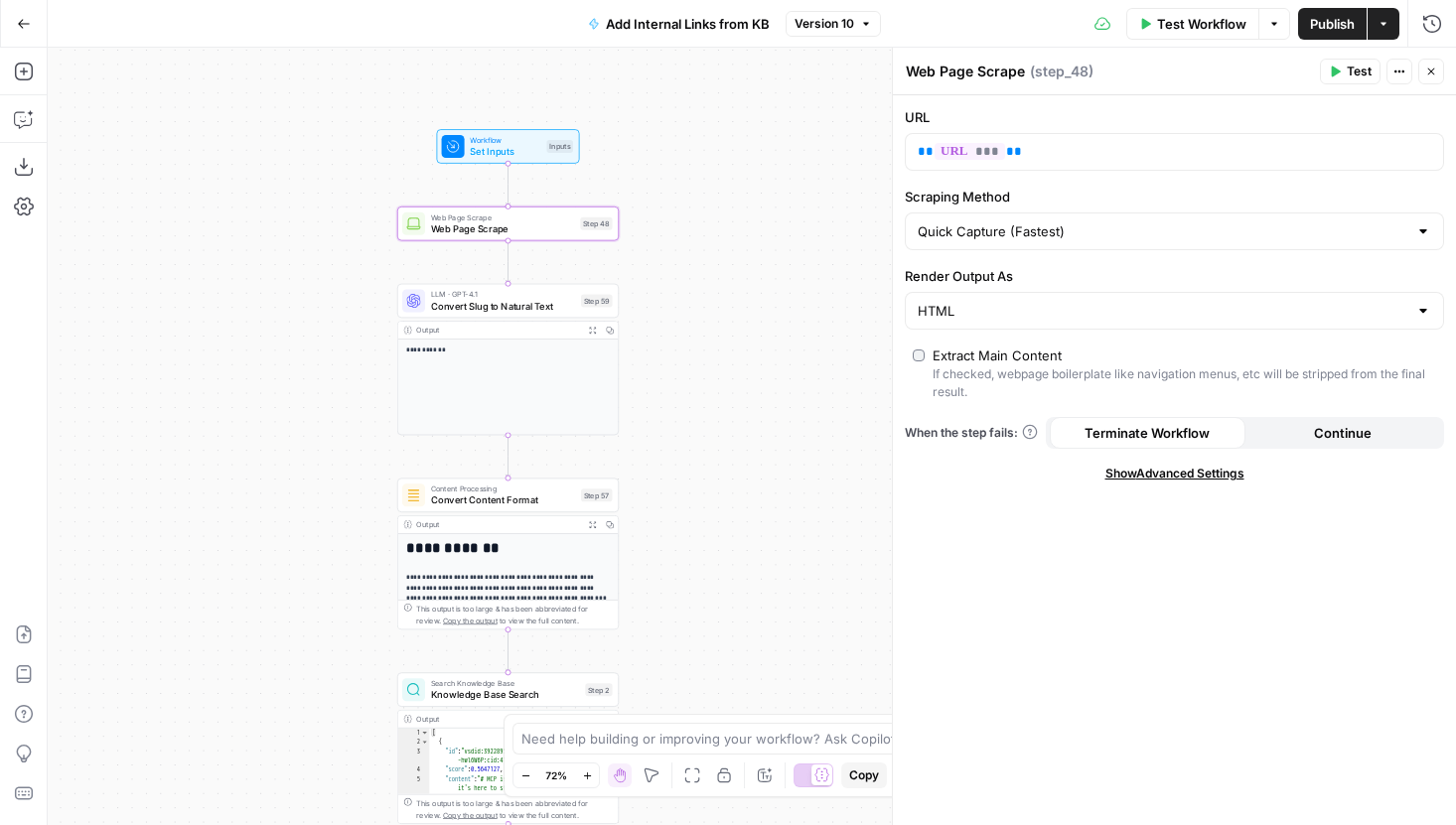 click on "**********" at bounding box center (752, 436) 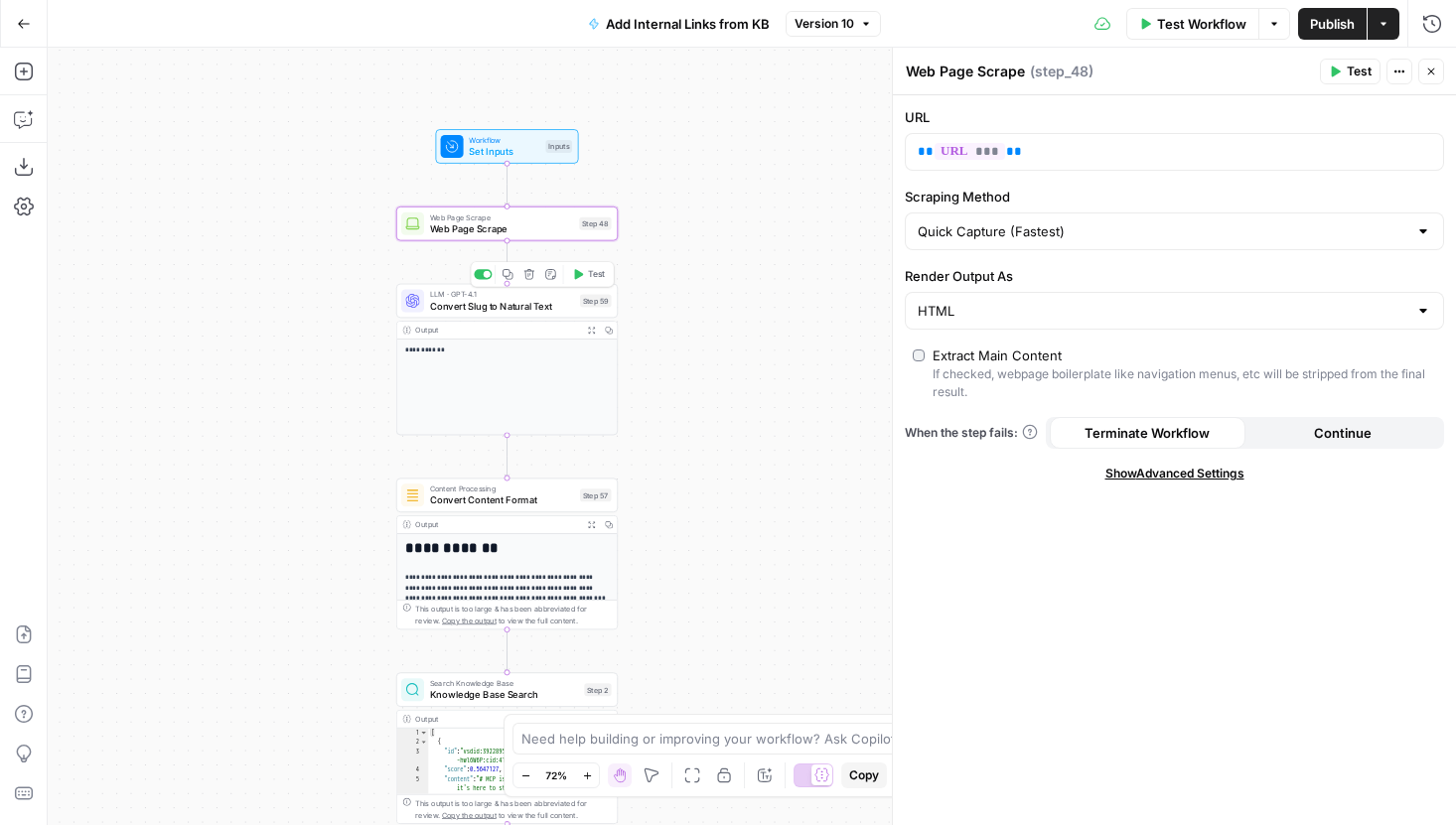 click on "Convert Slug to Natural Text" at bounding box center (502, 306) 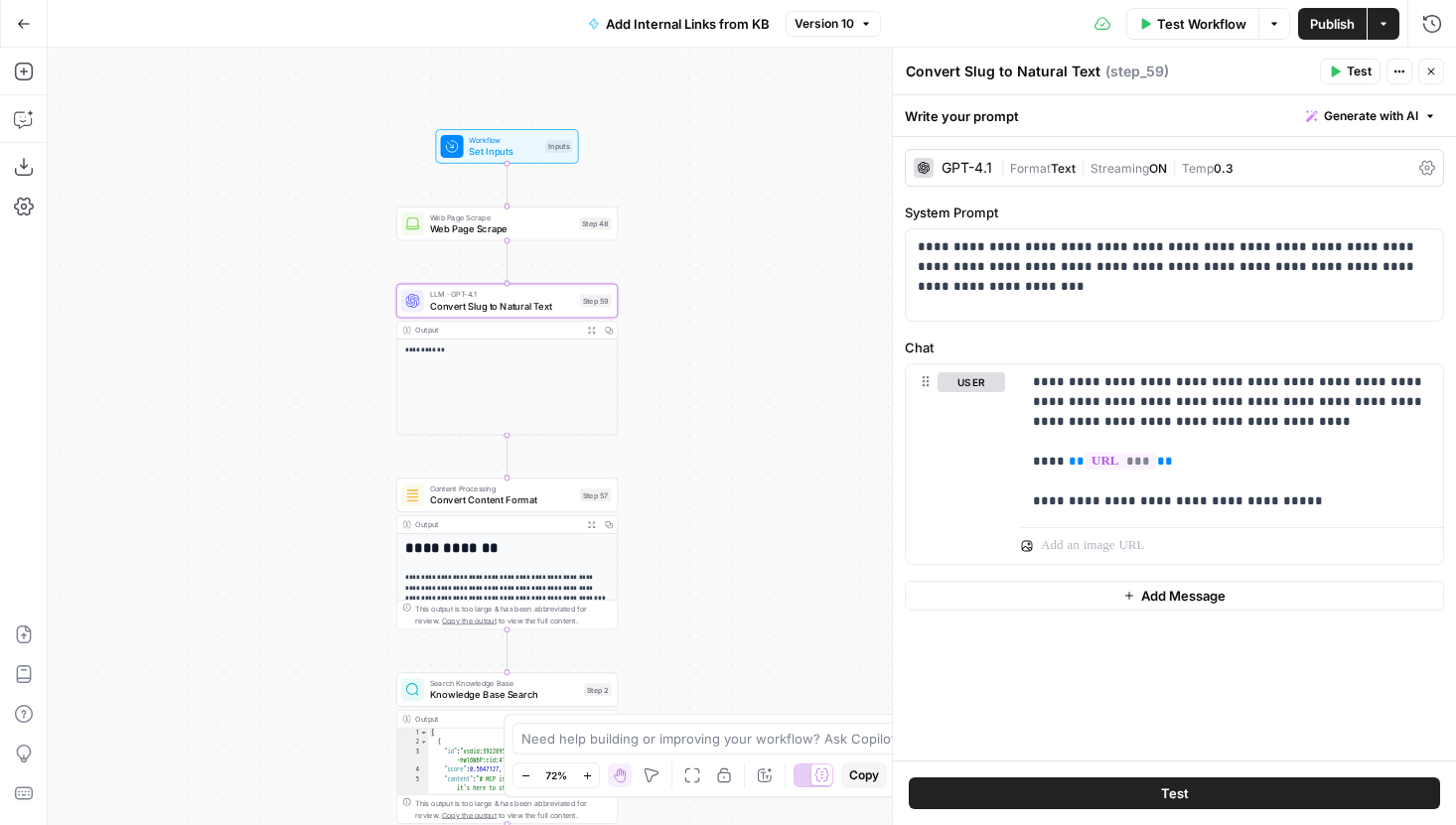 click on "Test Workflow Options Publish Actions Run History" at bounding box center [1169, 23] 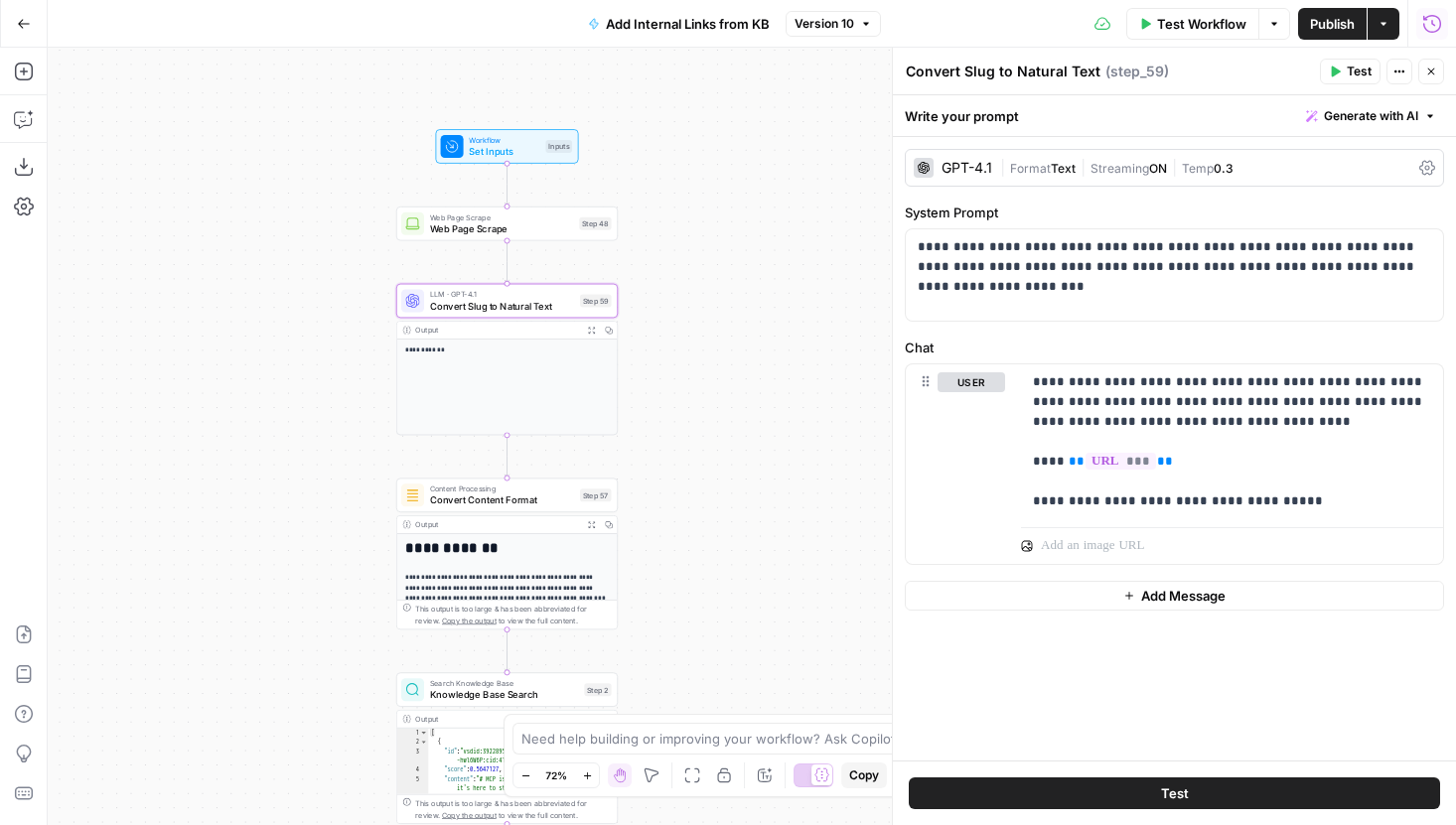 click 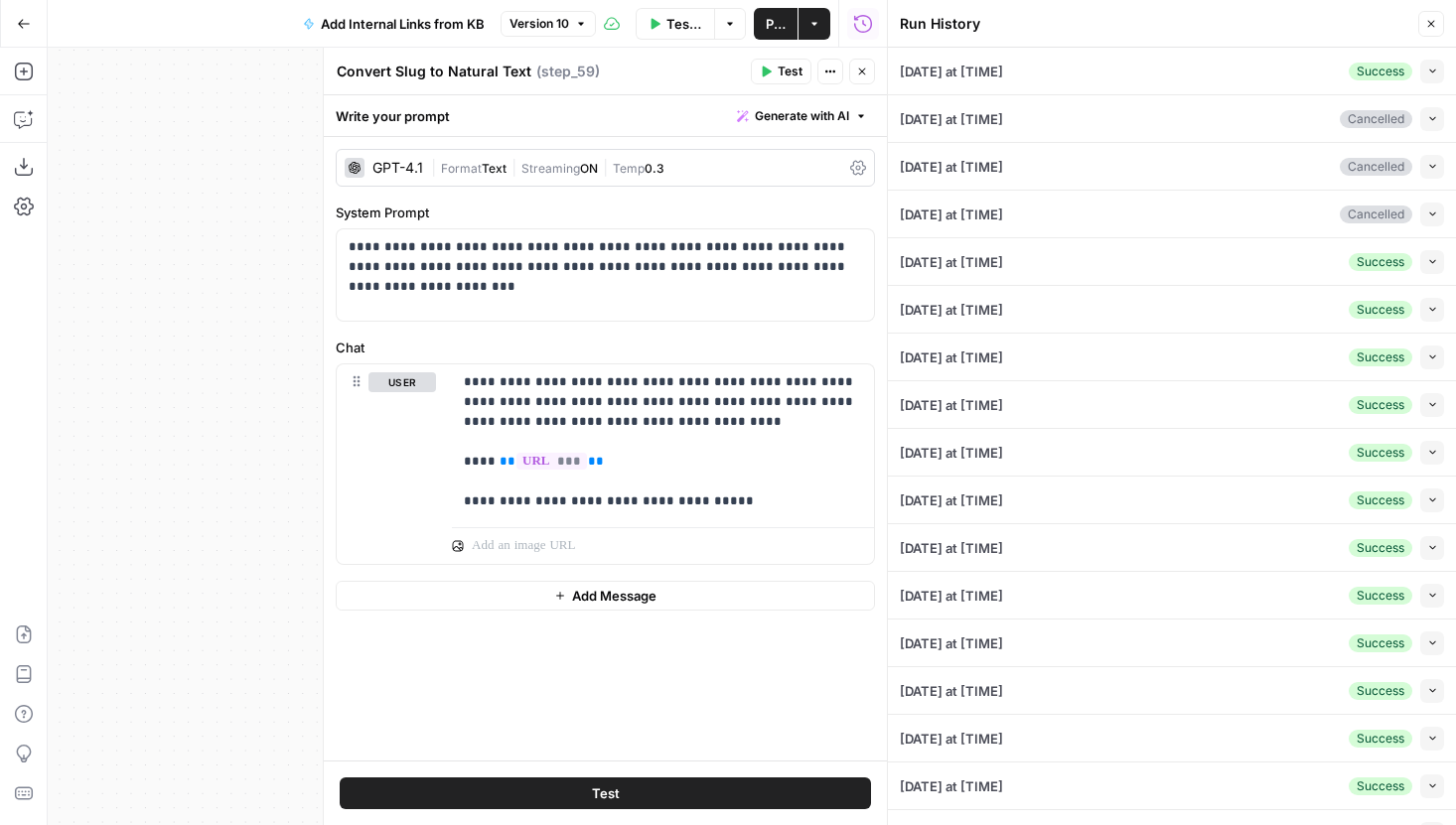 click 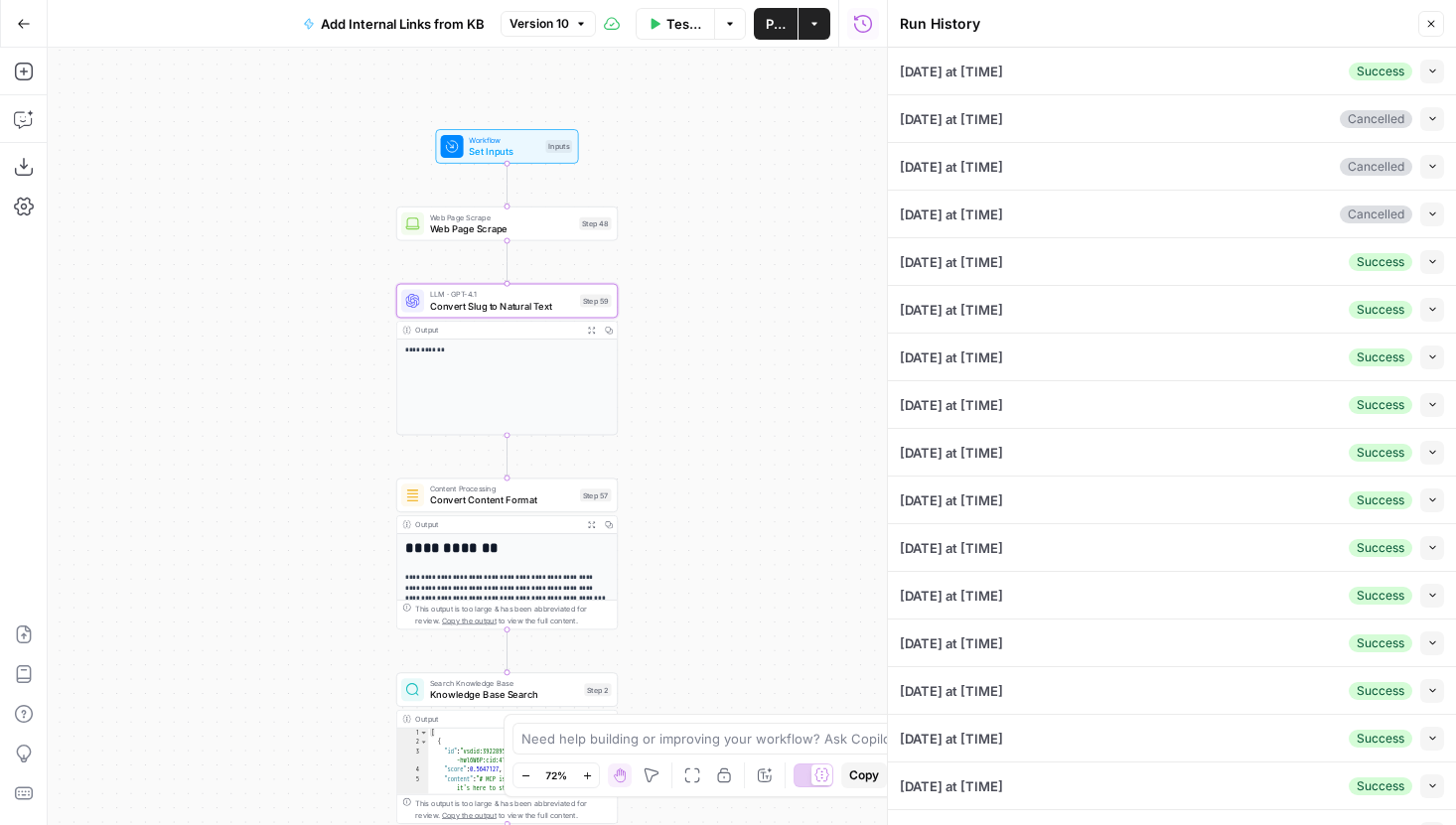 click 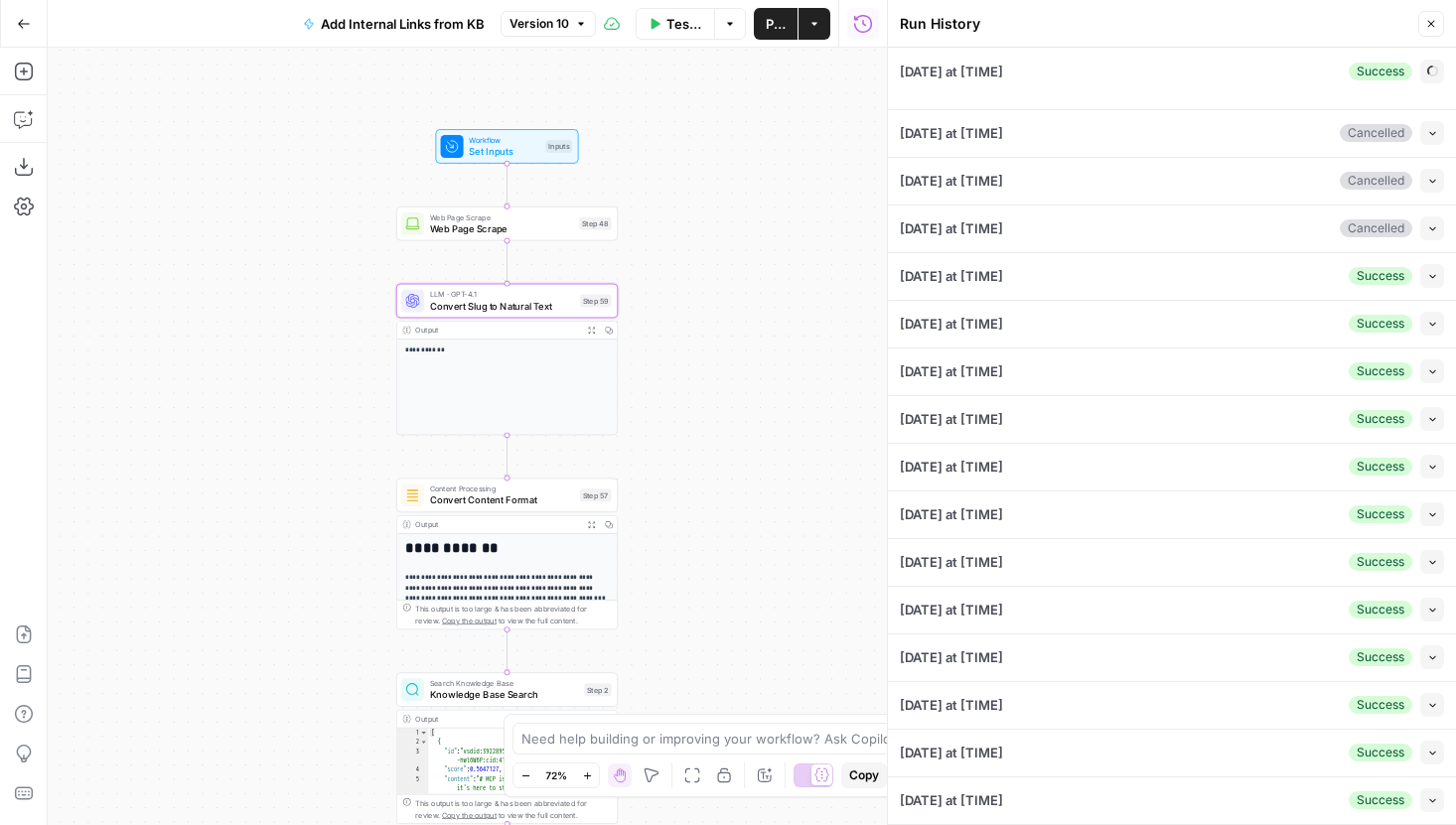 type on "Sitemap" 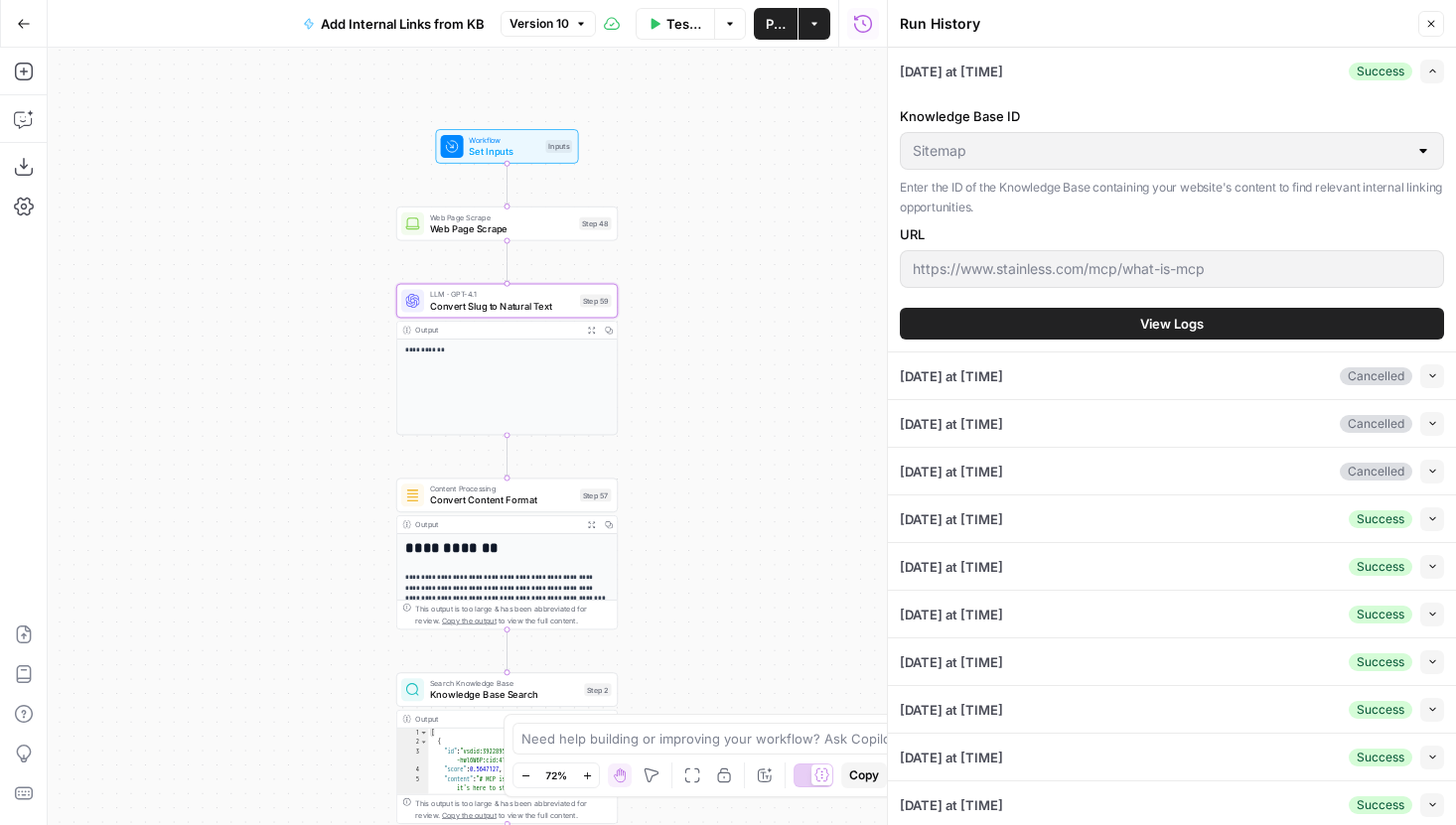 click on "View Logs" at bounding box center (1172, 324) 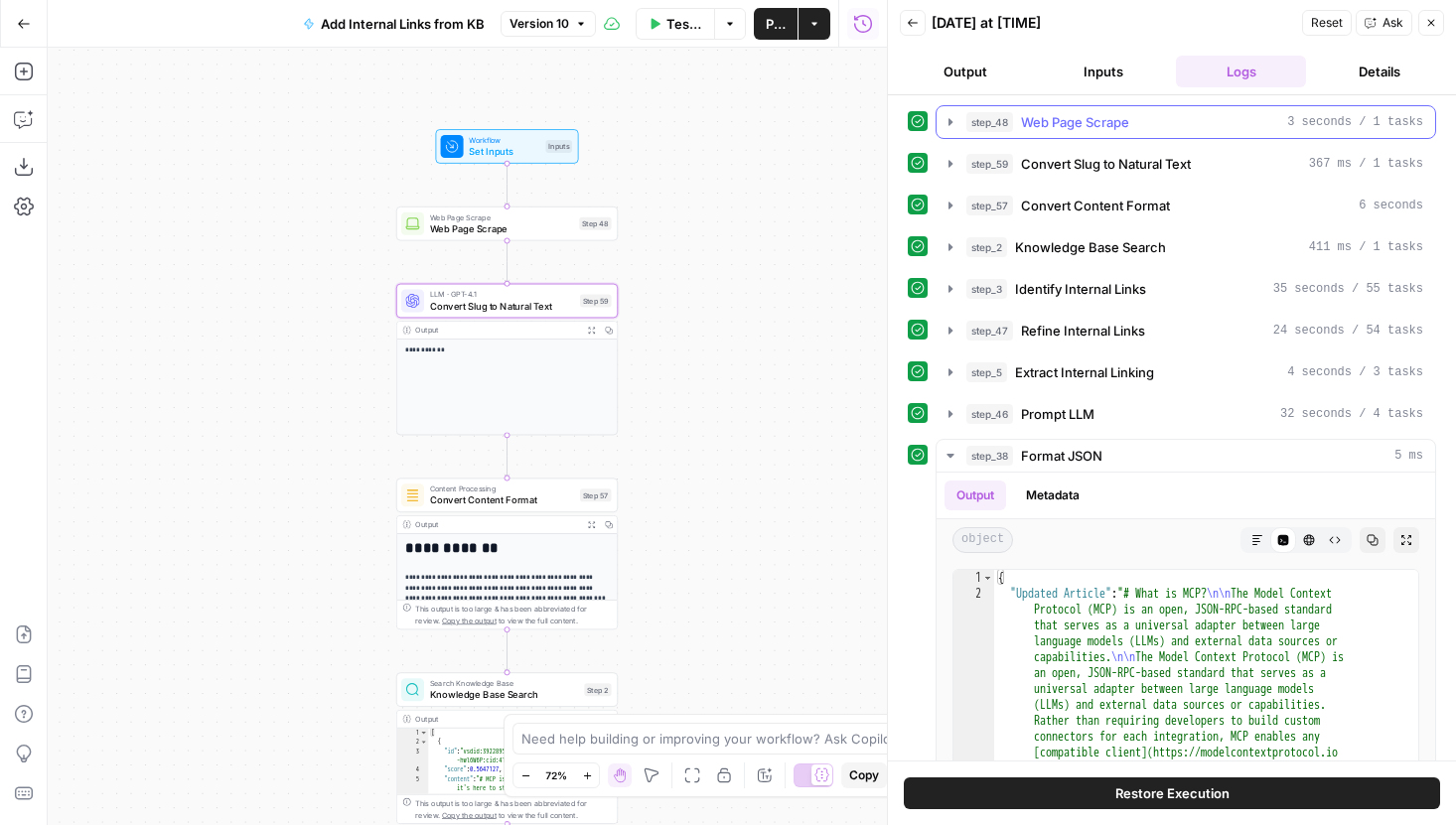 click 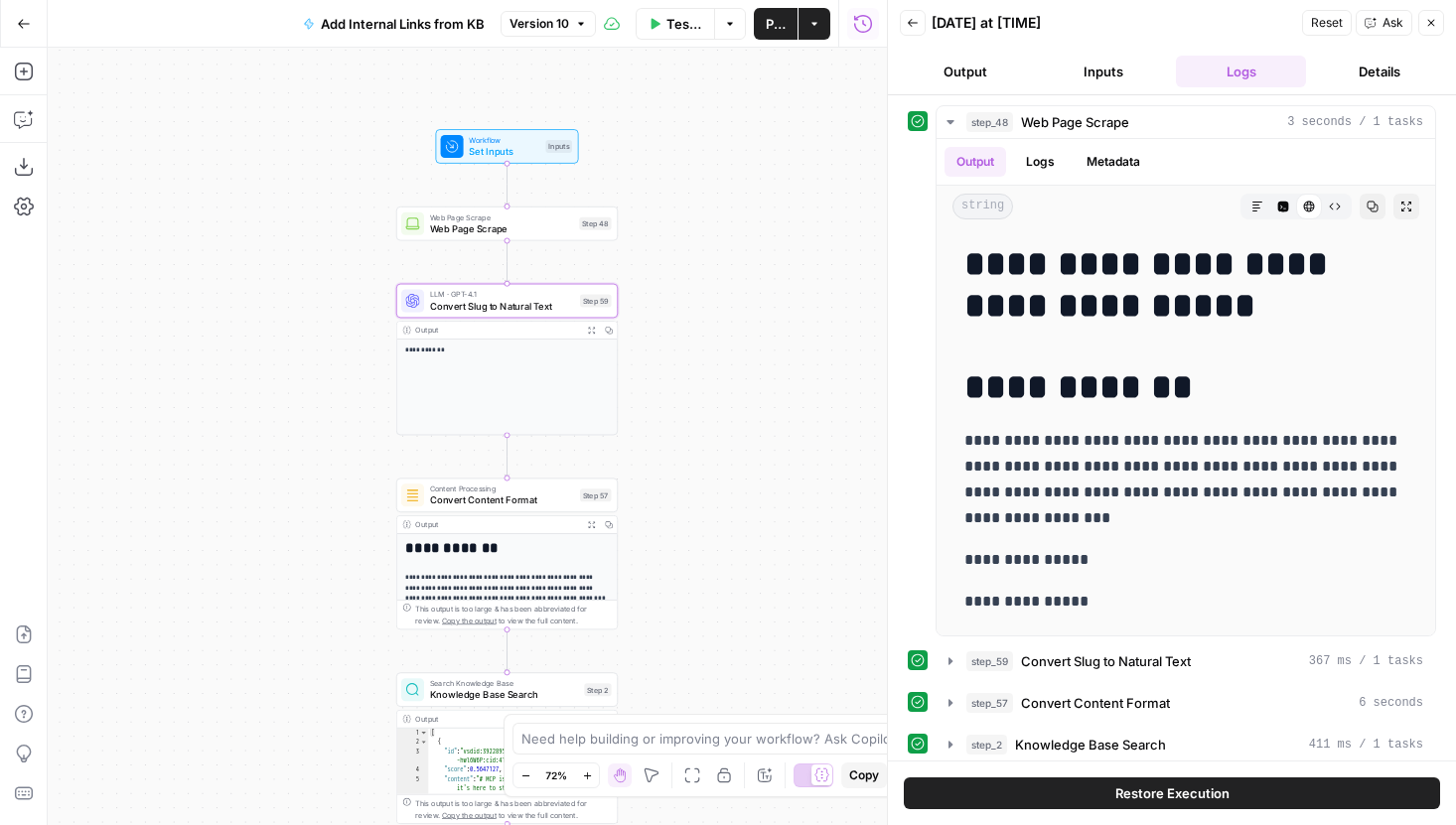 click 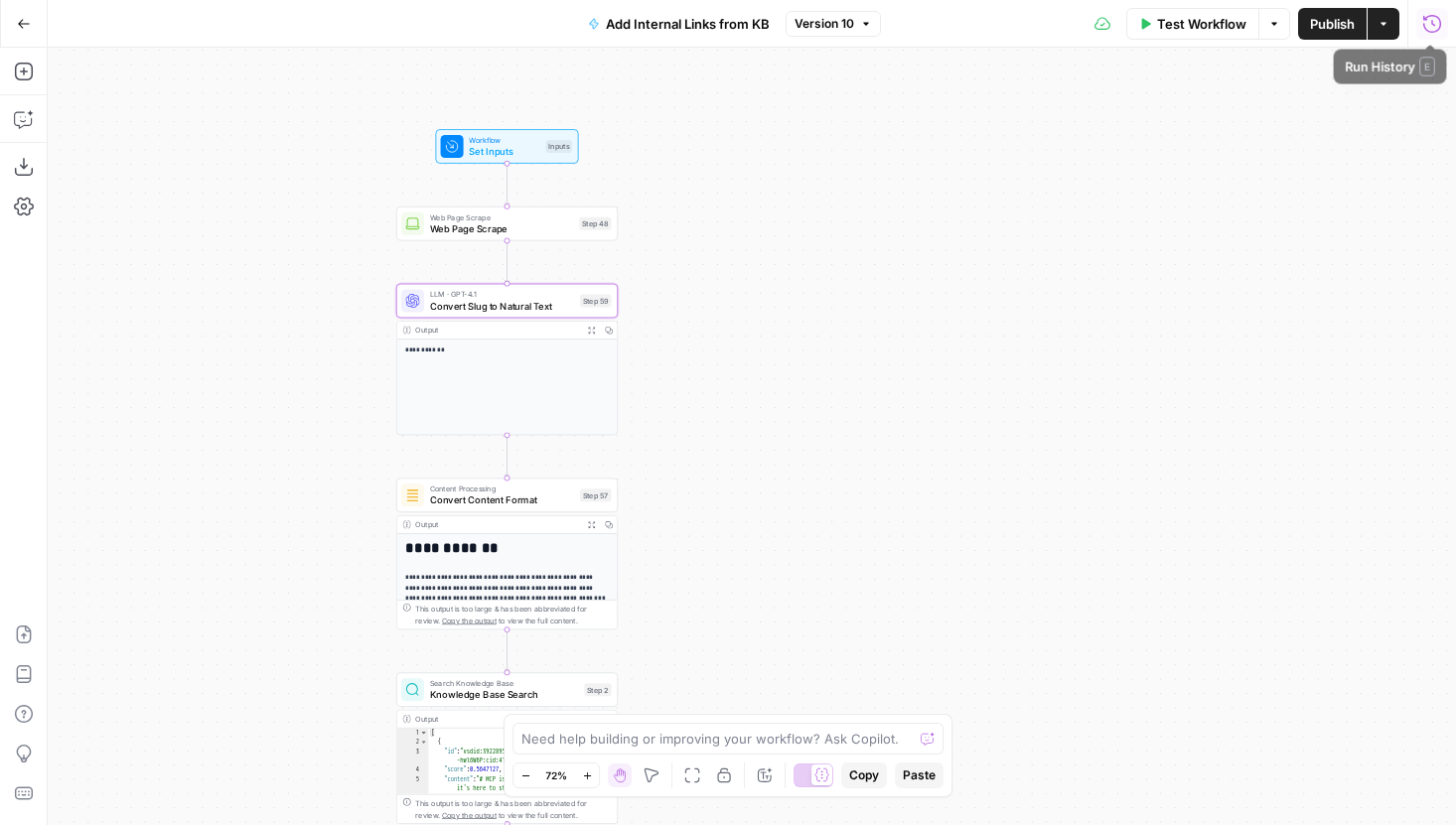 click 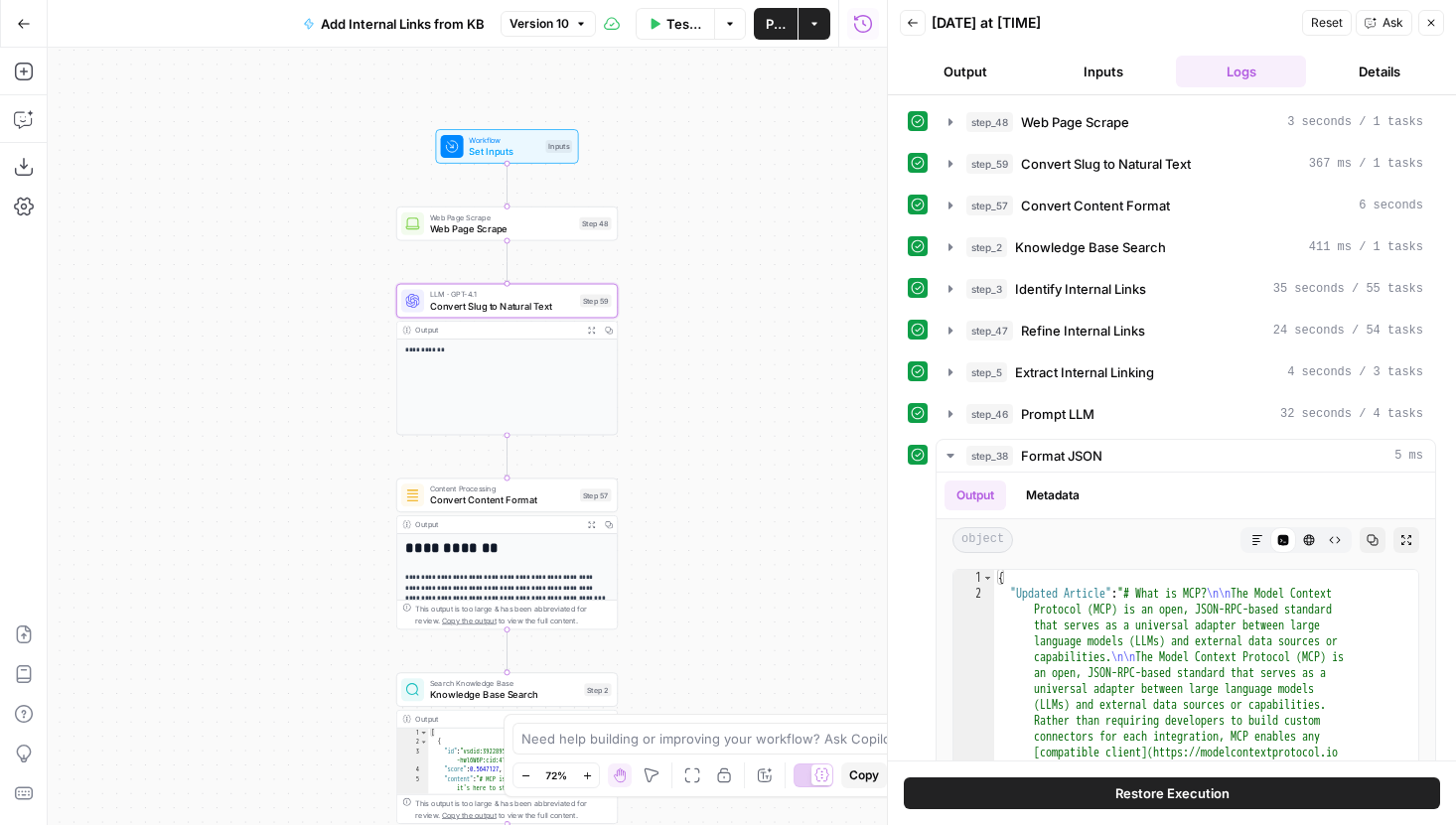 click 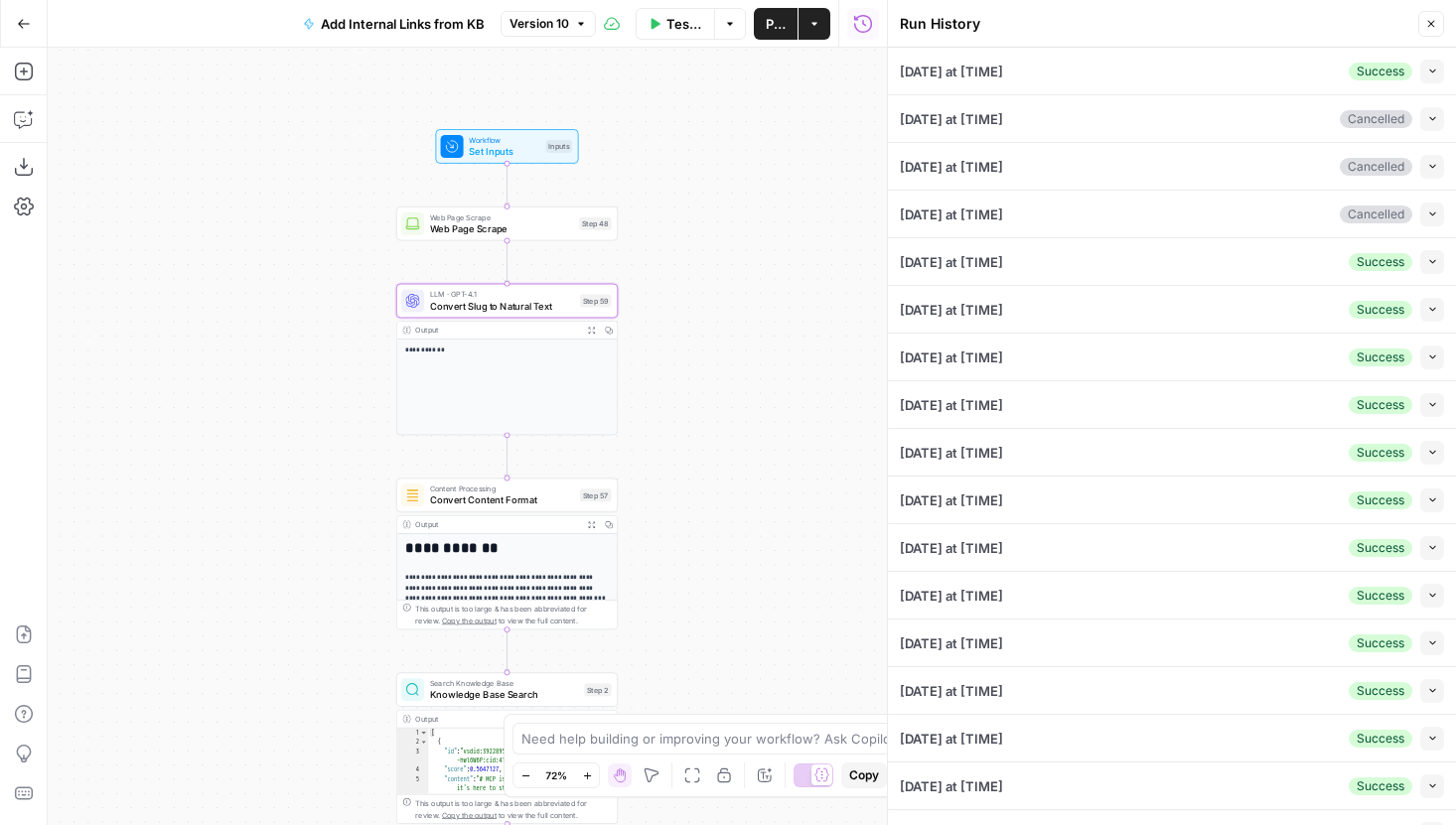 click 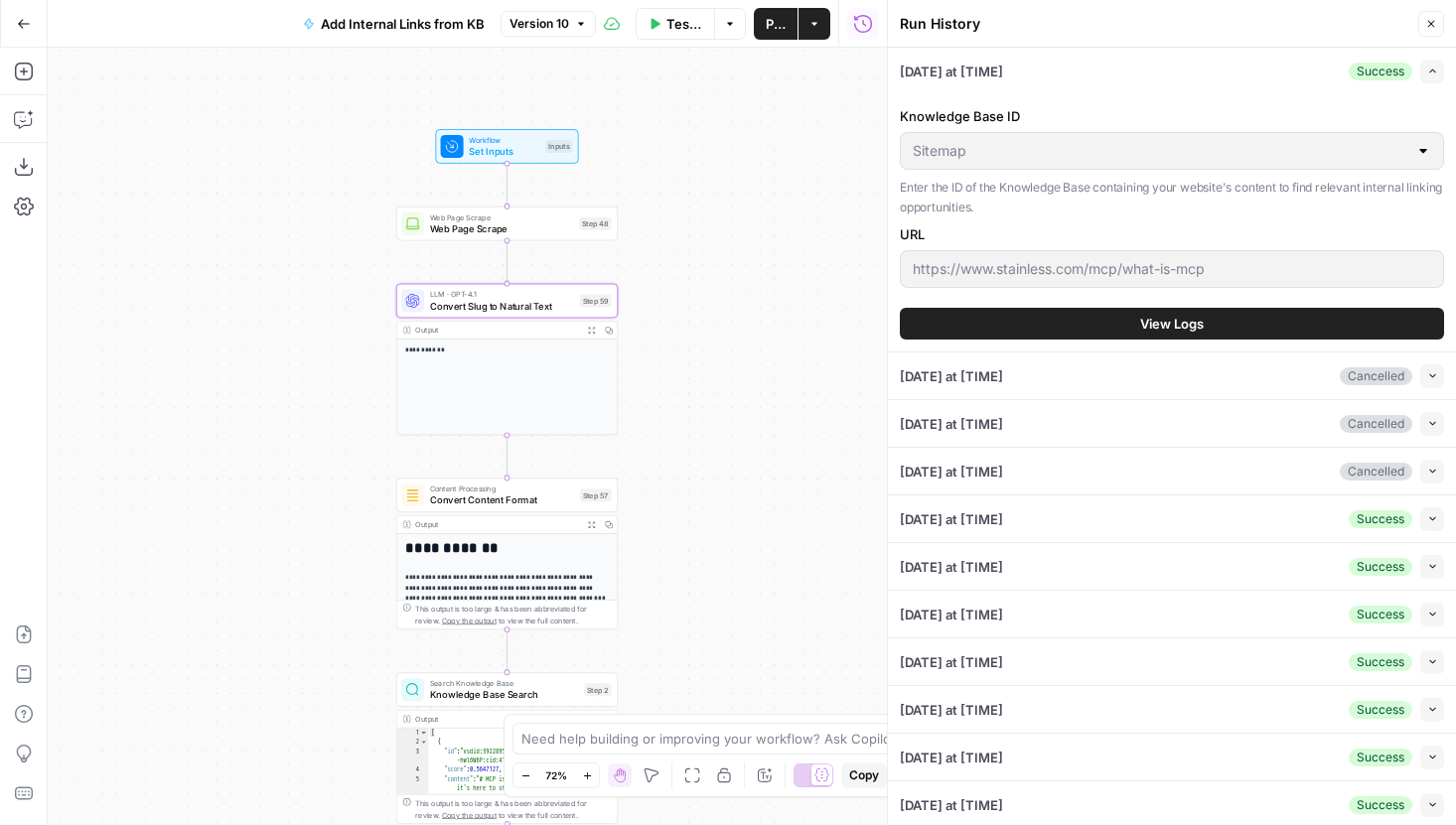 click on "View Logs" at bounding box center (1172, 324) 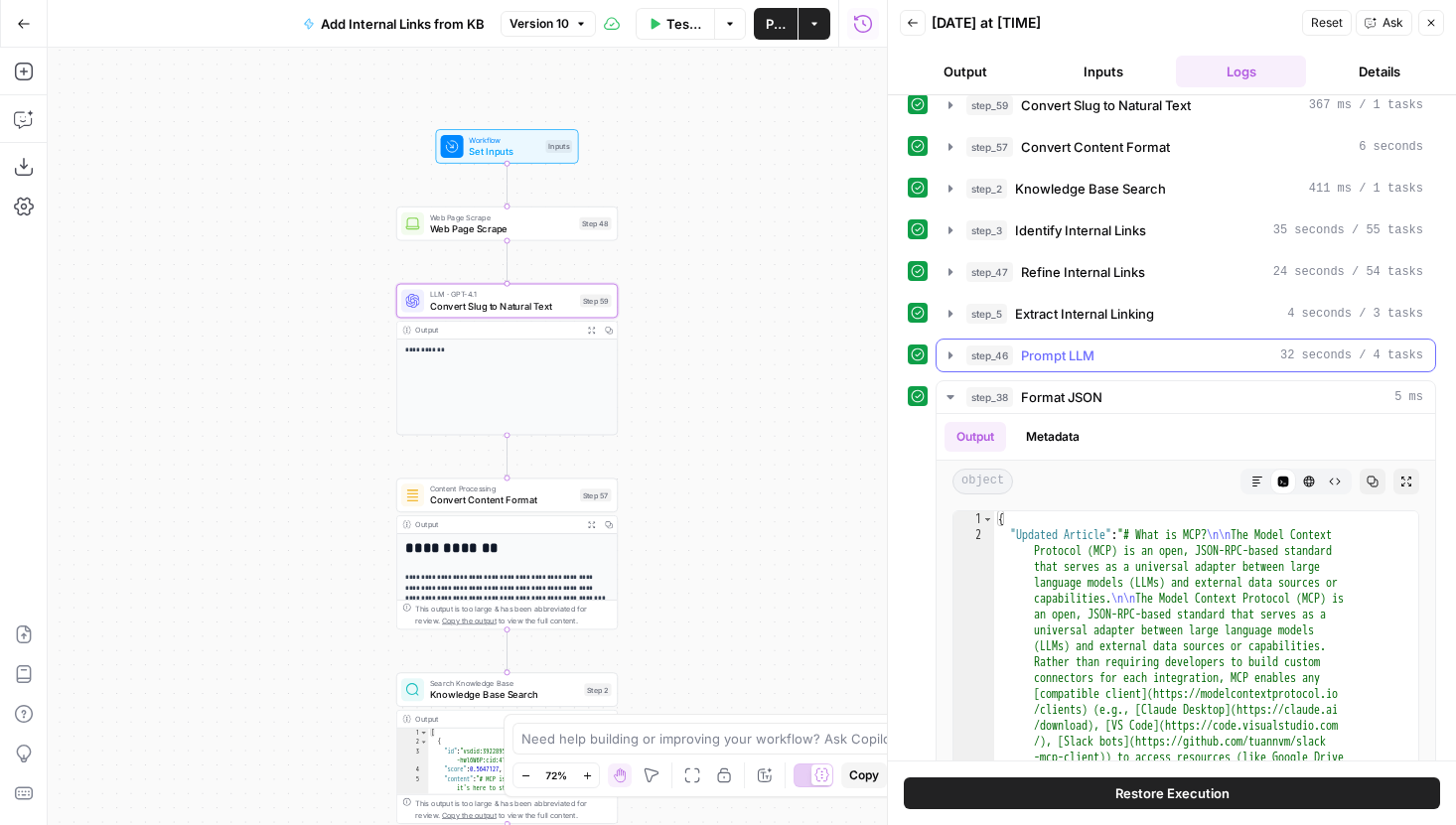 scroll, scrollTop: 219, scrollLeft: 0, axis: vertical 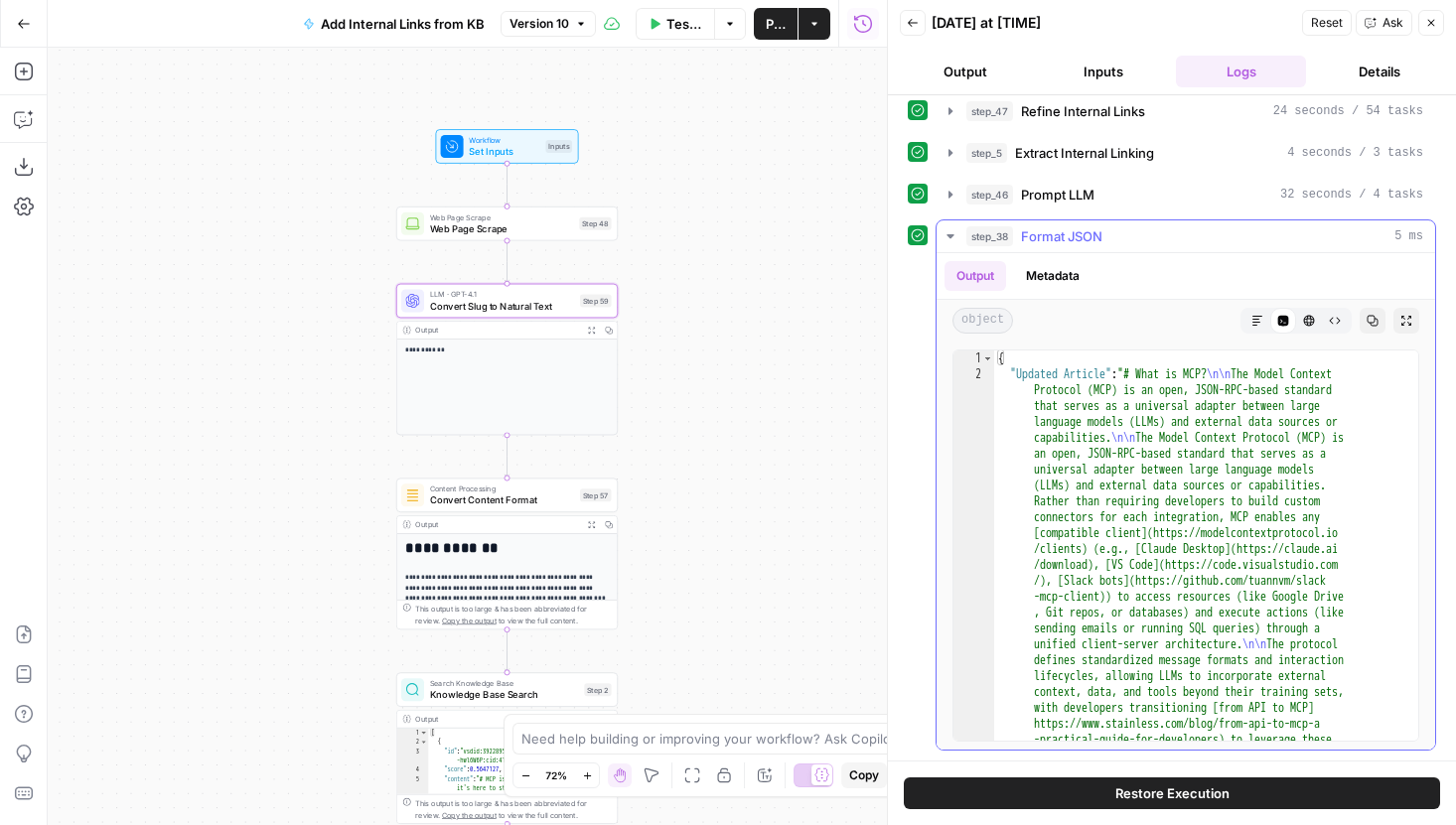 click 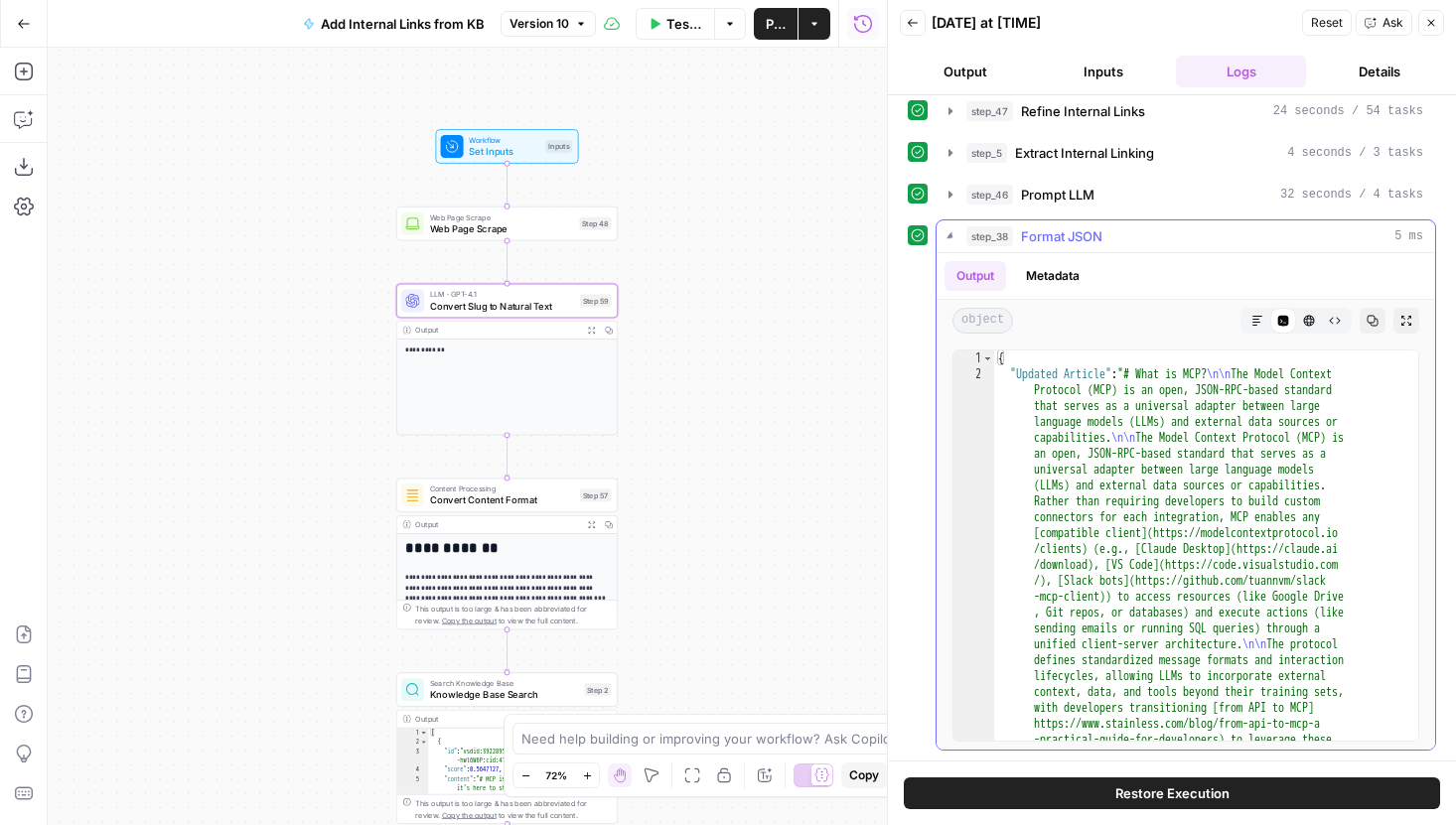 scroll, scrollTop: 0, scrollLeft: 0, axis: both 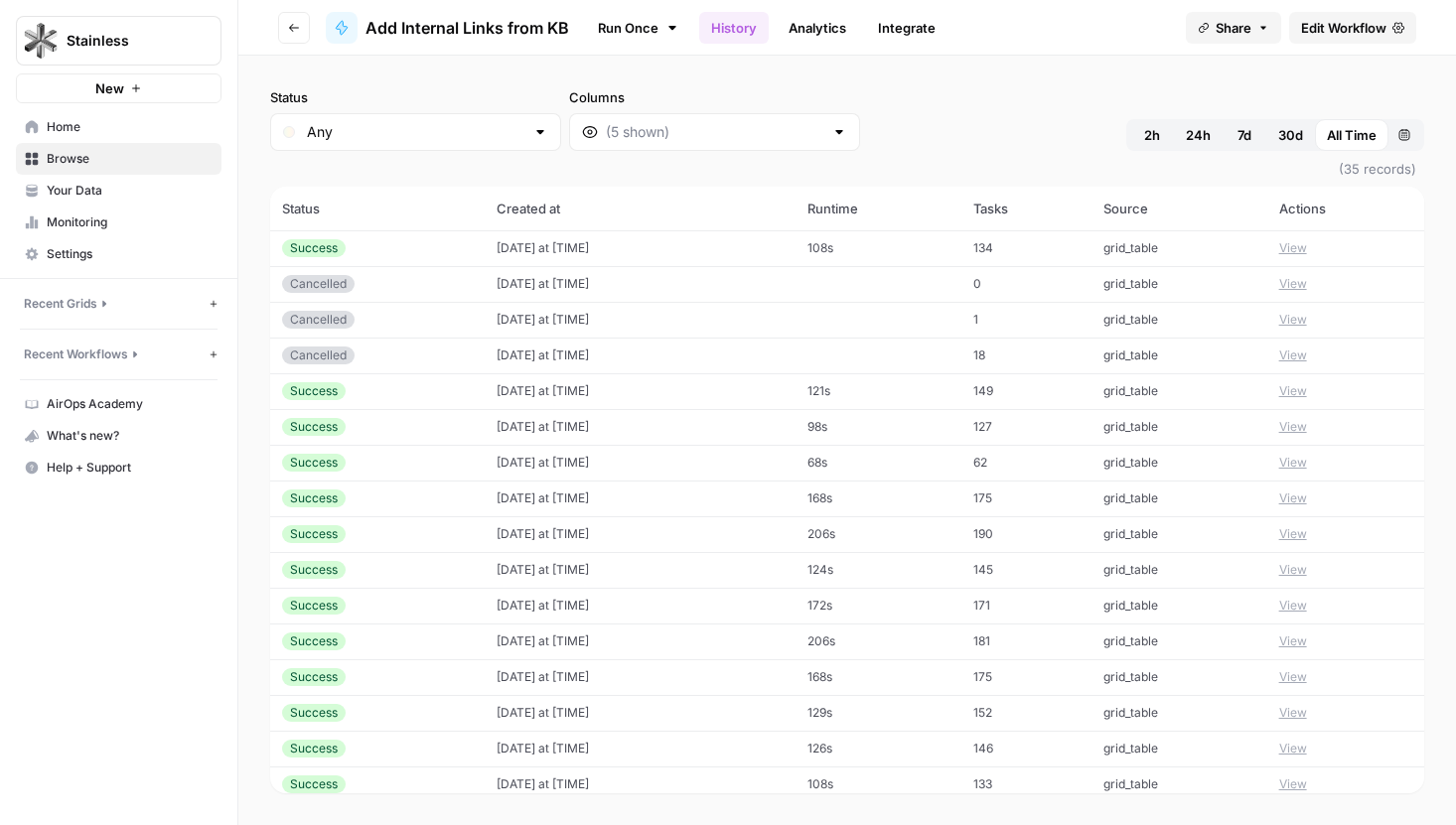 click on "View" at bounding box center (1293, 427) 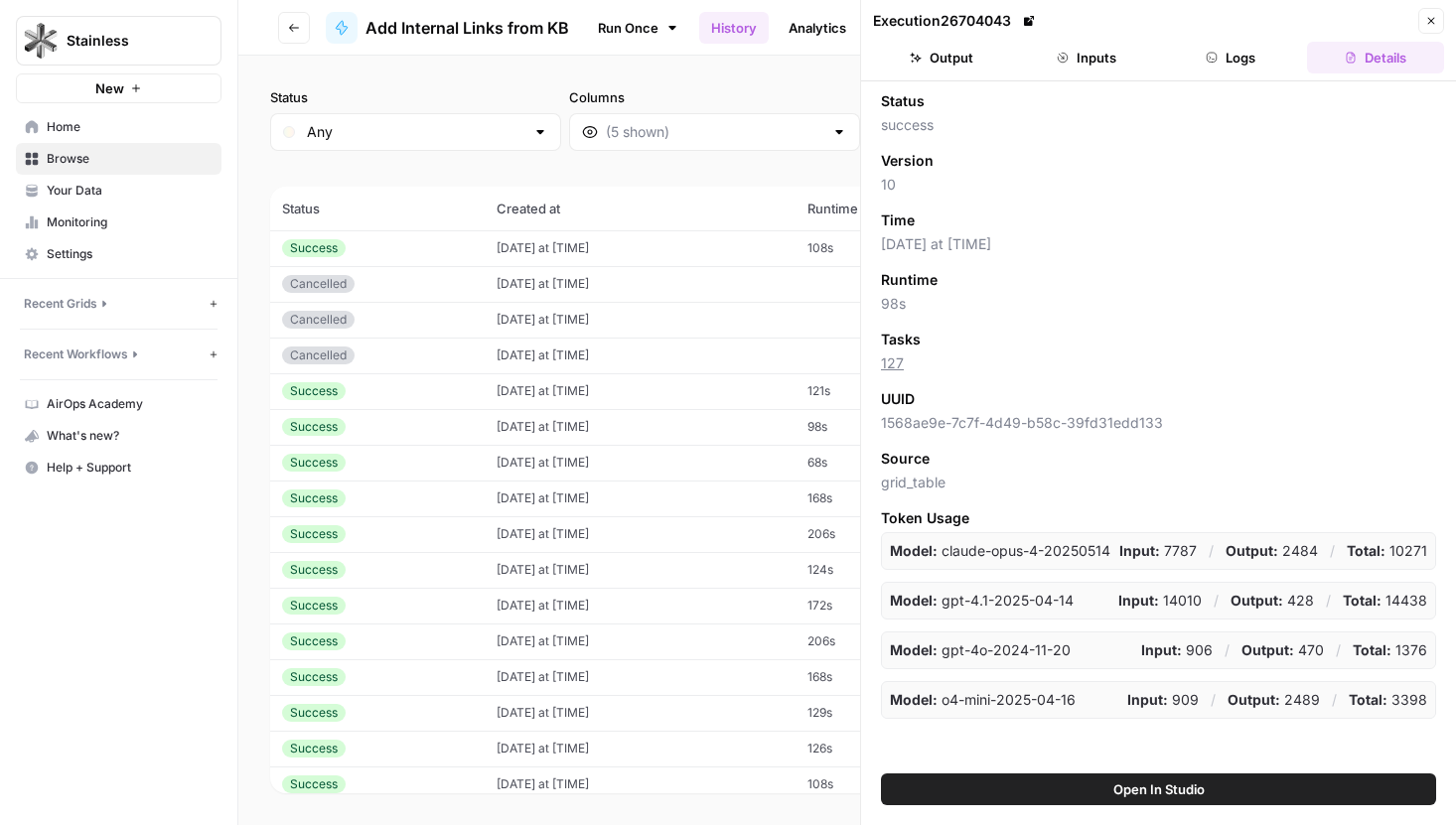 click on "Logs" at bounding box center (1232, 58) 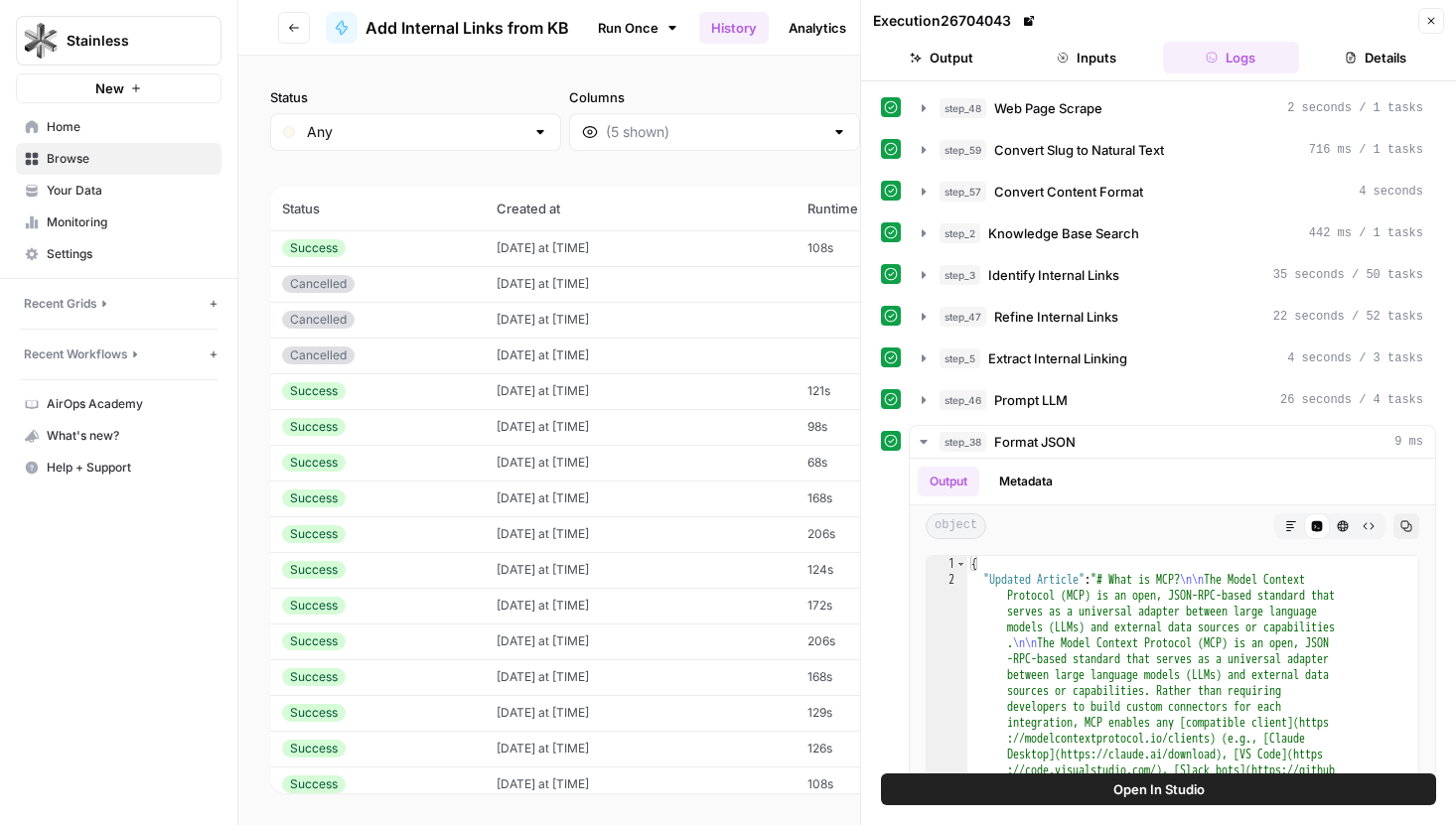 click on "Inputs" at bounding box center (1087, 58) 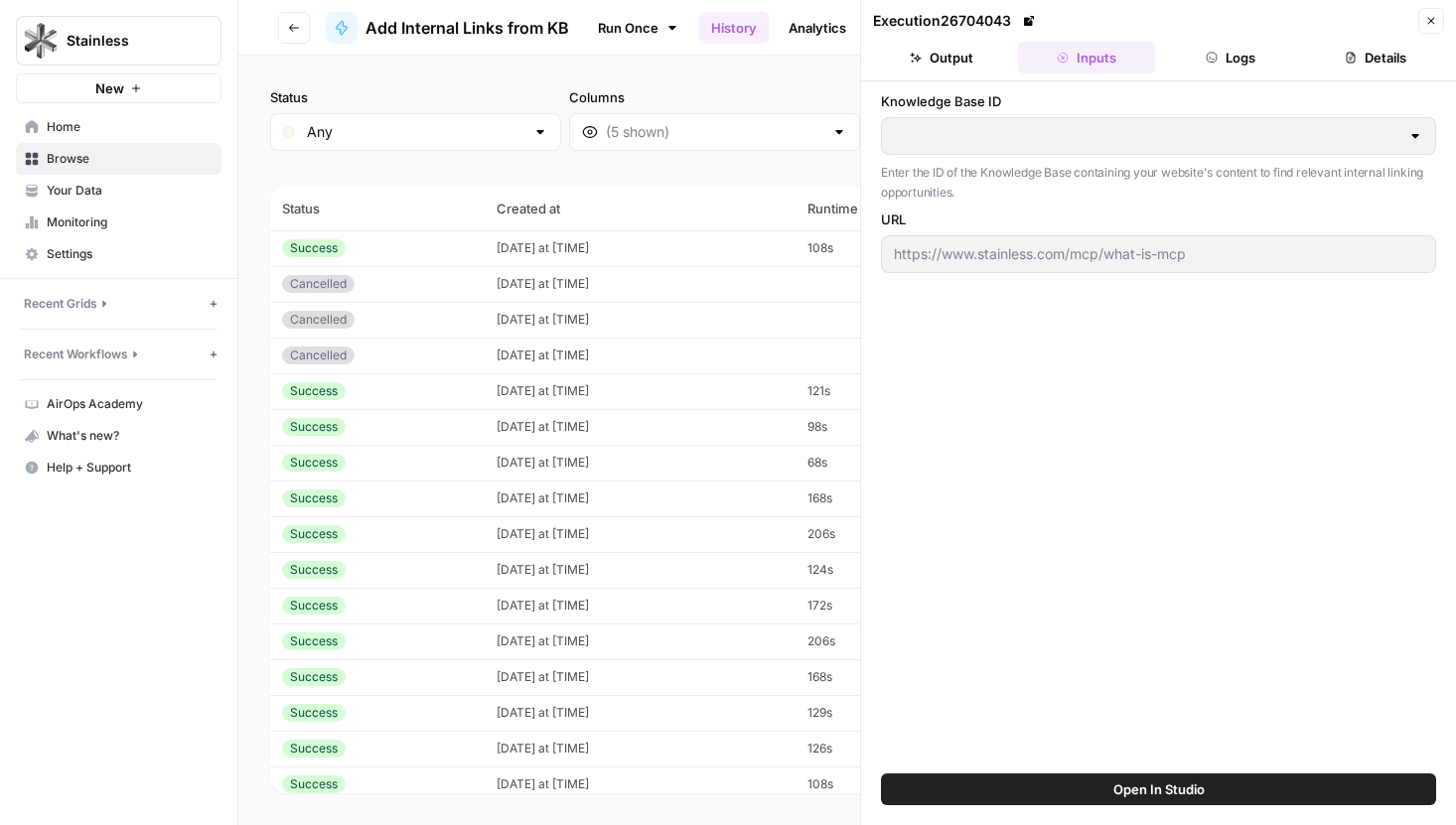 type on "Sitemap" 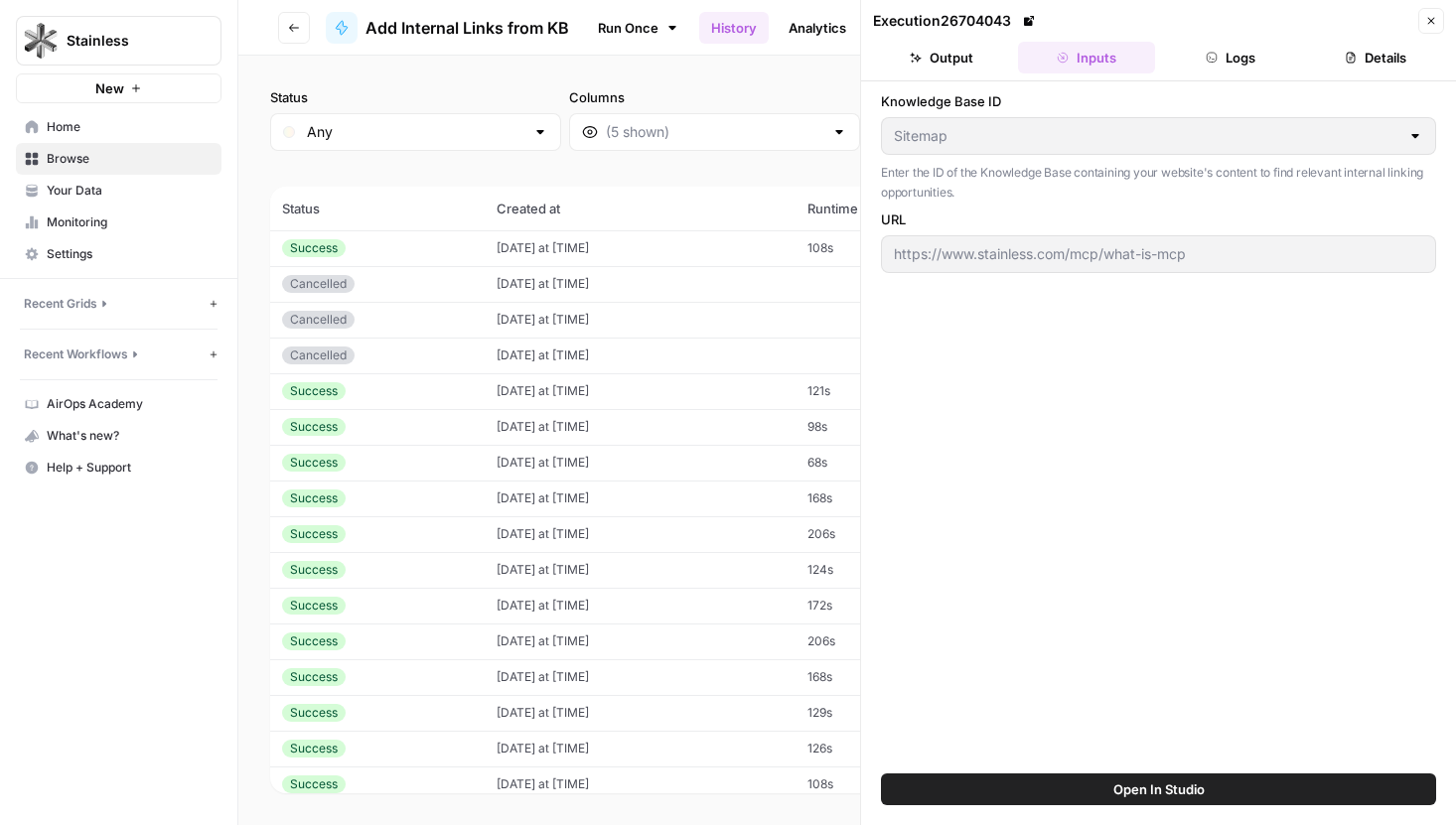 click on "Output" at bounding box center (942, 58) 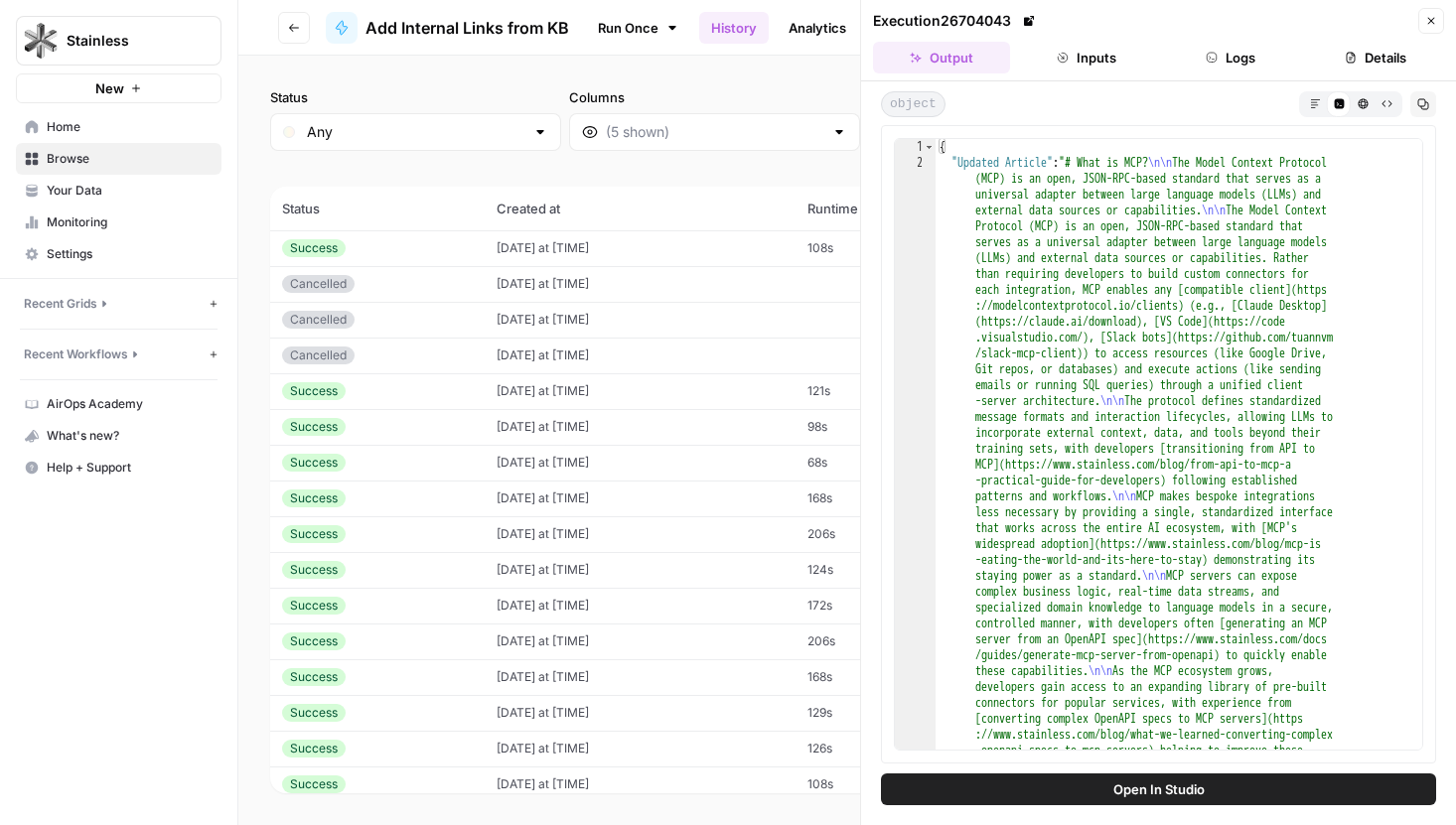click on "Inputs" at bounding box center (1087, 58) 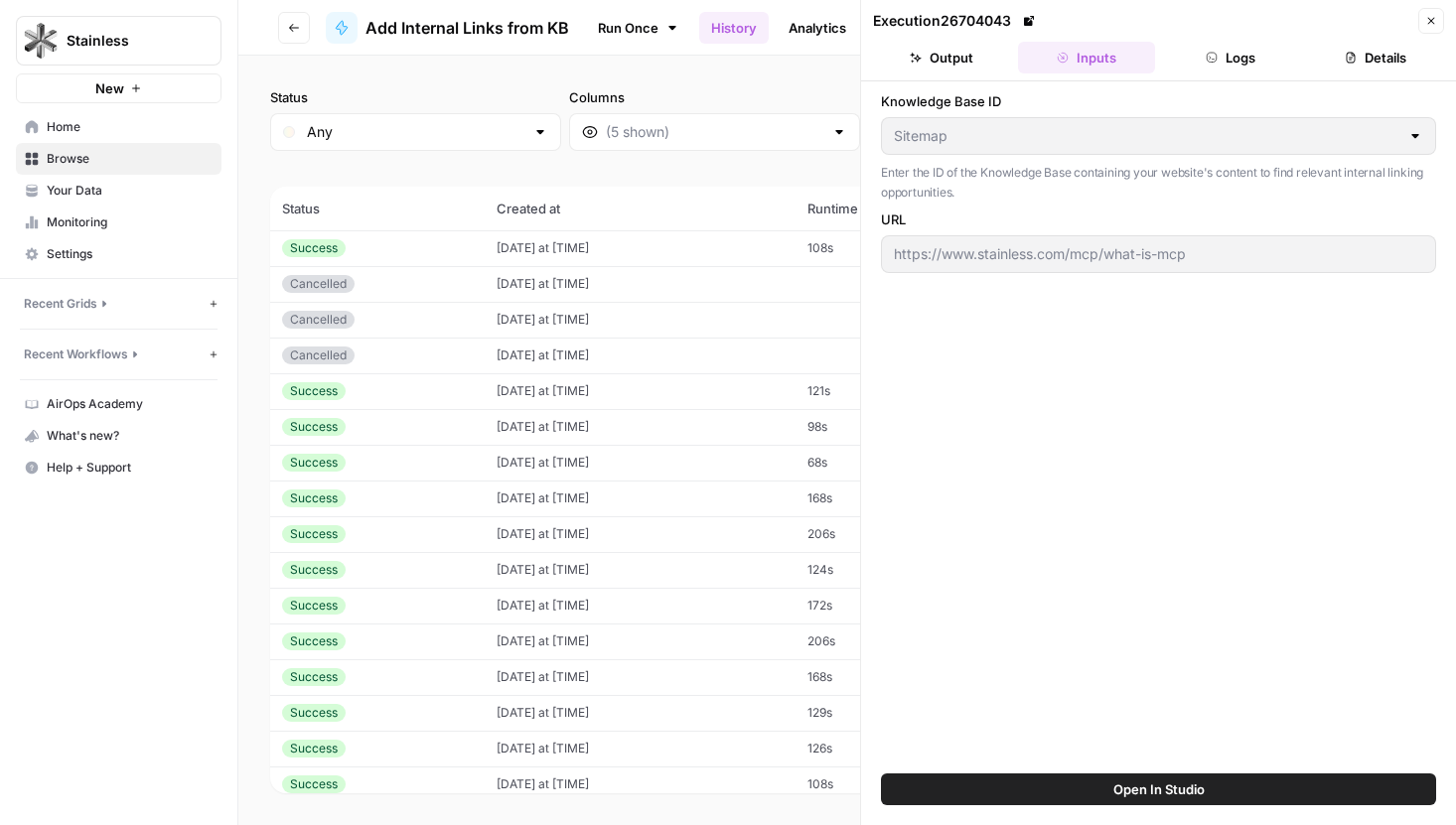 click 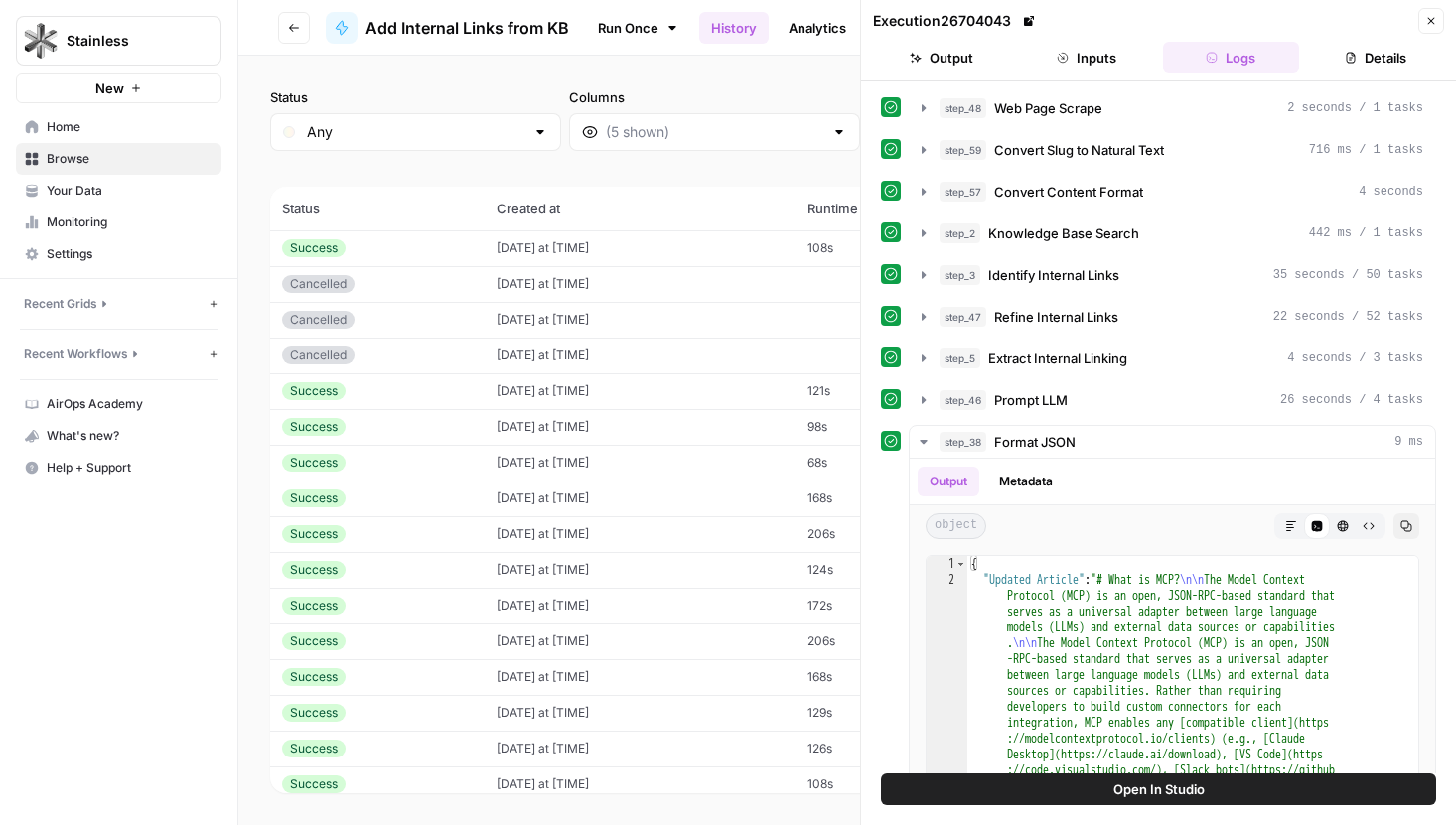 click on "Details" at bounding box center [1376, 58] 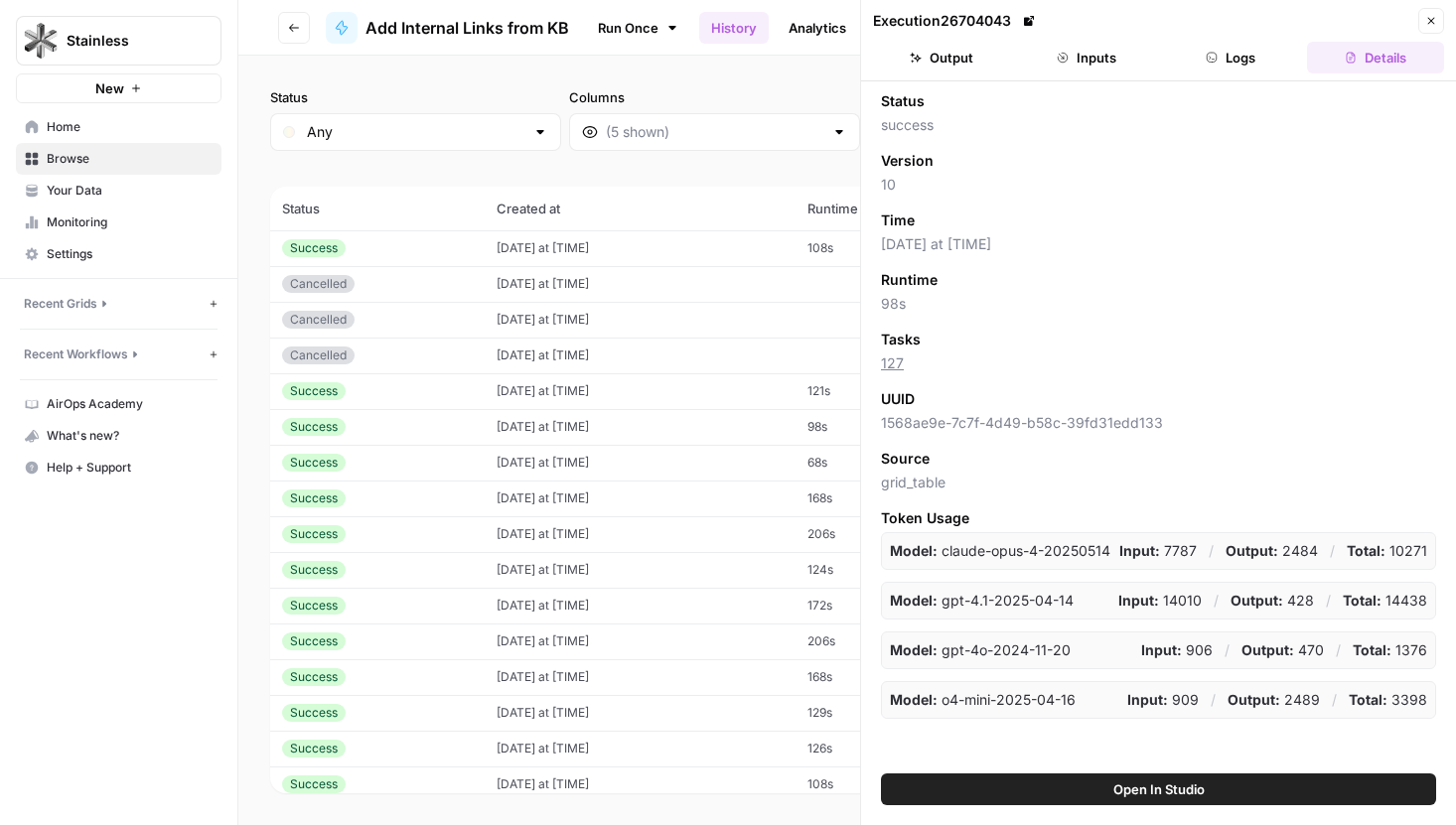 click on "Status Any Columns 2h 24h 7d 30d All Time Custom range" at bounding box center (847, 119) 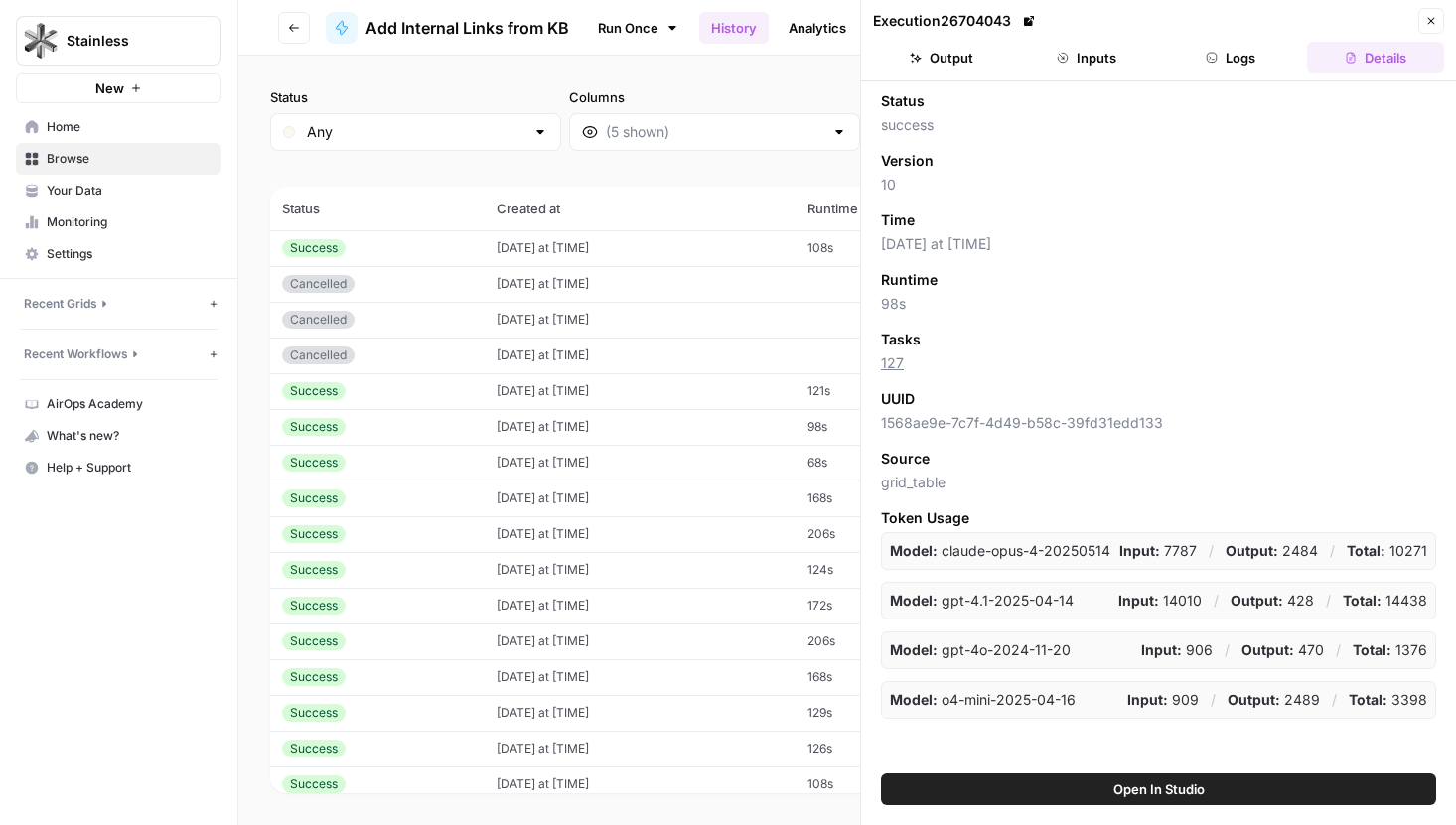 click on "Close" at bounding box center [1431, 21] 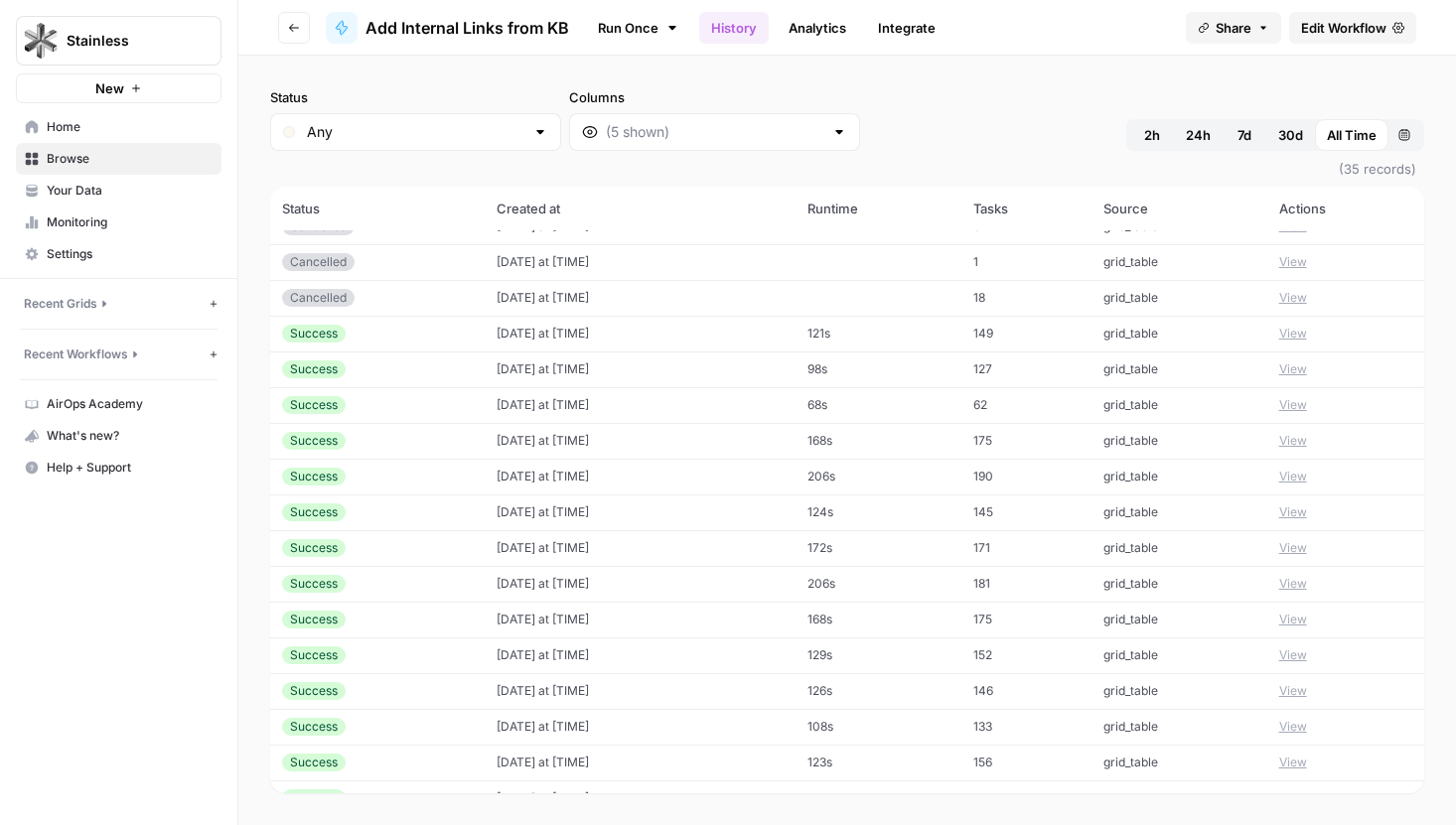 scroll, scrollTop: 0, scrollLeft: 0, axis: both 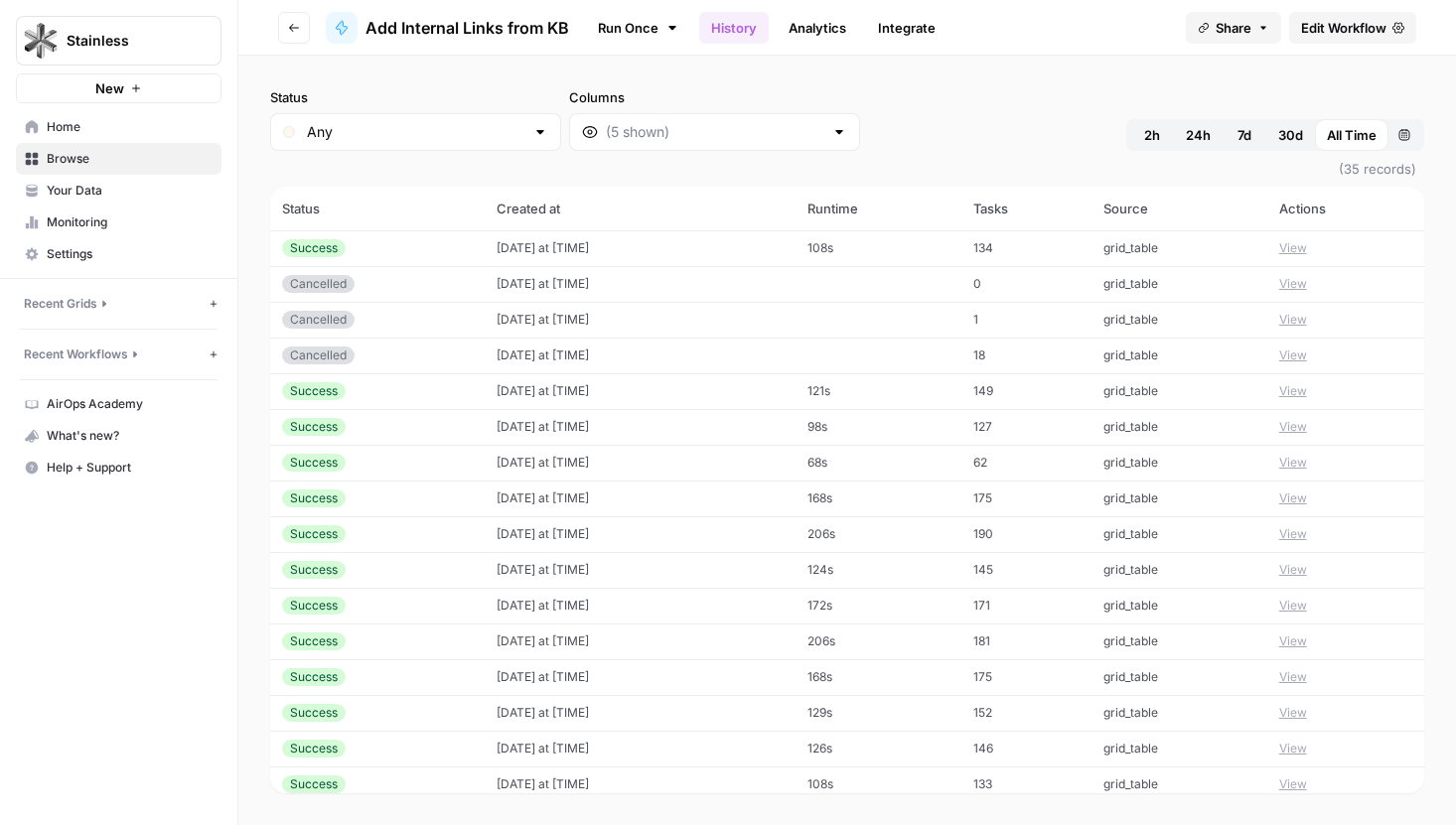 click at bounding box center [540, 132] 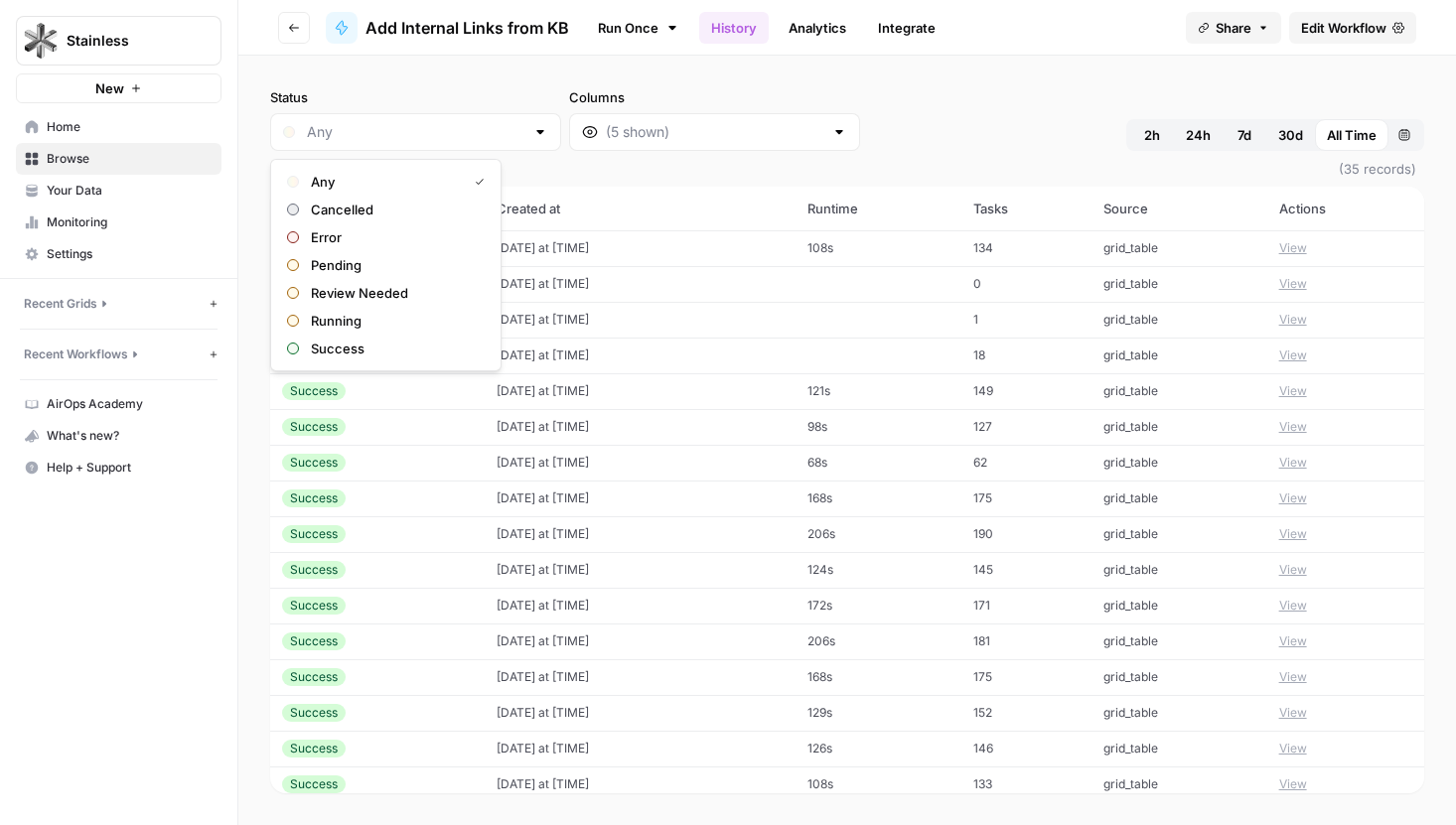 click at bounding box center (540, 132) 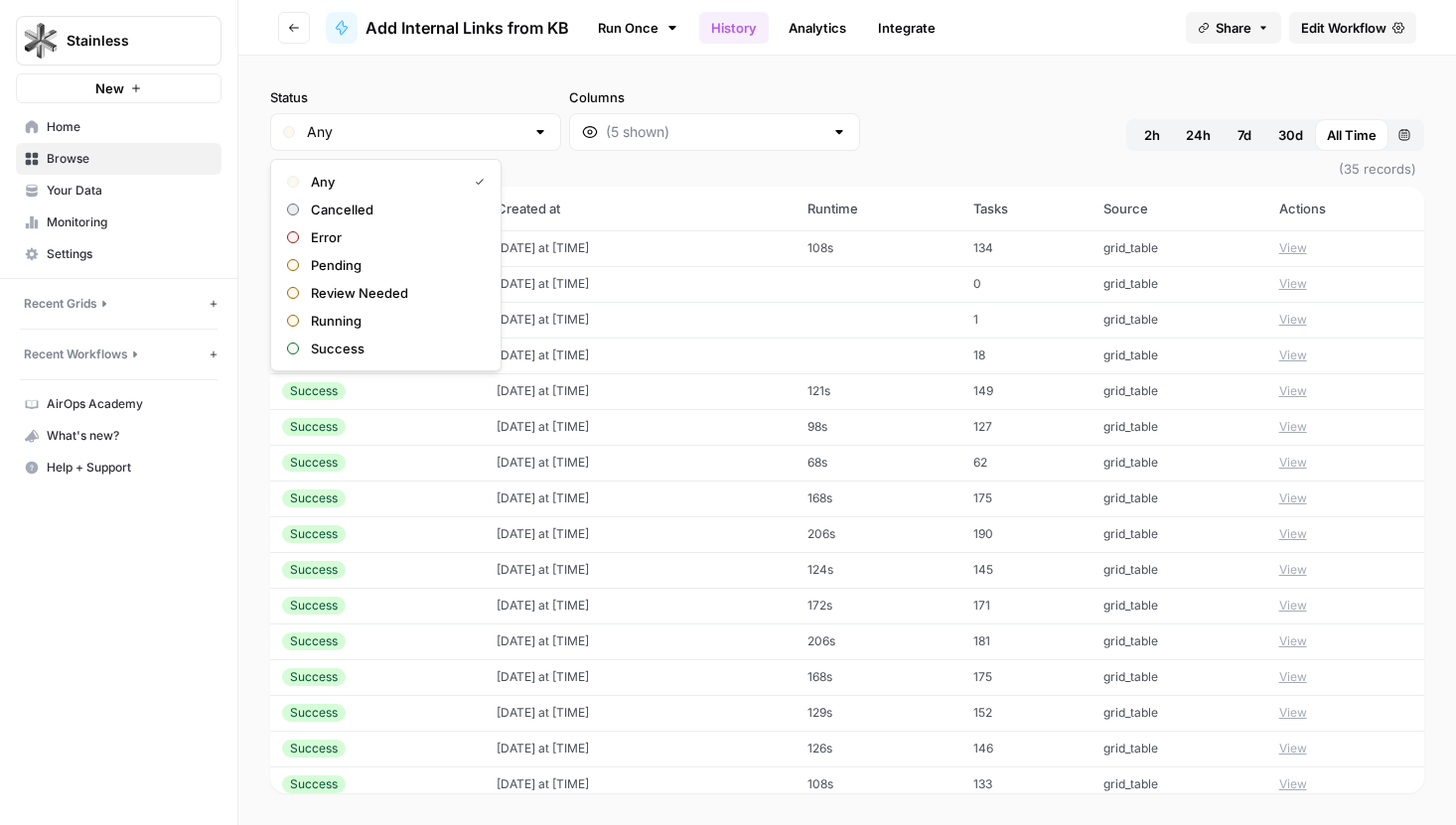 click at bounding box center (839, 132) 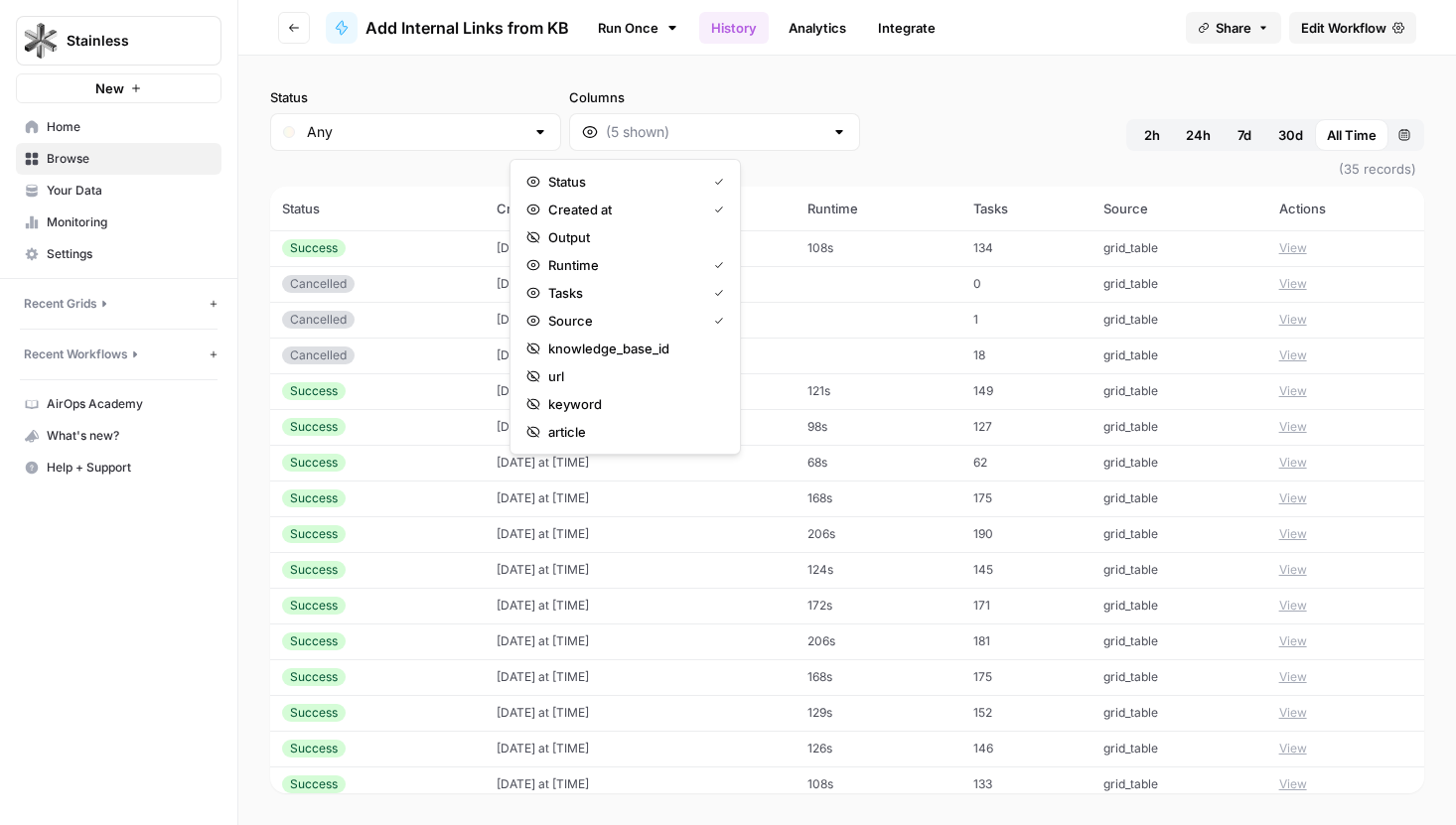 click at bounding box center [839, 132] 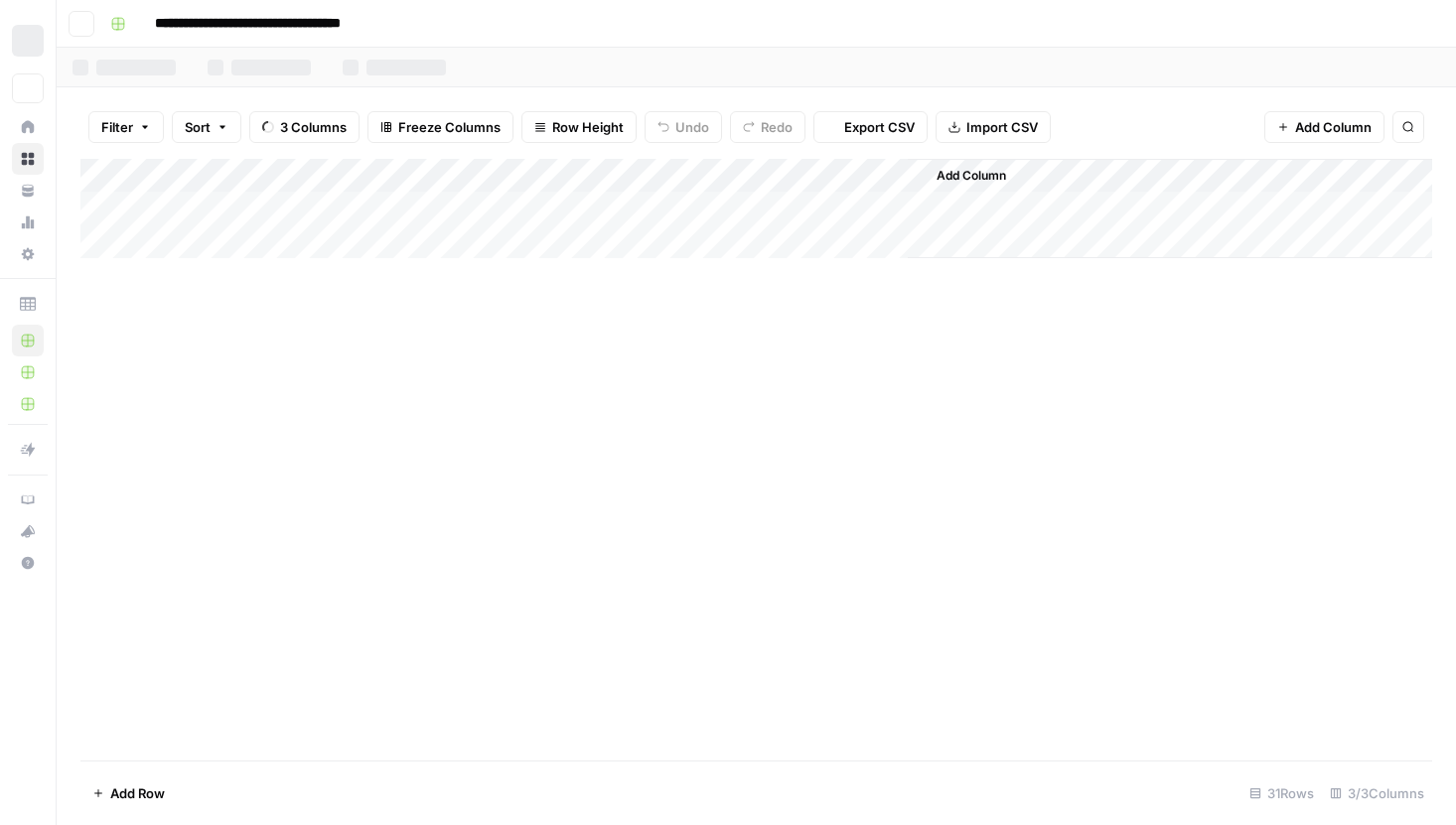 scroll, scrollTop: 0, scrollLeft: 0, axis: both 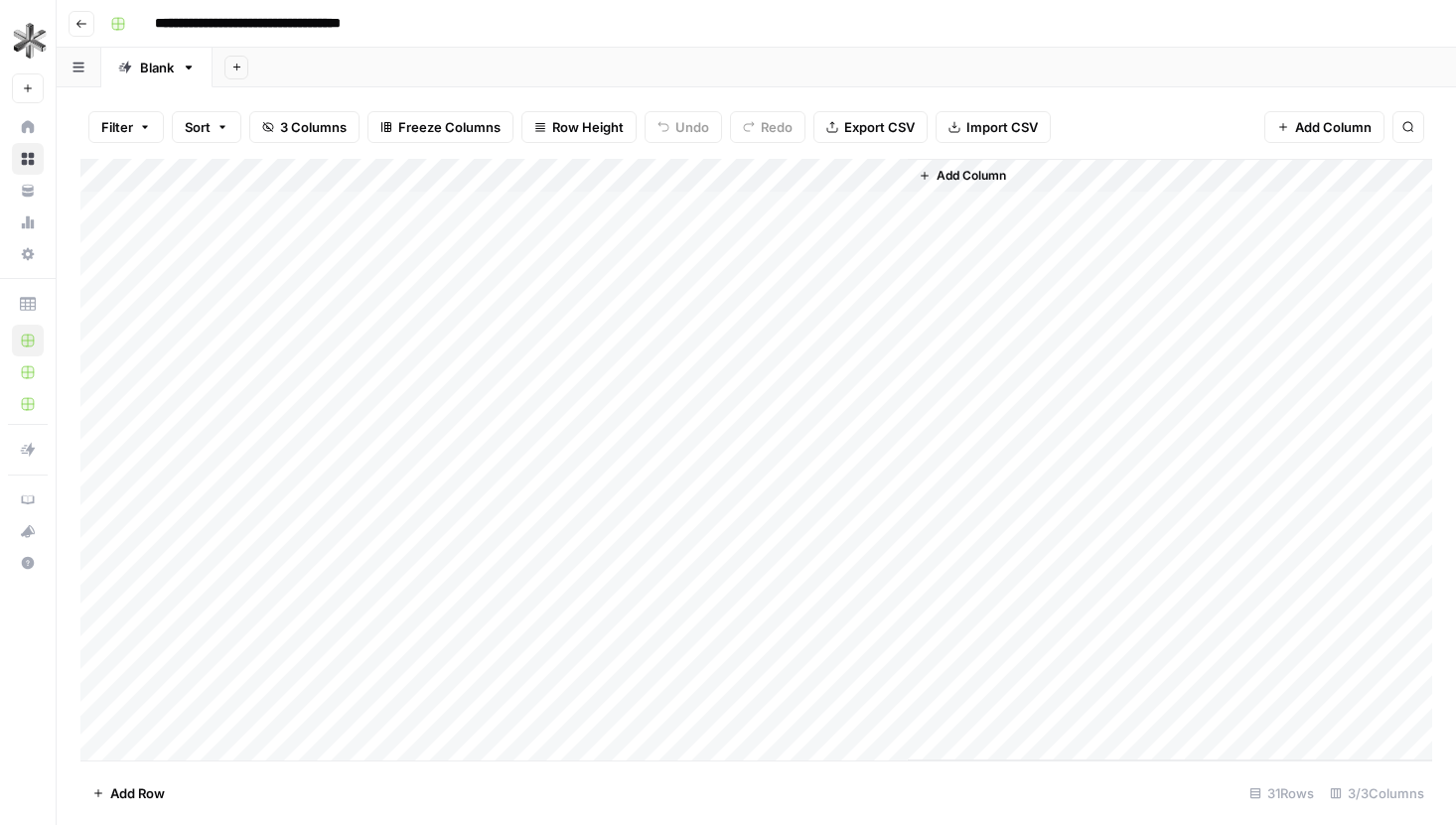 click on "Add Column" at bounding box center (756, 460) 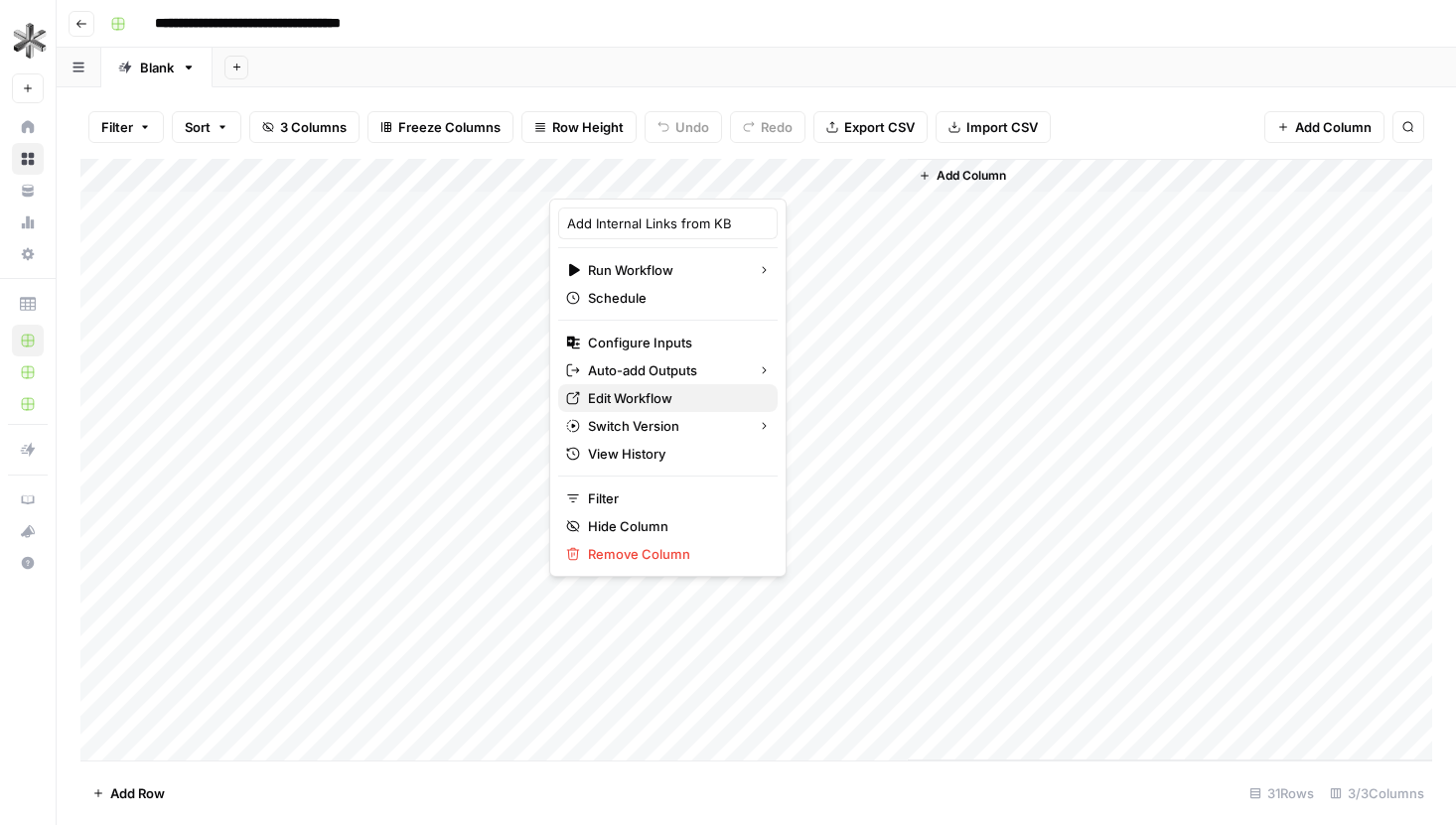click on "Edit Workflow" at bounding box center (674, 398) 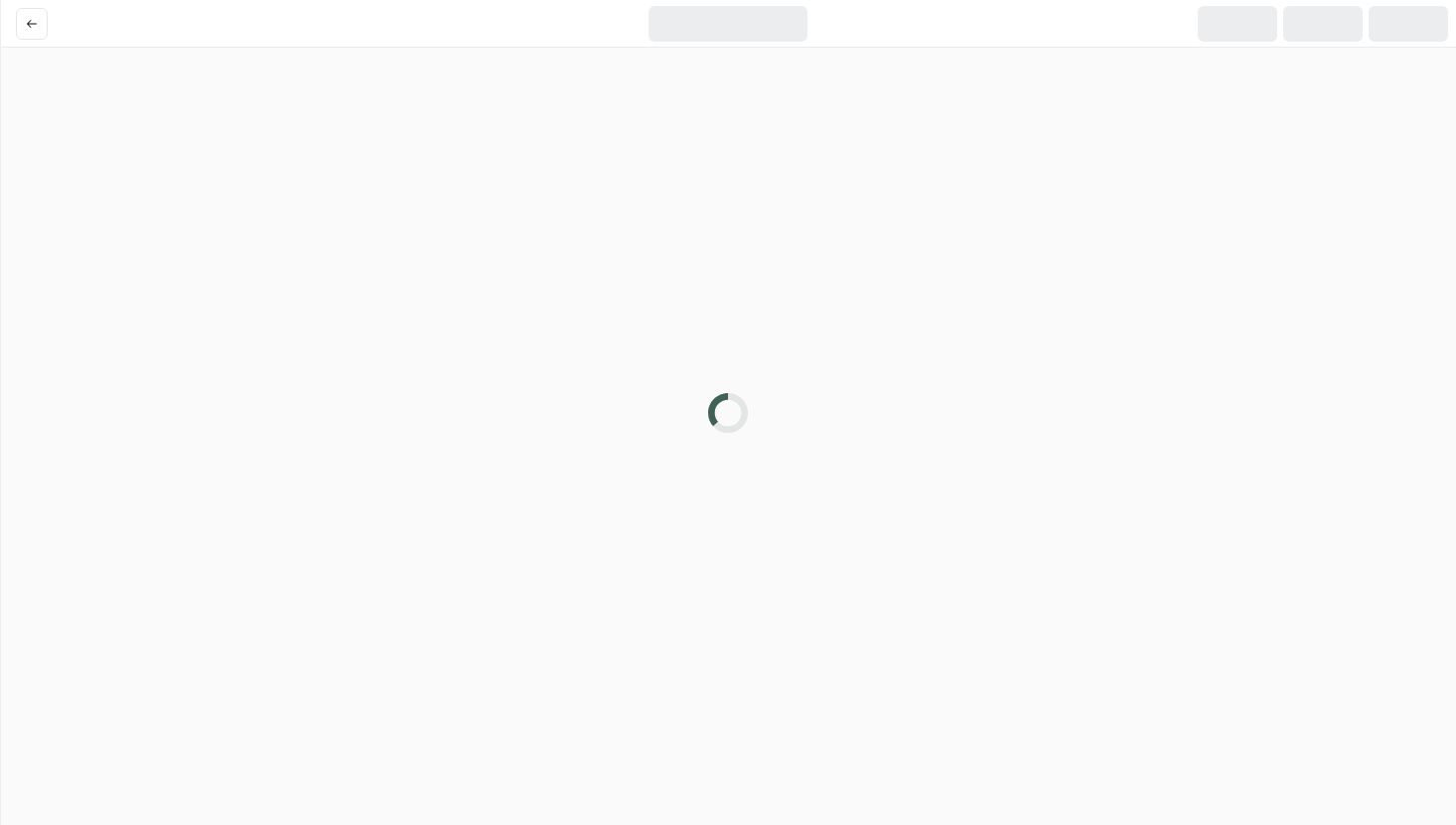 scroll, scrollTop: 0, scrollLeft: 0, axis: both 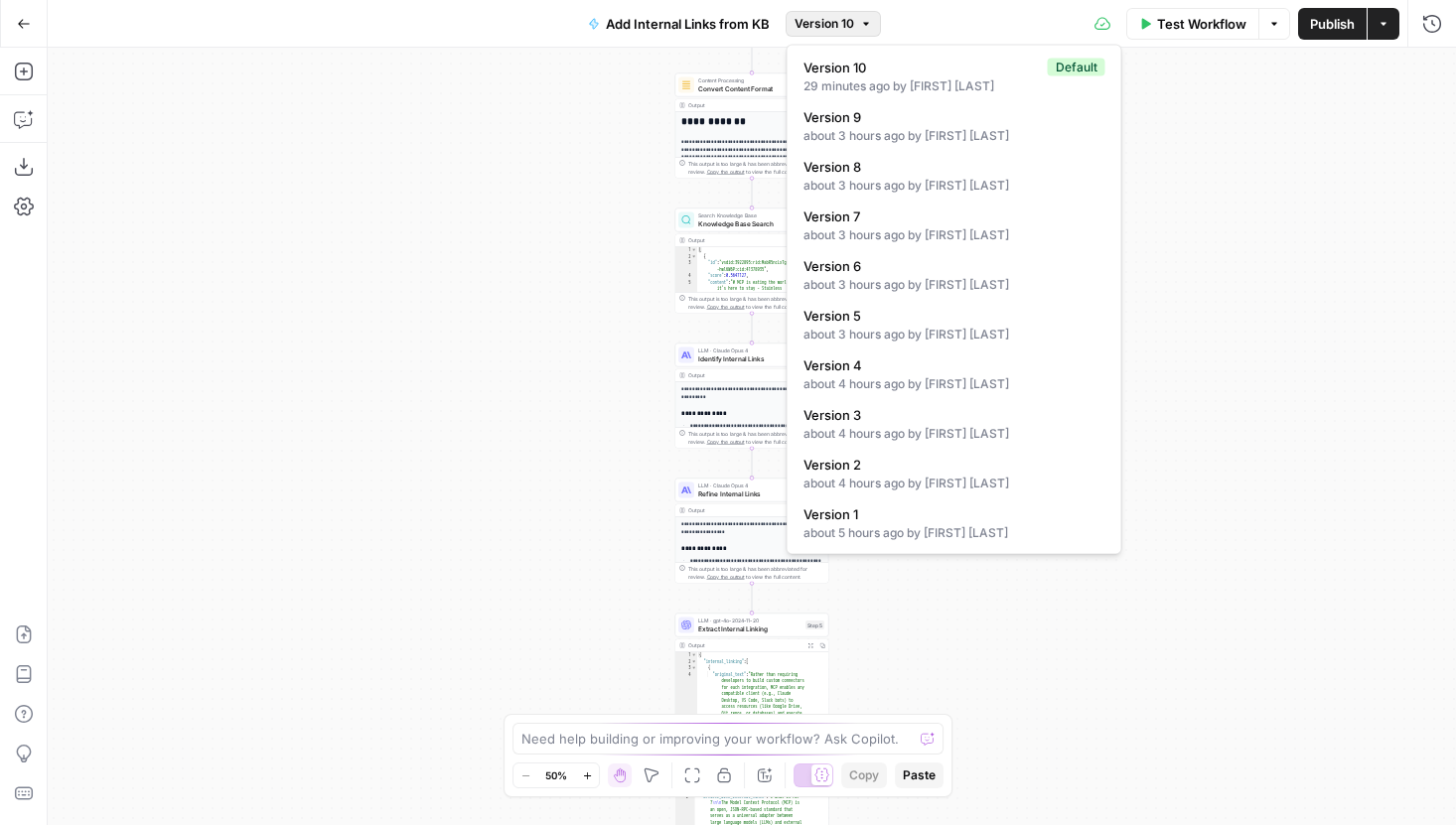 click on "Version 10" at bounding box center [824, 24] 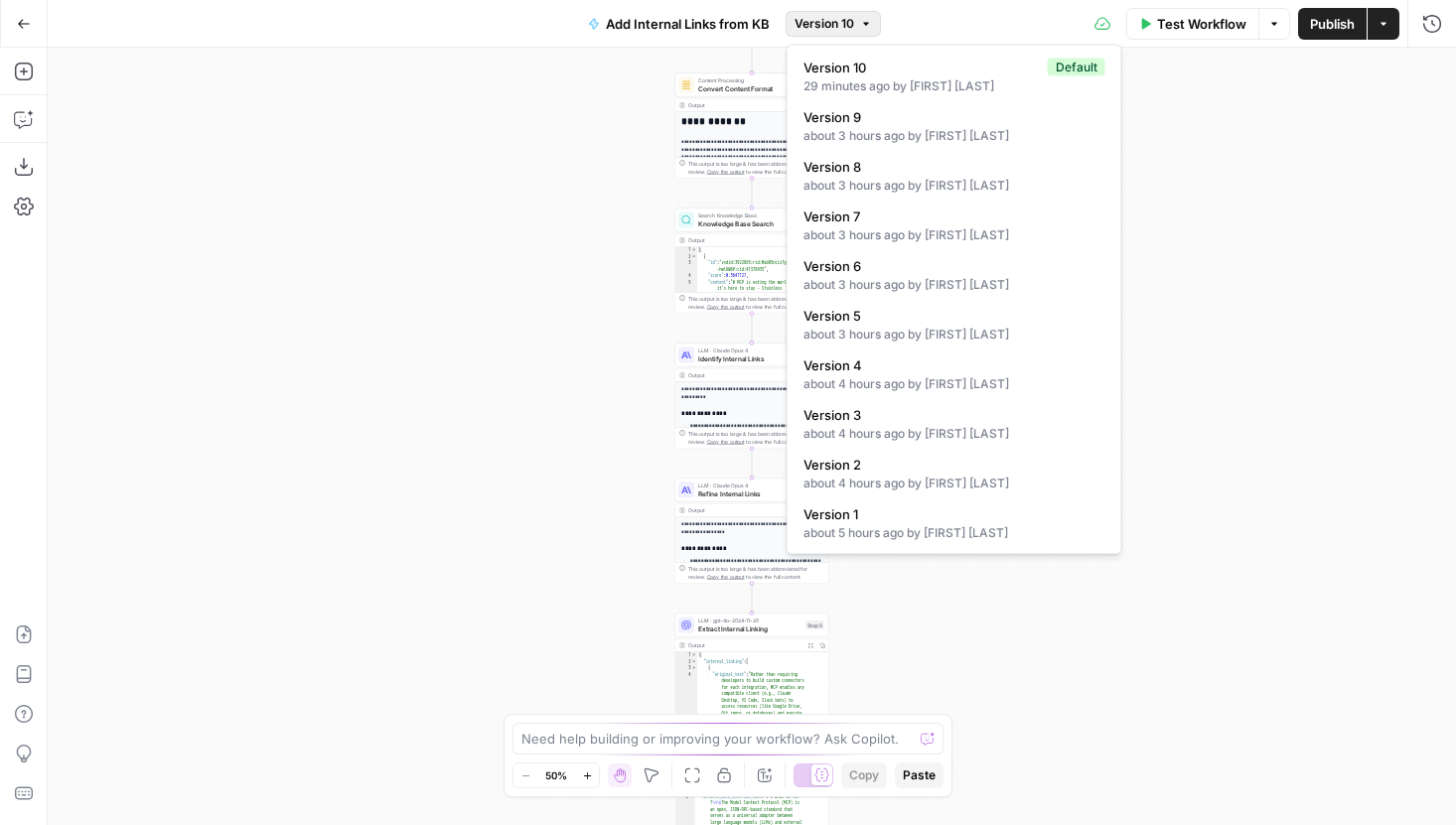 click on "Version 10" at bounding box center [824, 24] 